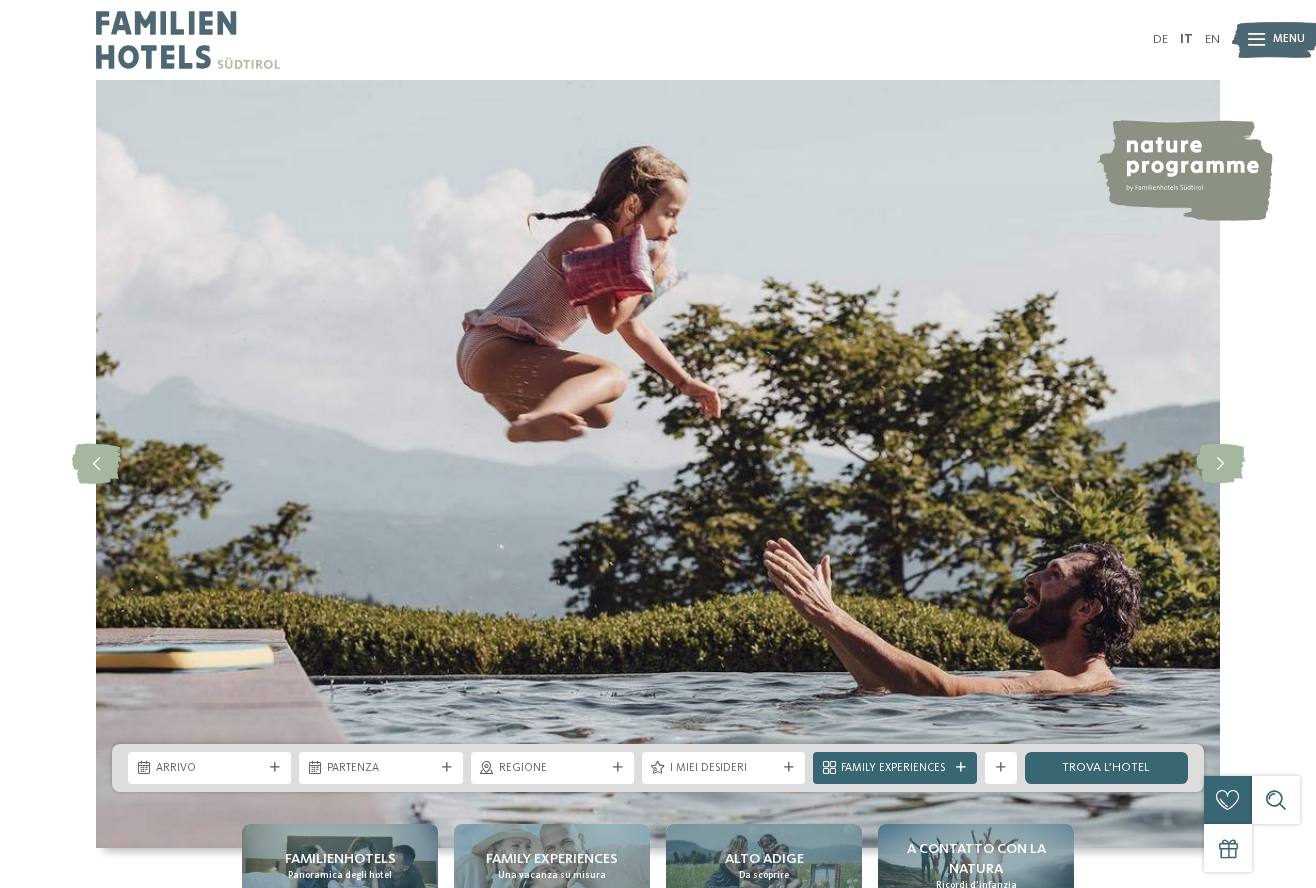 scroll, scrollTop: 0, scrollLeft: 0, axis: both 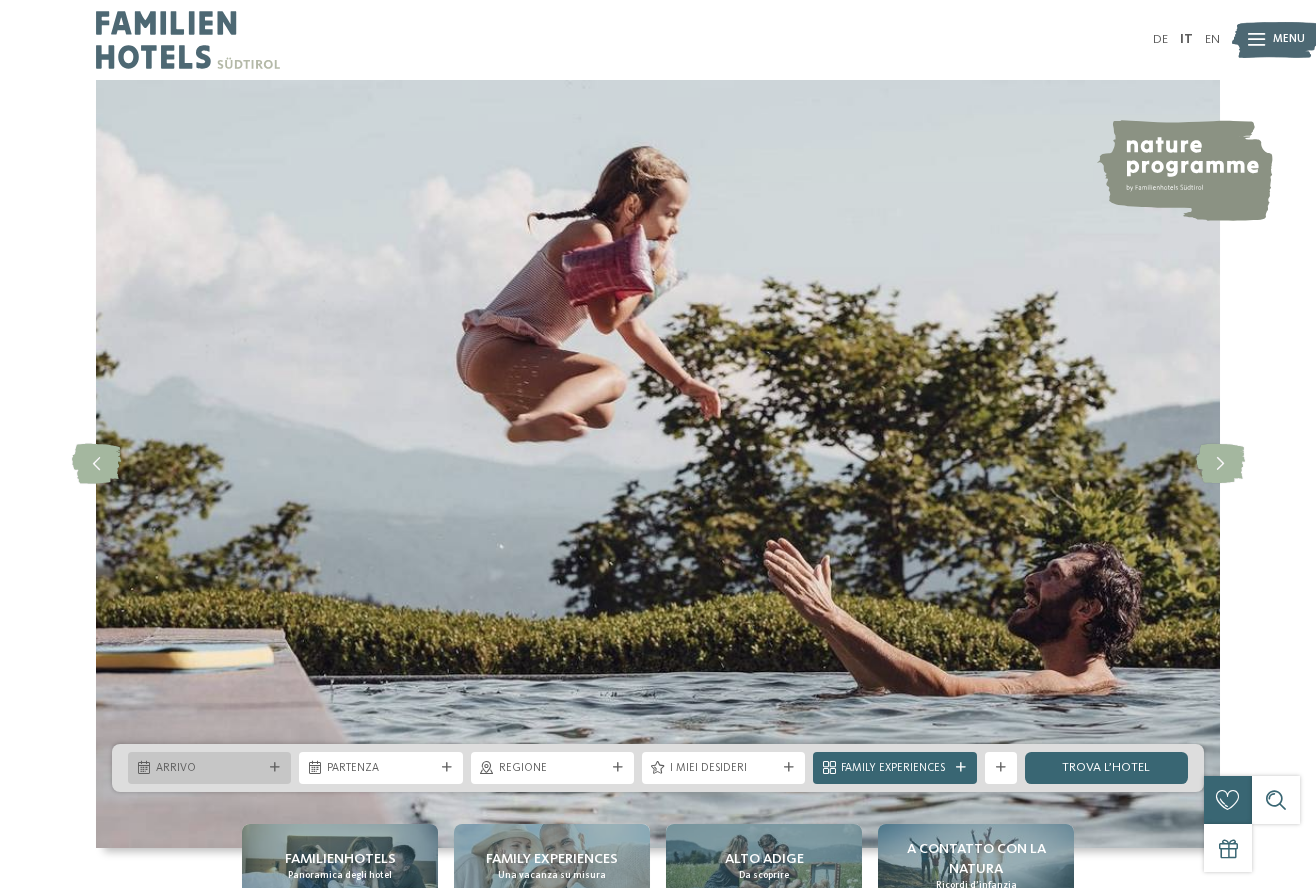 click on "Arrivo" at bounding box center [209, 767] 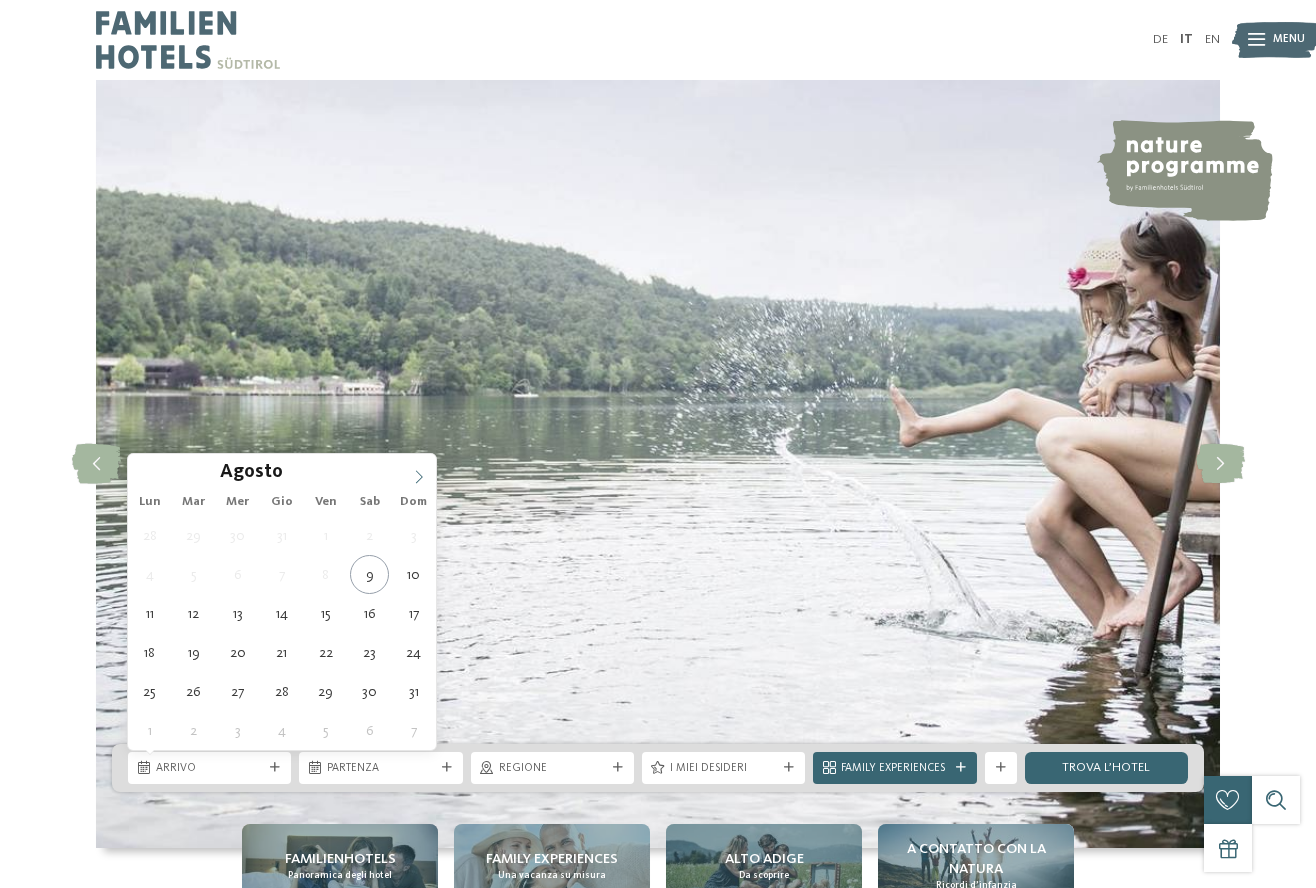 click 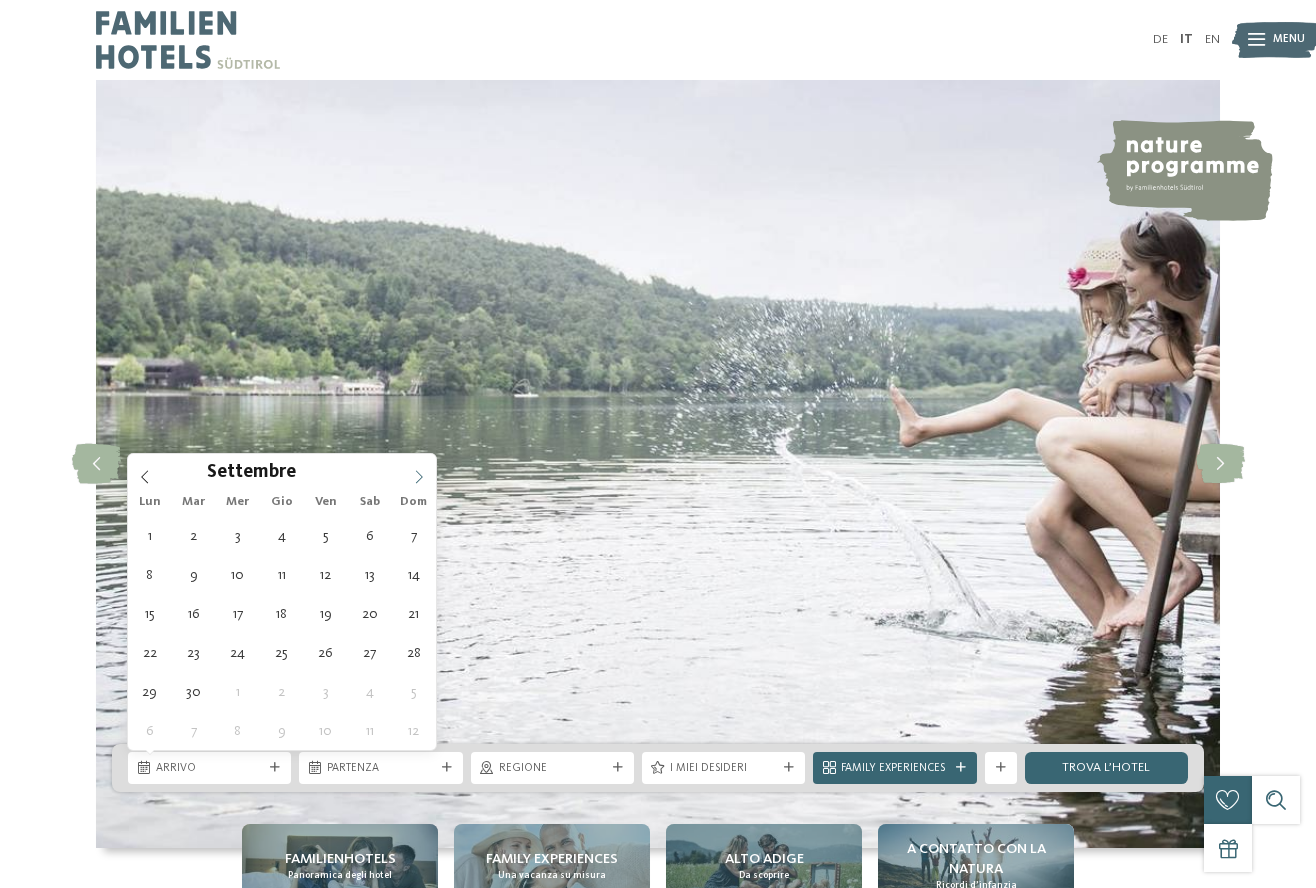 click 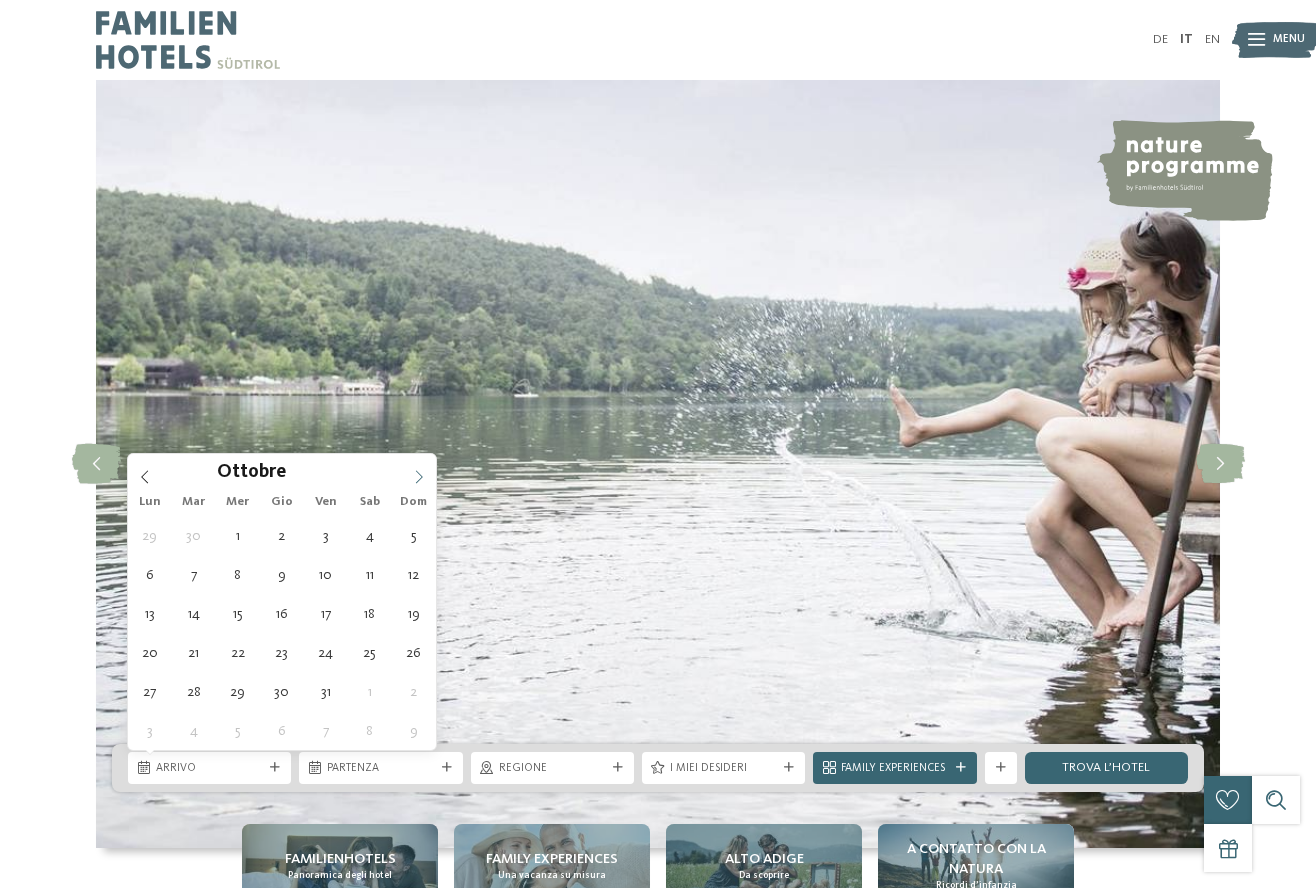 click 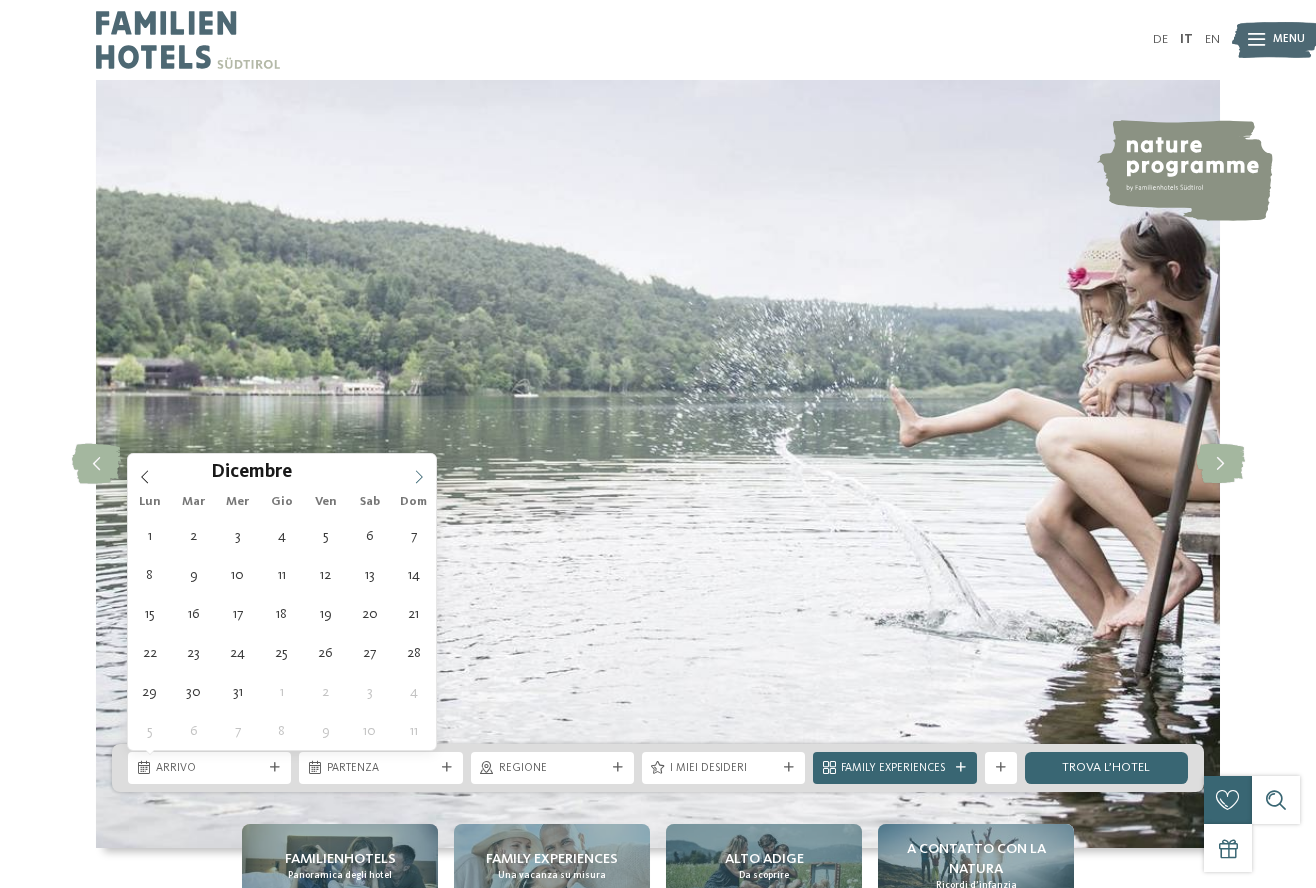 click 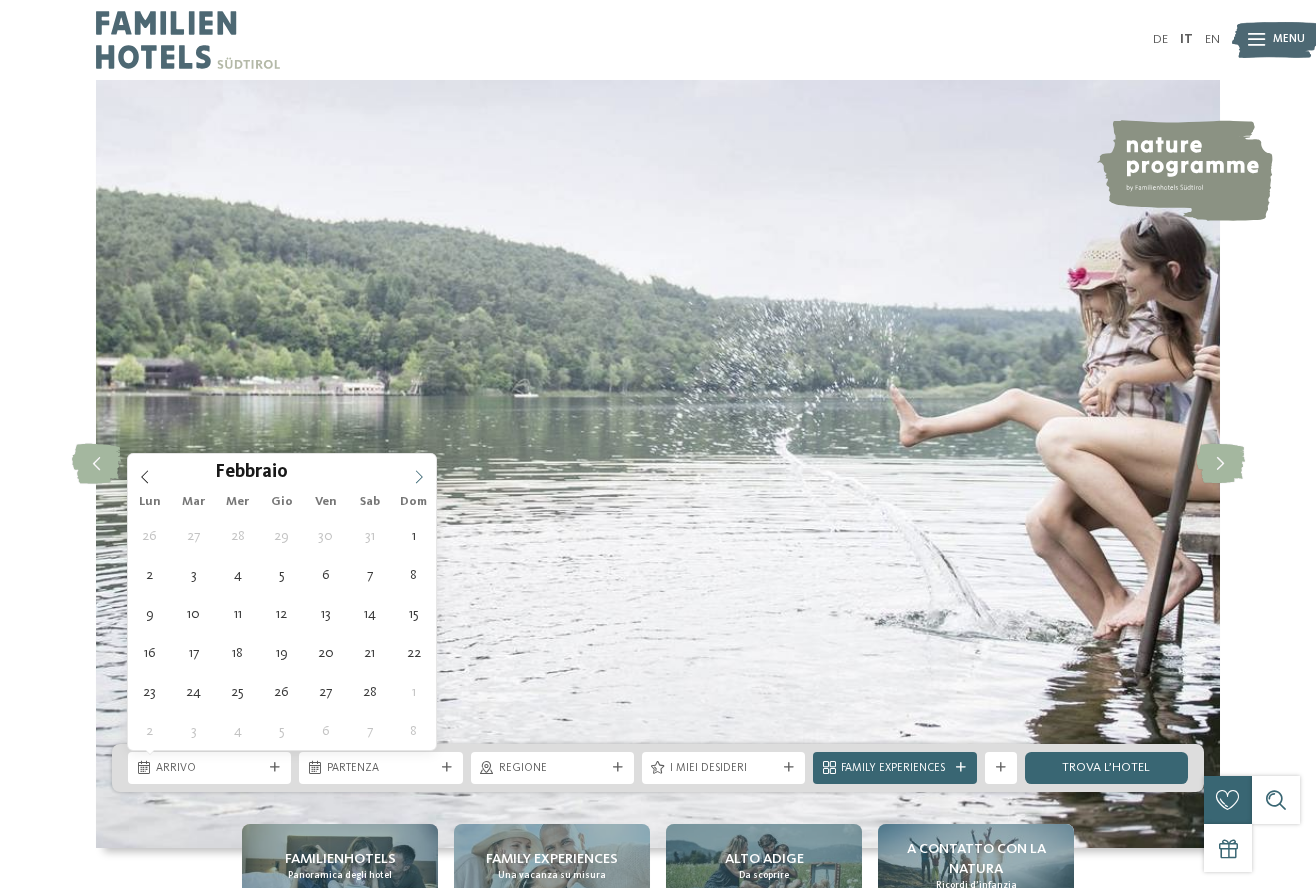 click 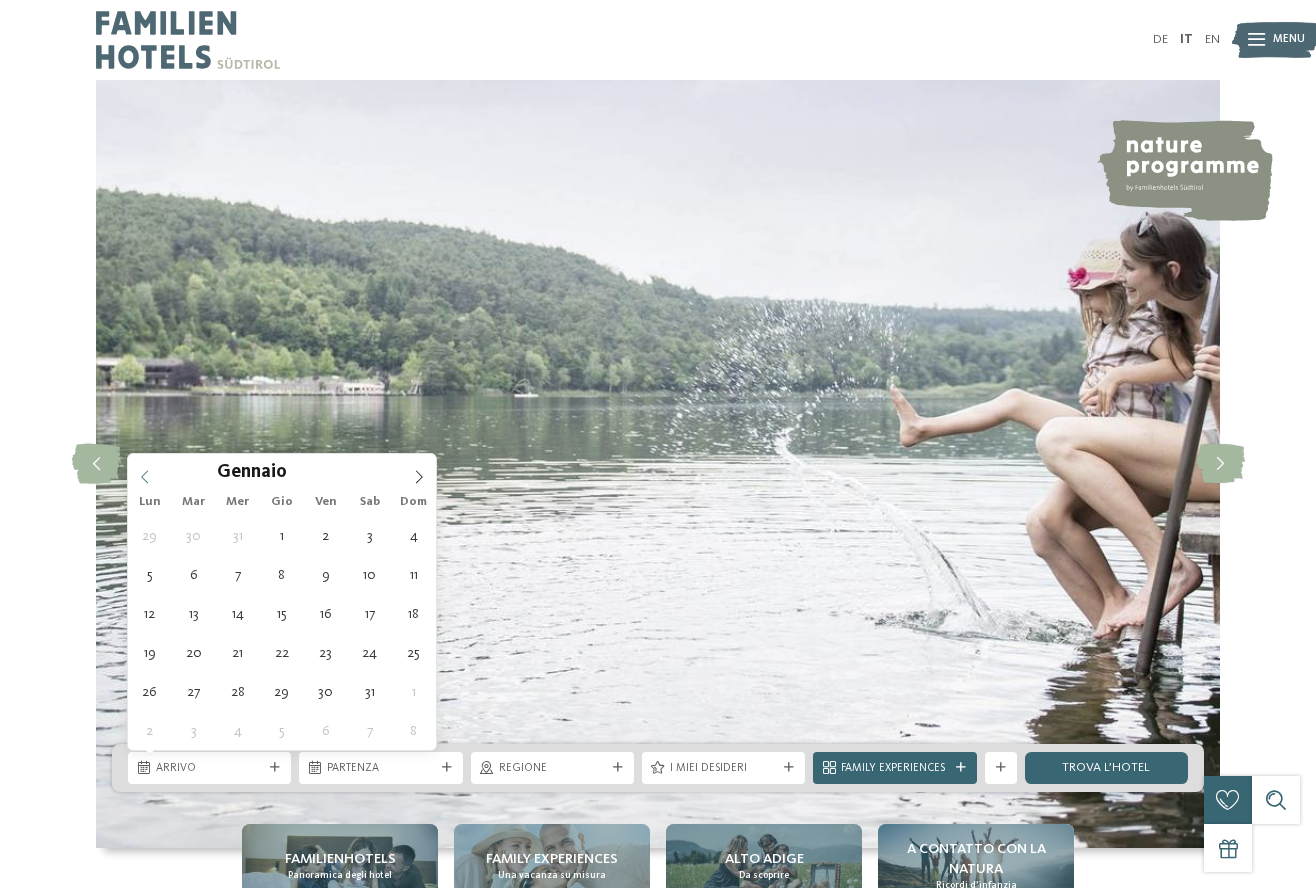 click 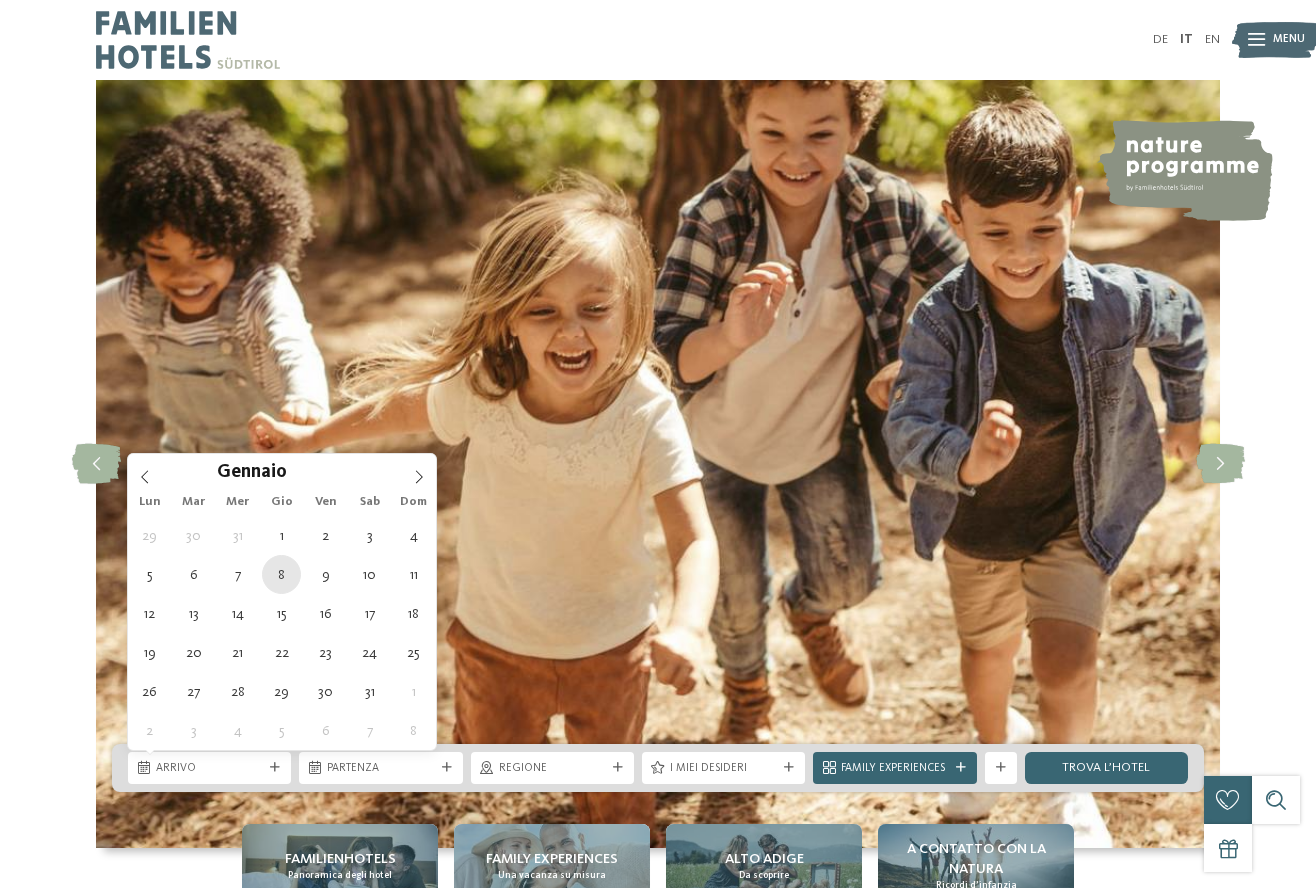 type on "08.01.2026" 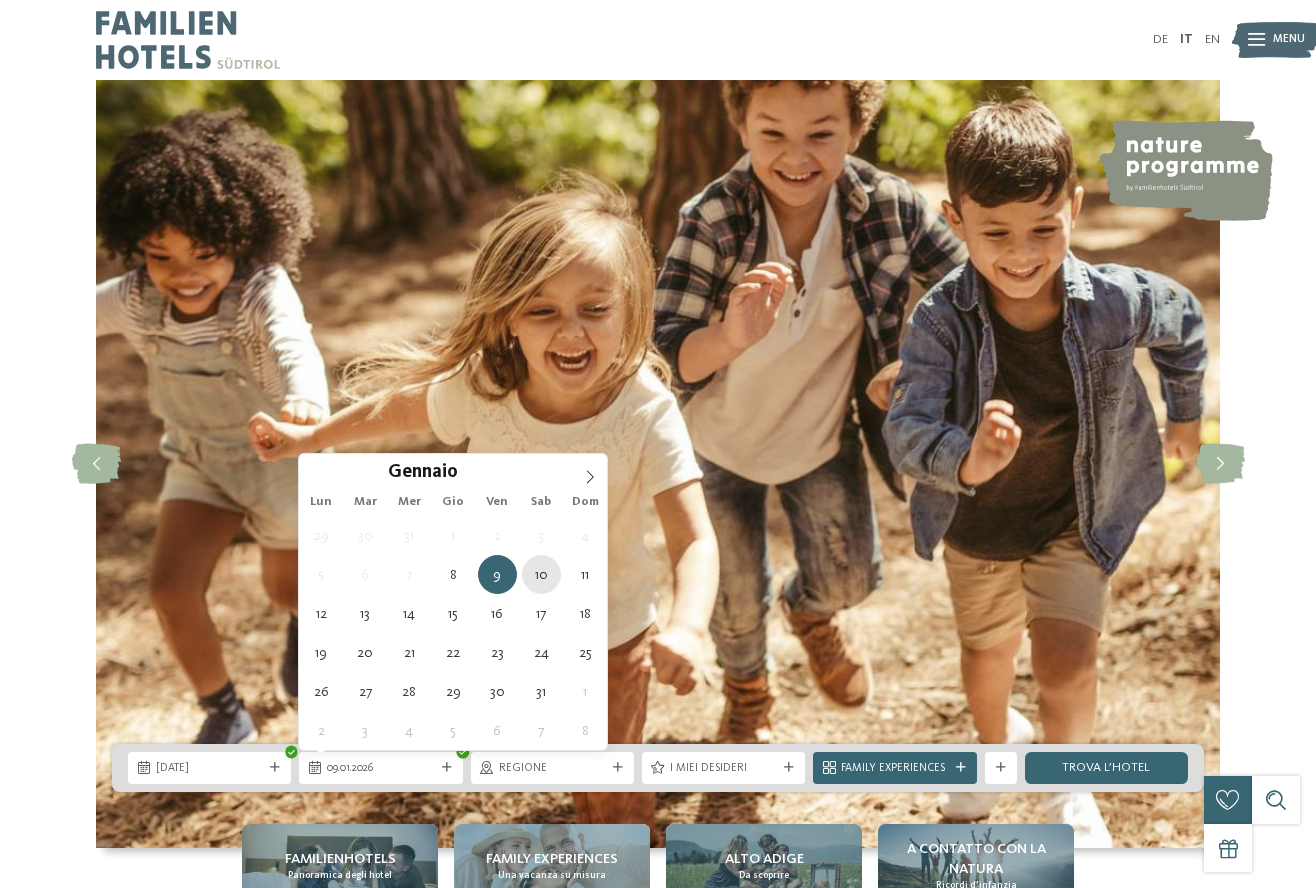 type on "10.01.2026" 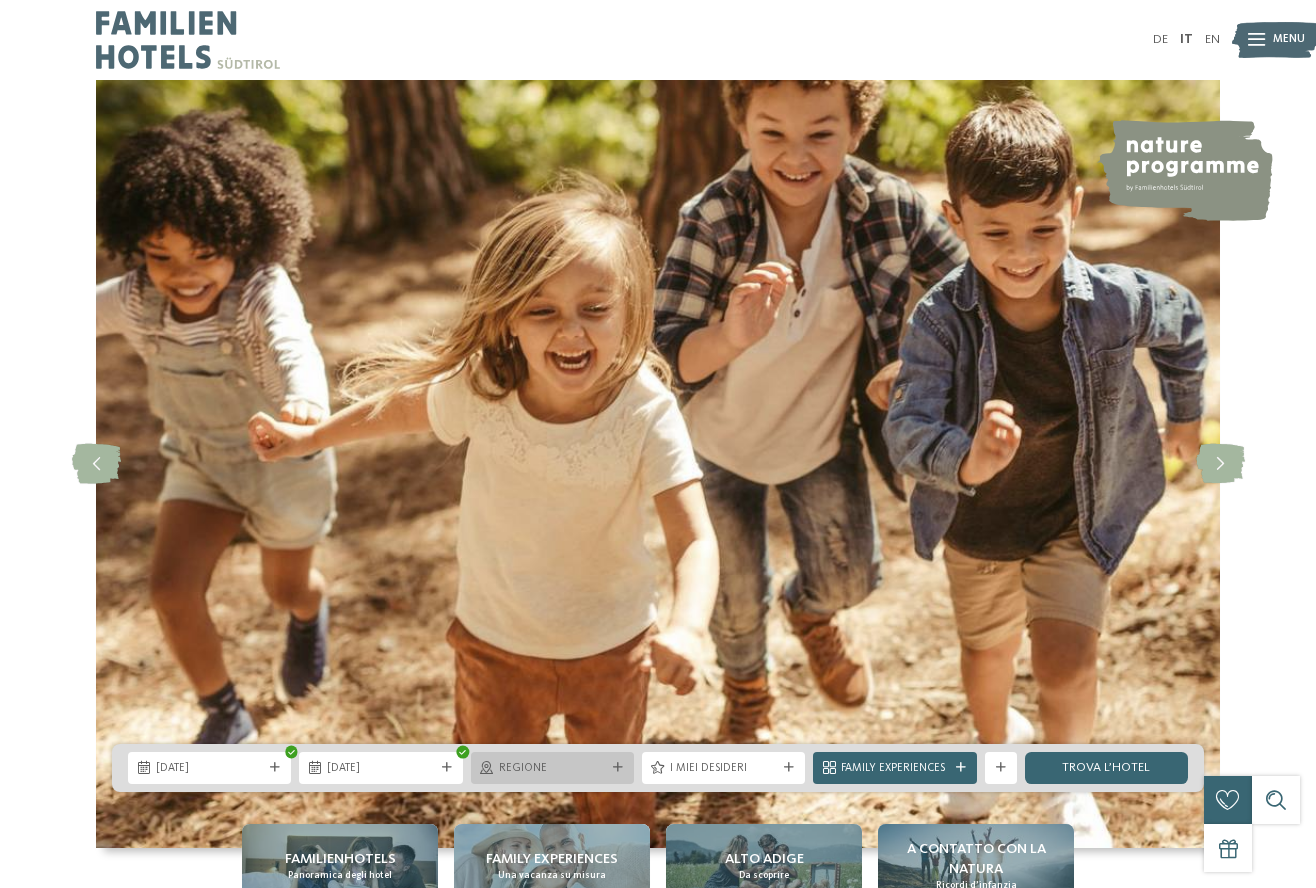 click on "Regione" at bounding box center (552, 768) 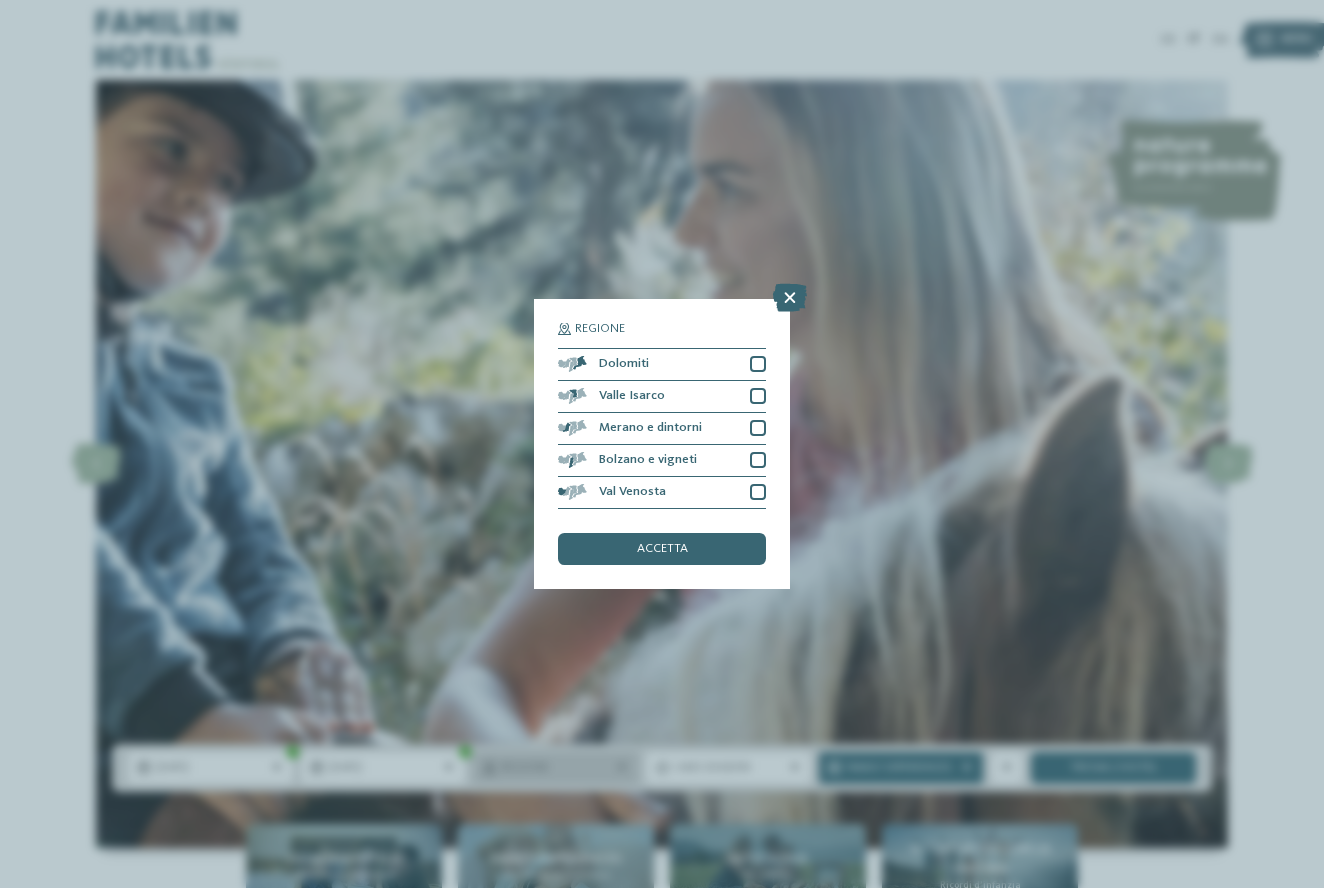 click on "Regione" at bounding box center [555, 768] 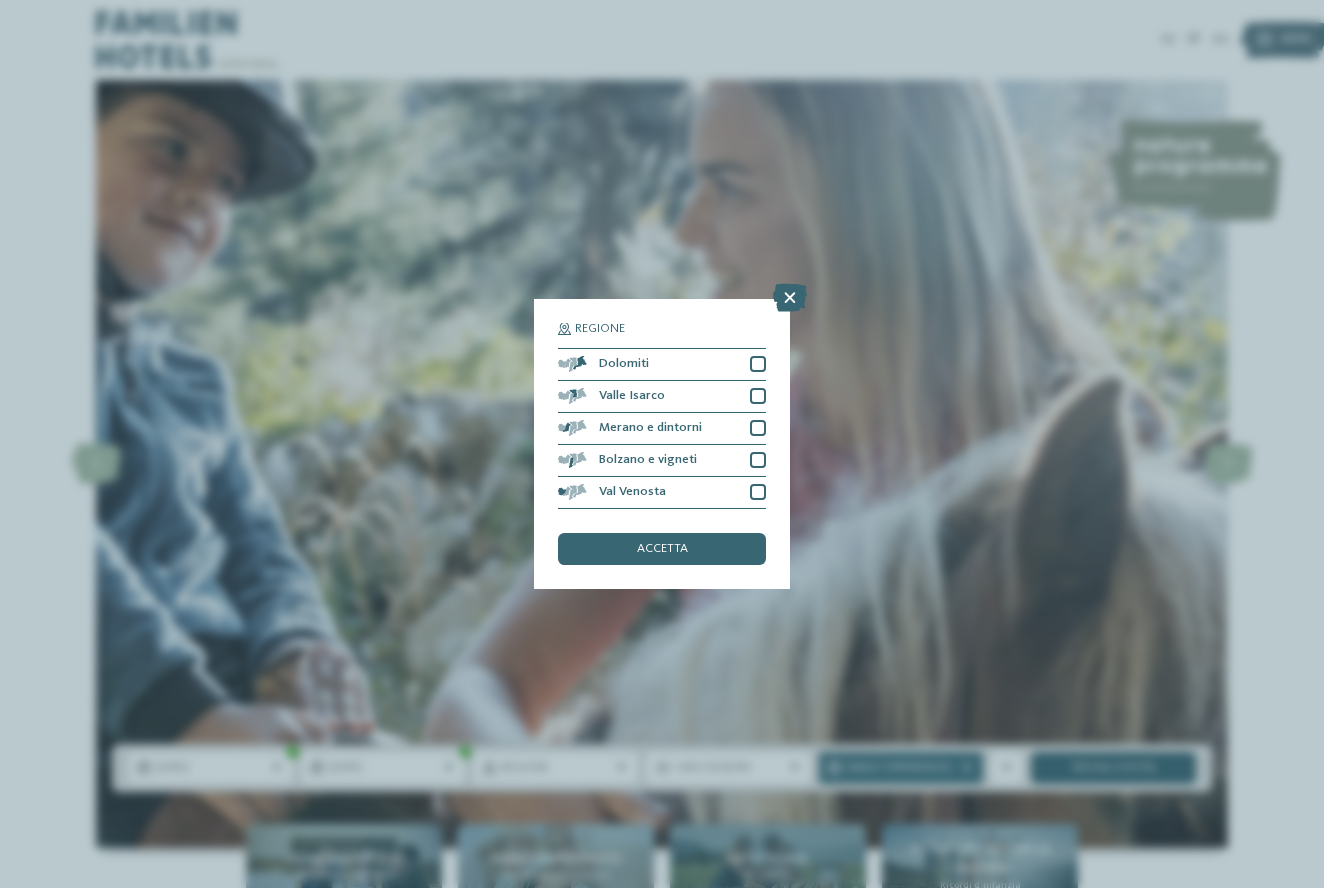 click on "trova l’hotel" at bounding box center [1113, 768] 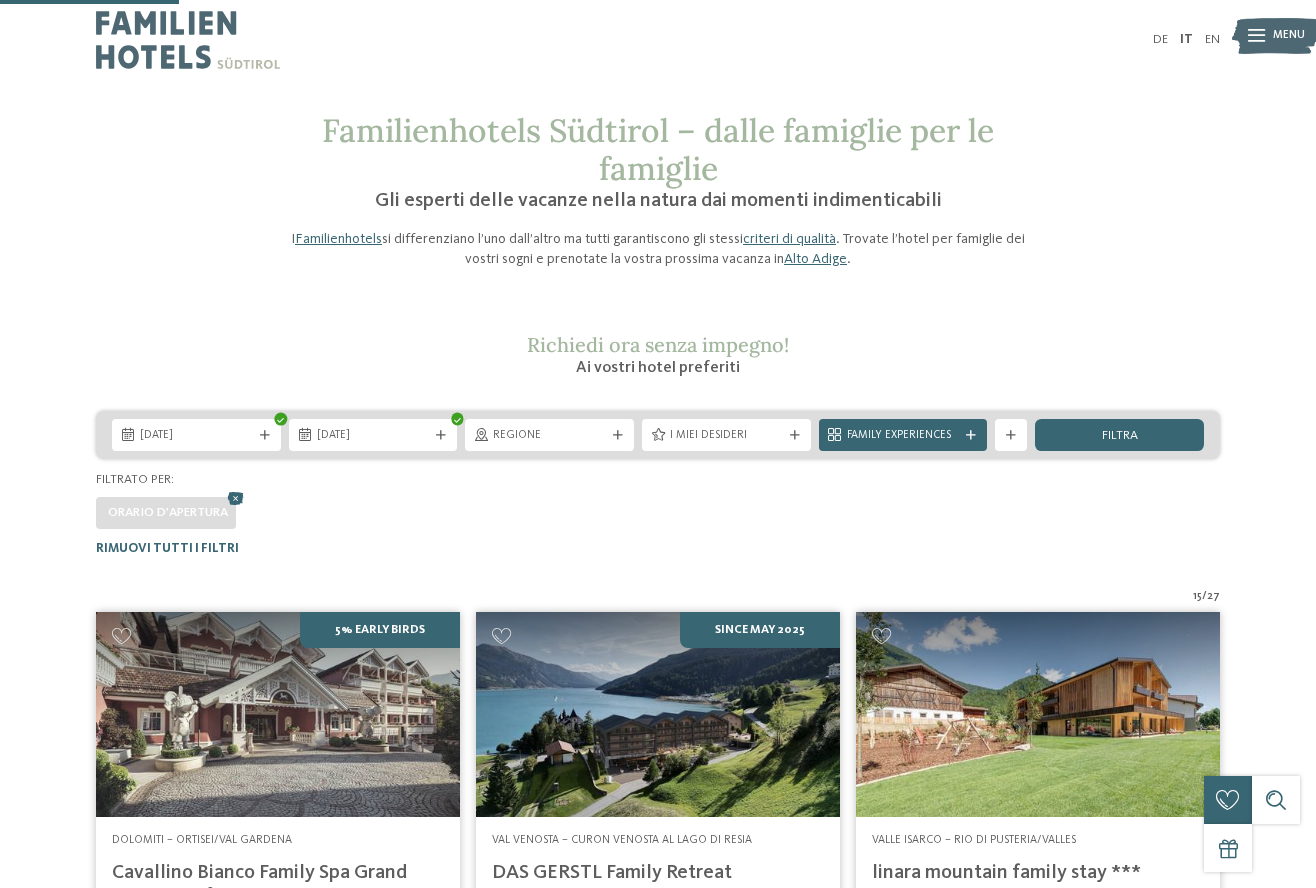 scroll, scrollTop: 491, scrollLeft: 0, axis: vertical 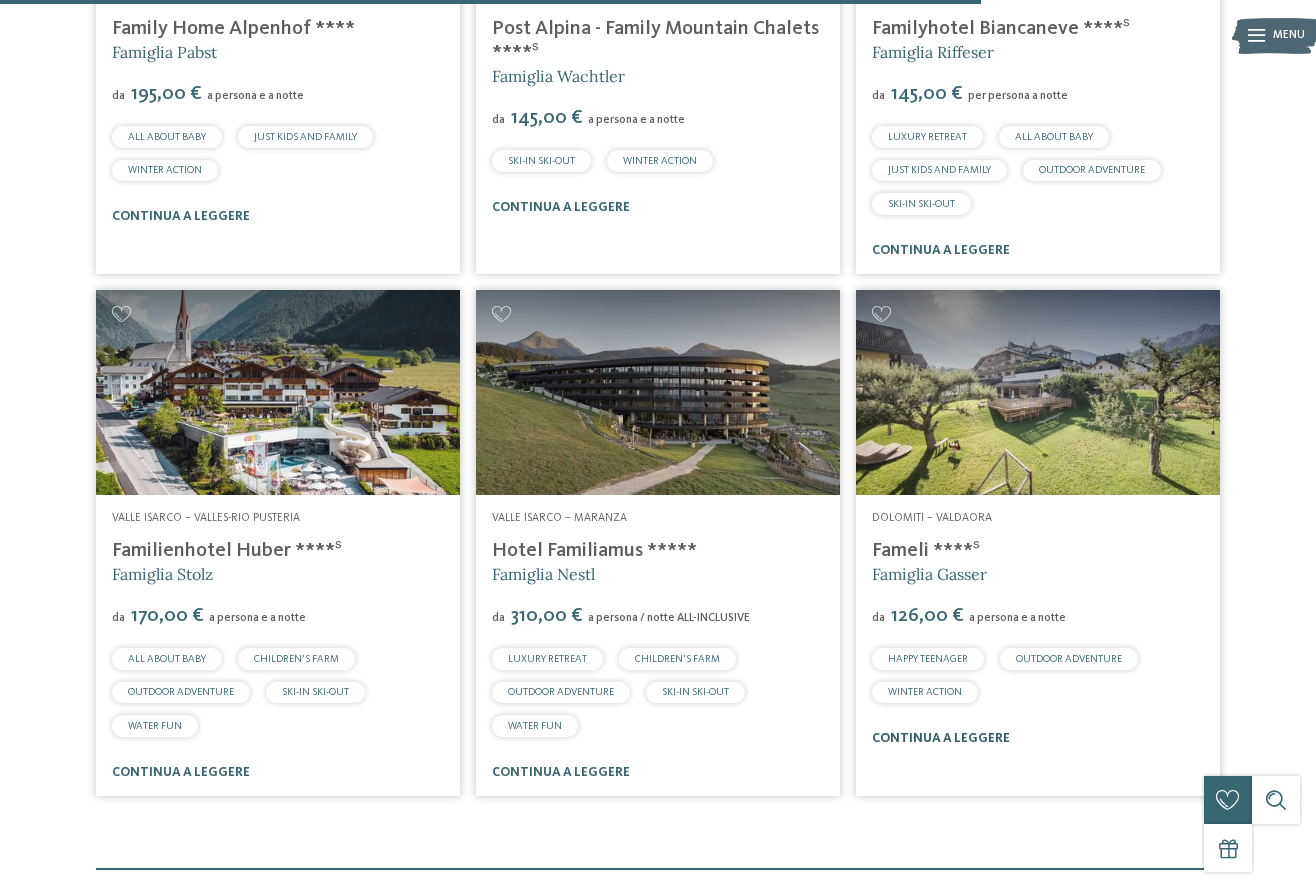 click on "continua a leggere" at bounding box center (941, 738) 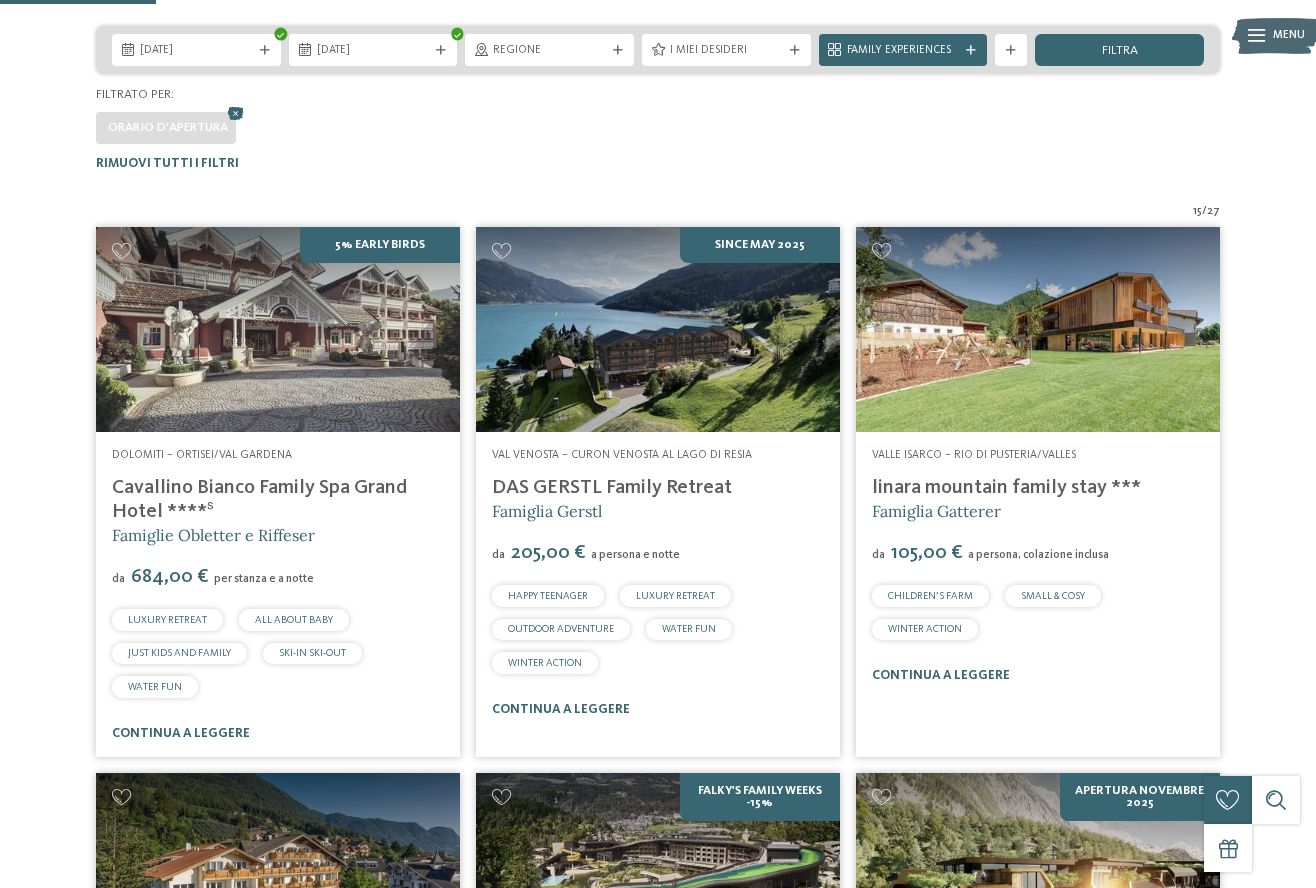 scroll, scrollTop: 396, scrollLeft: 0, axis: vertical 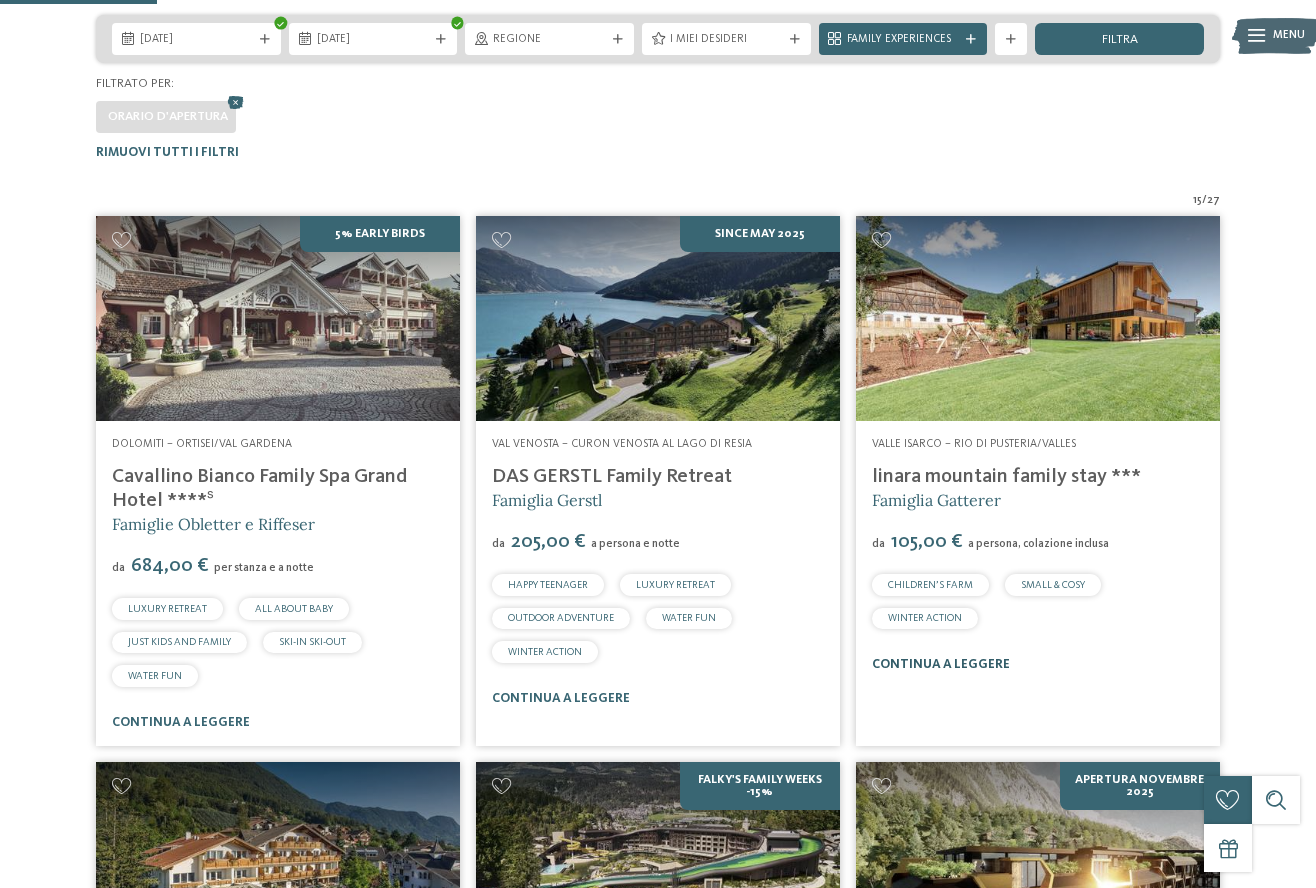 click on "continua a leggere" at bounding box center [941, 664] 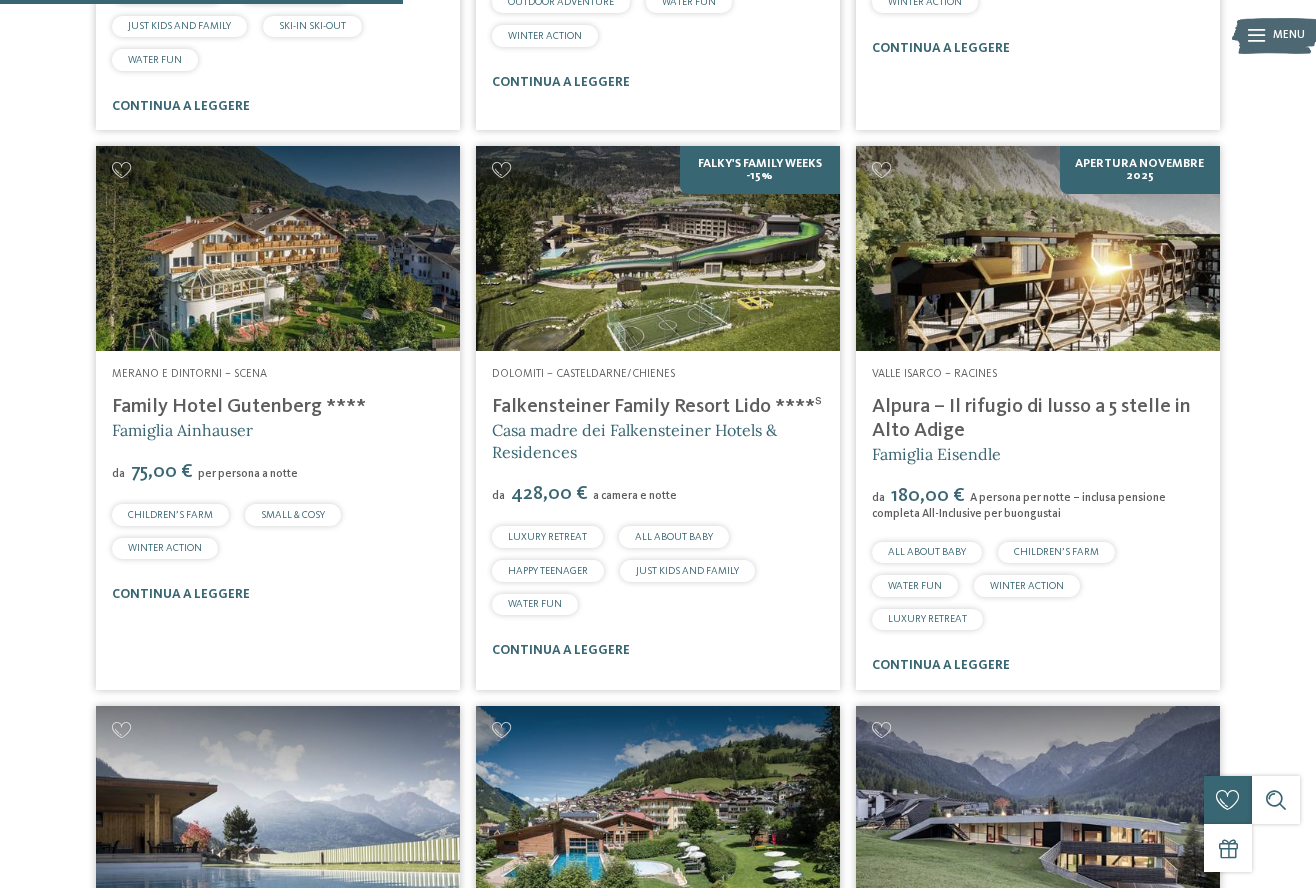scroll, scrollTop: 1014, scrollLeft: 0, axis: vertical 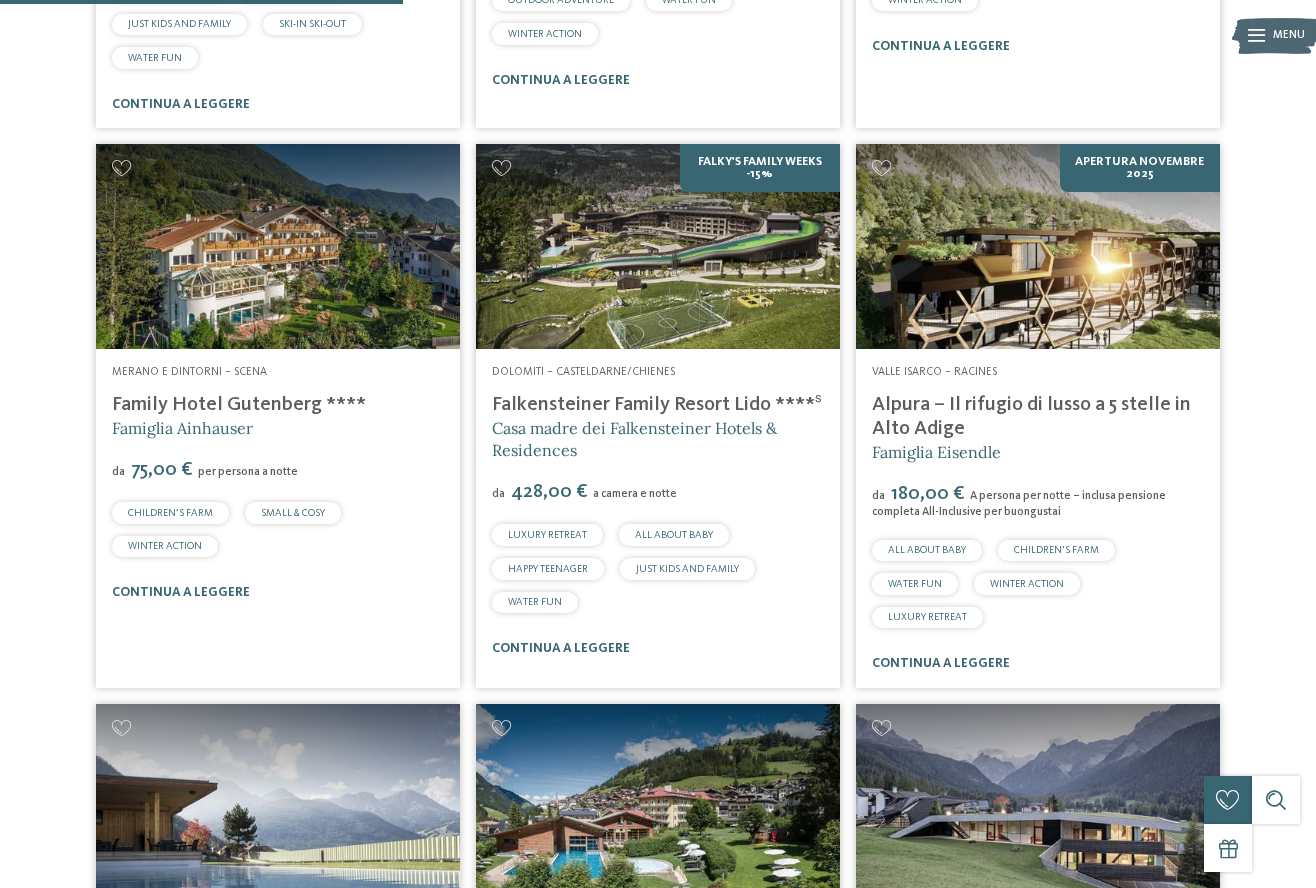 click on "Family Hotel Gutenberg ****" at bounding box center [239, 405] 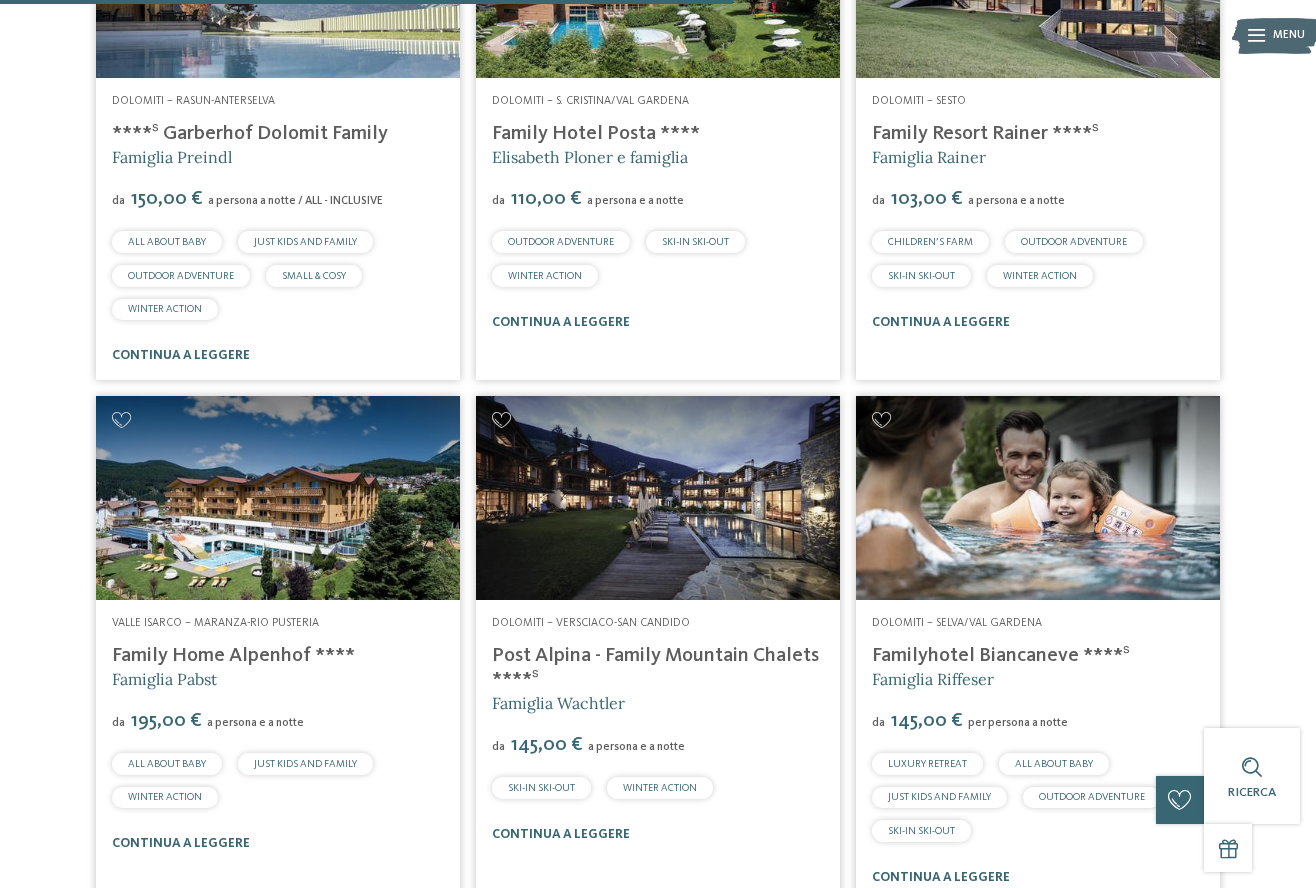 scroll, scrollTop: 1836, scrollLeft: 0, axis: vertical 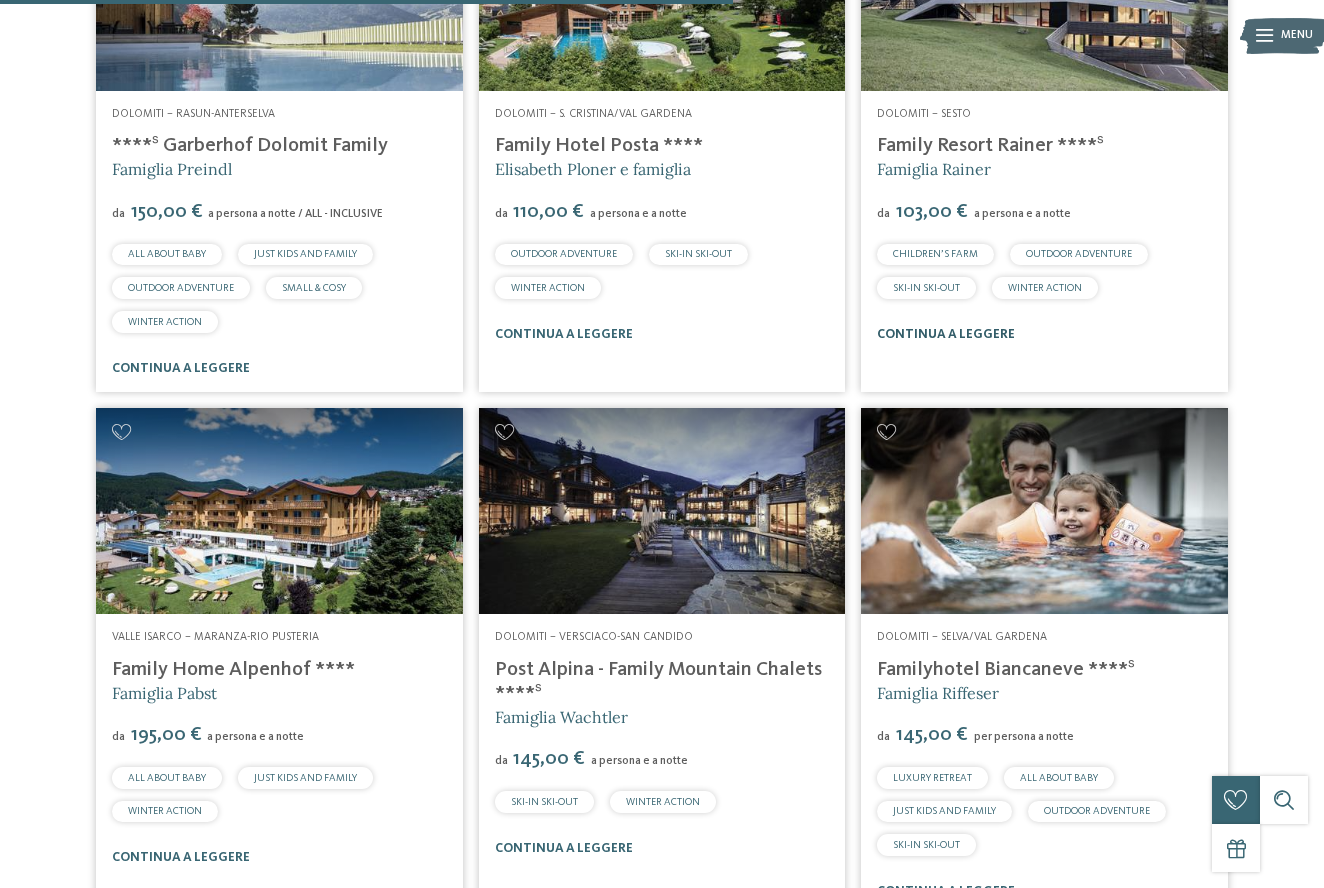 click on "DE
IT
EN
I" at bounding box center [662, 282] 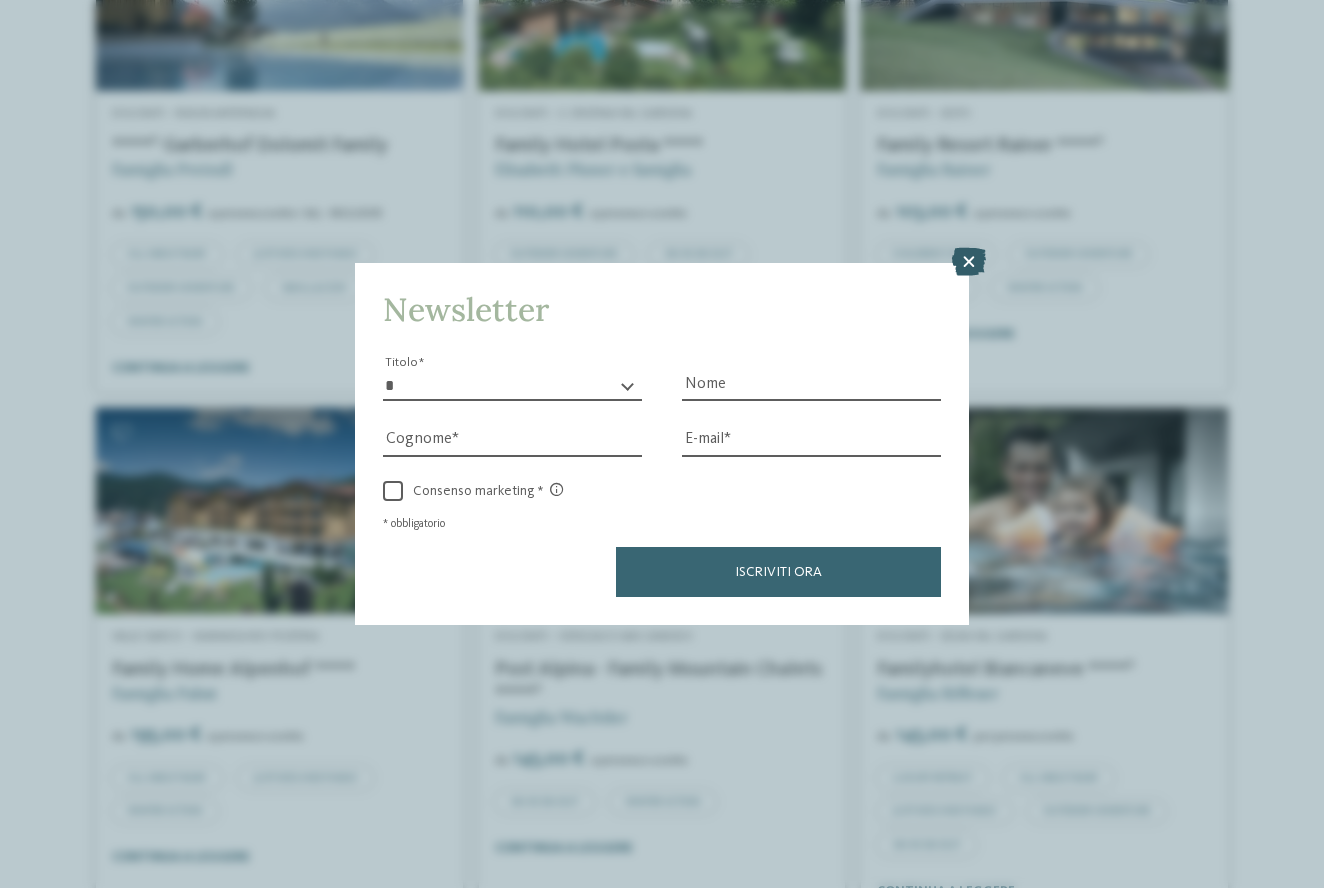 click at bounding box center (969, 262) 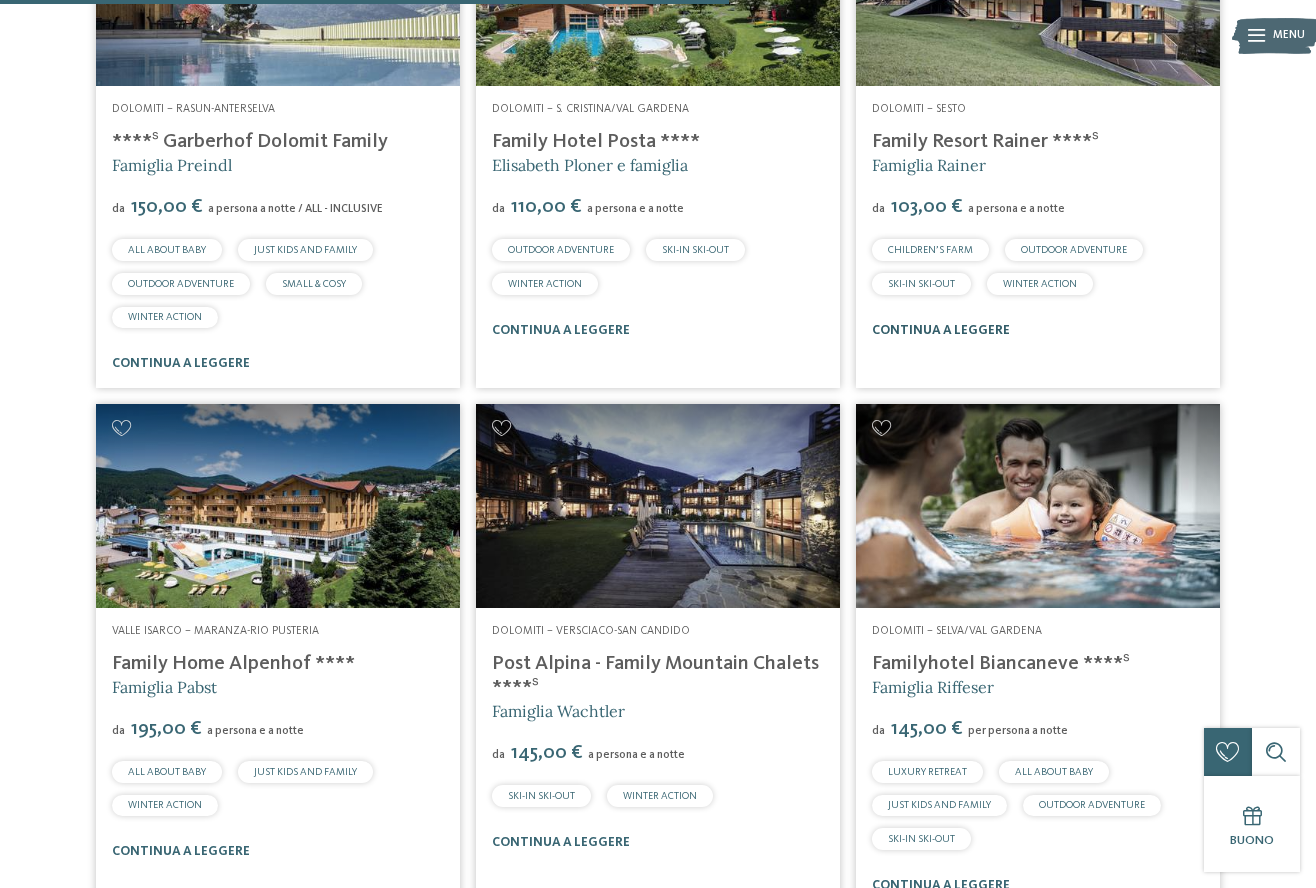 click on "continua a leggere" at bounding box center (941, 330) 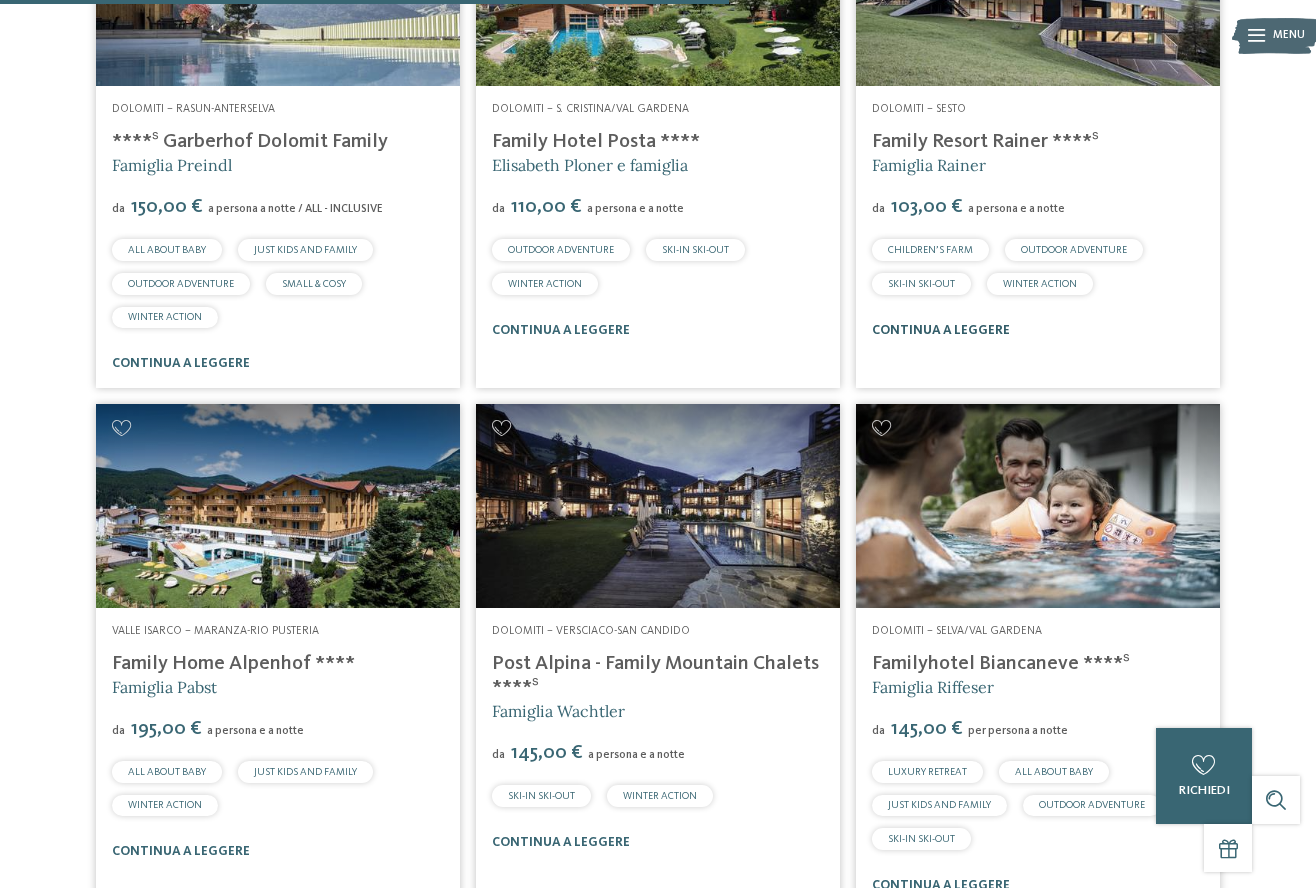 scroll, scrollTop: 0, scrollLeft: 0, axis: both 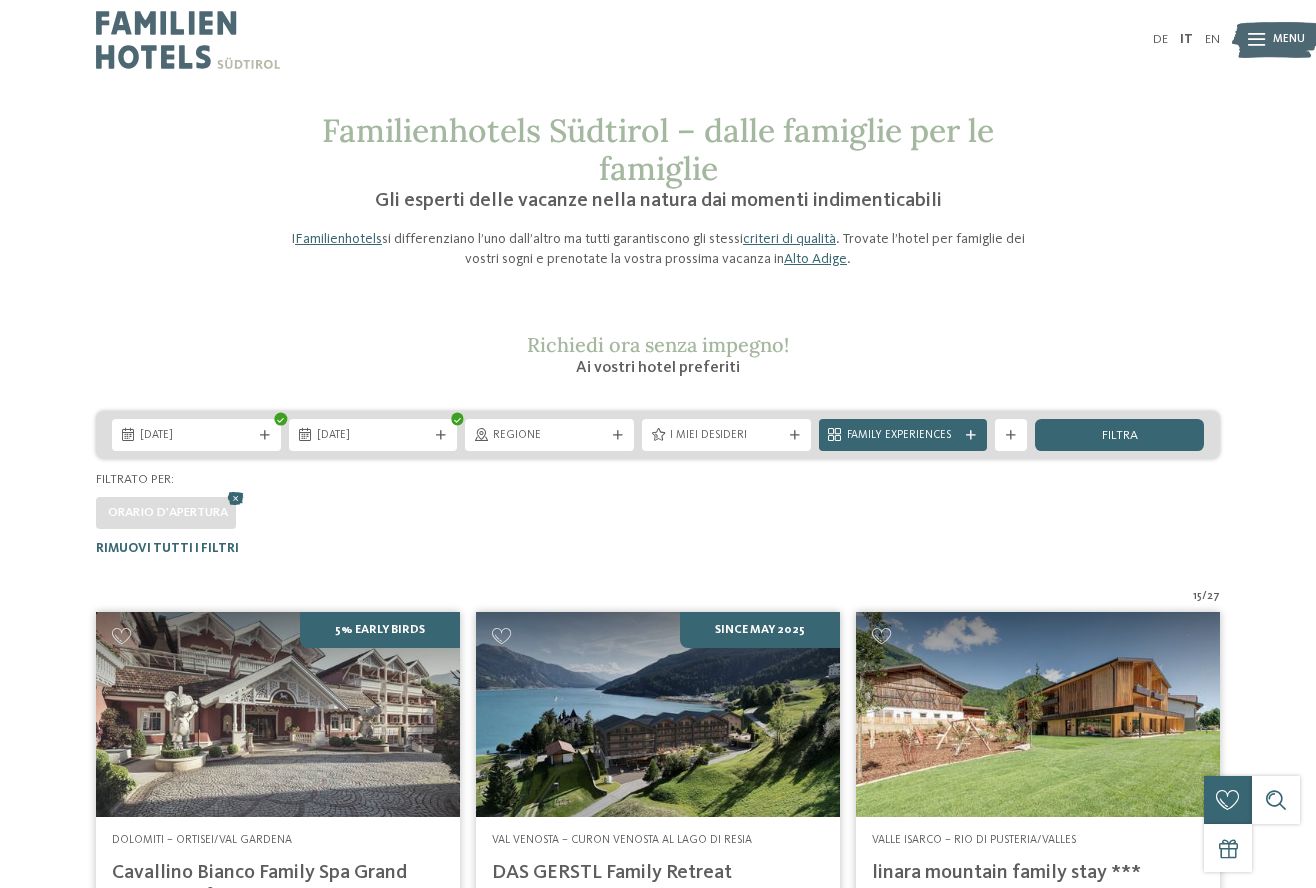 click on "continua a leggere" at bounding box center [561, 2166] 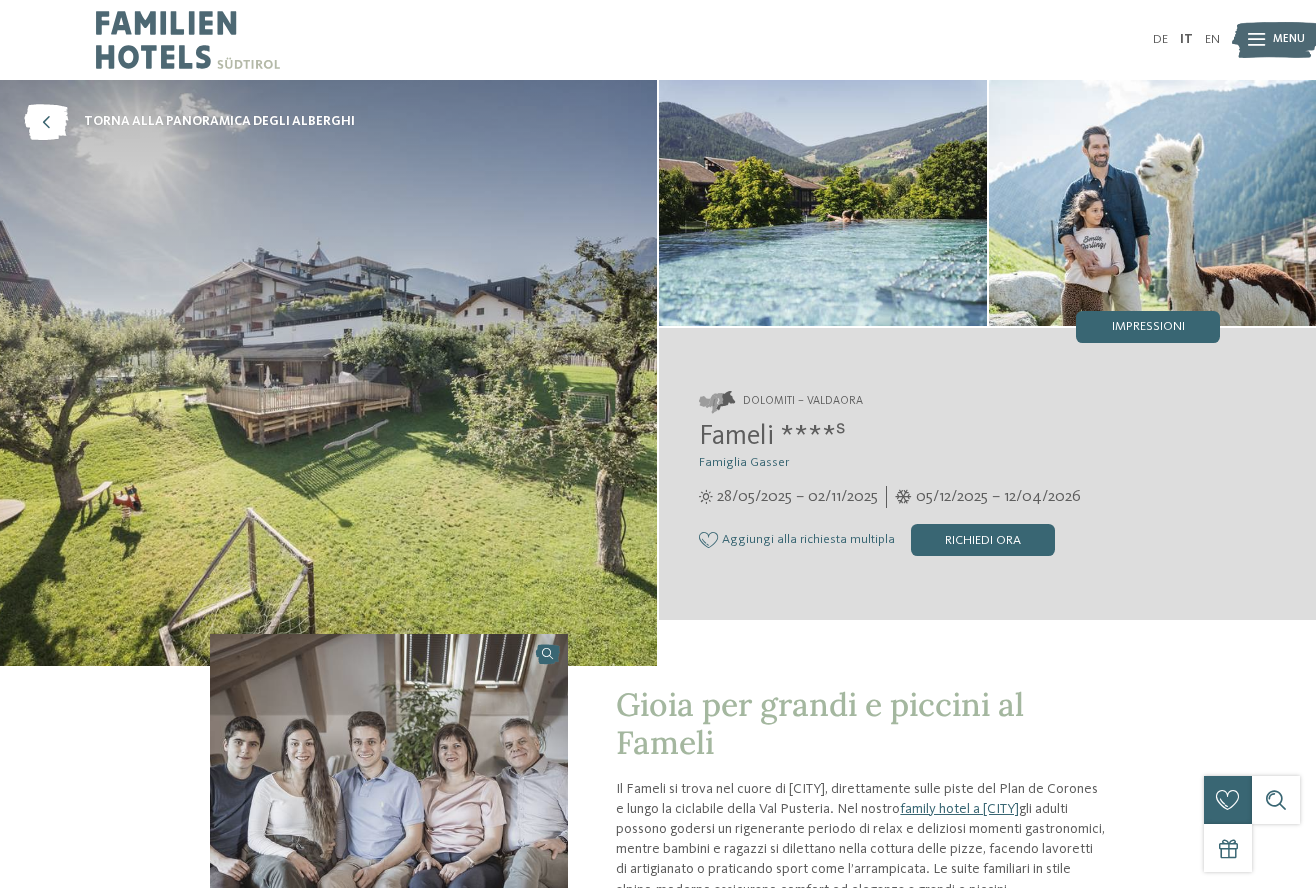 scroll, scrollTop: 0, scrollLeft: 0, axis: both 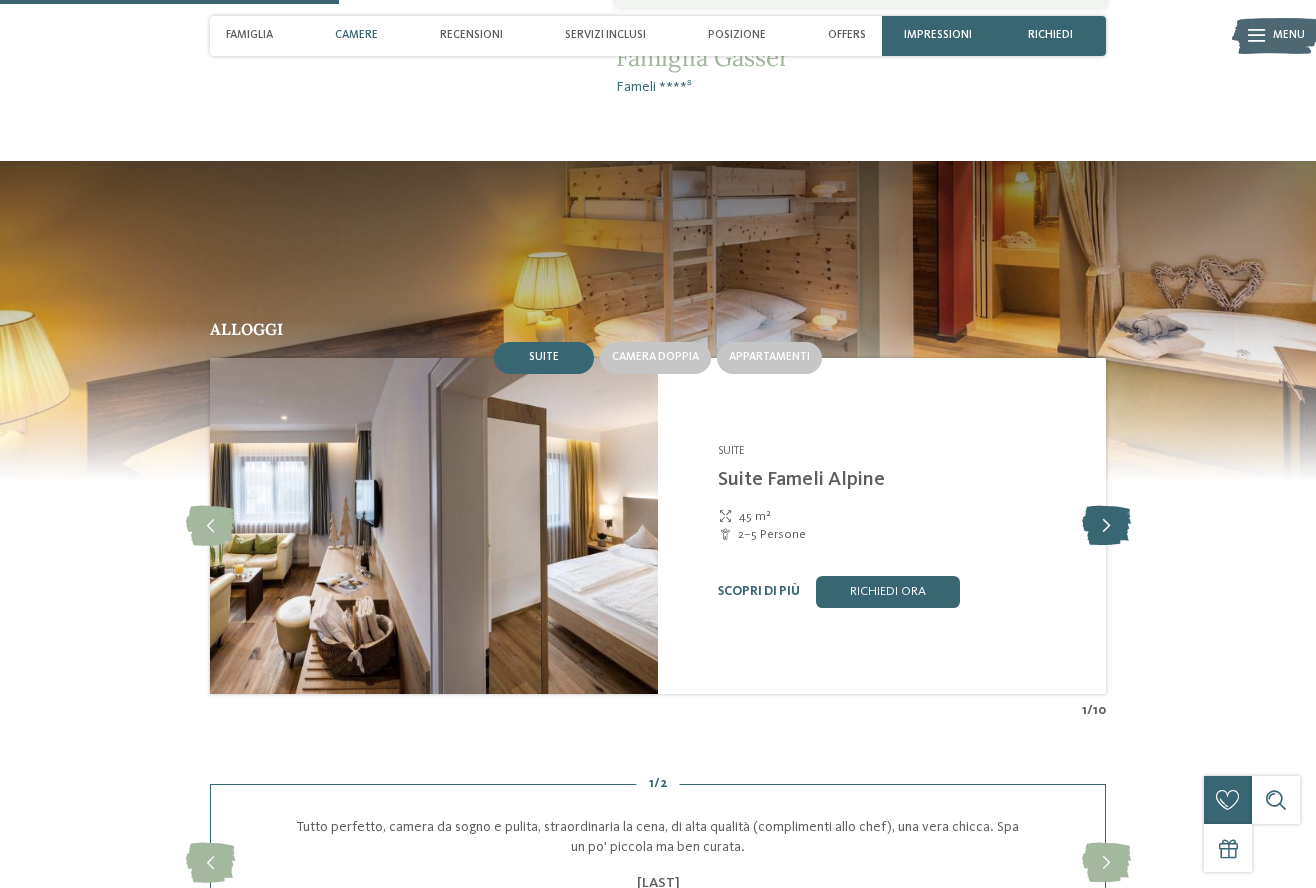 click at bounding box center (1106, 526) 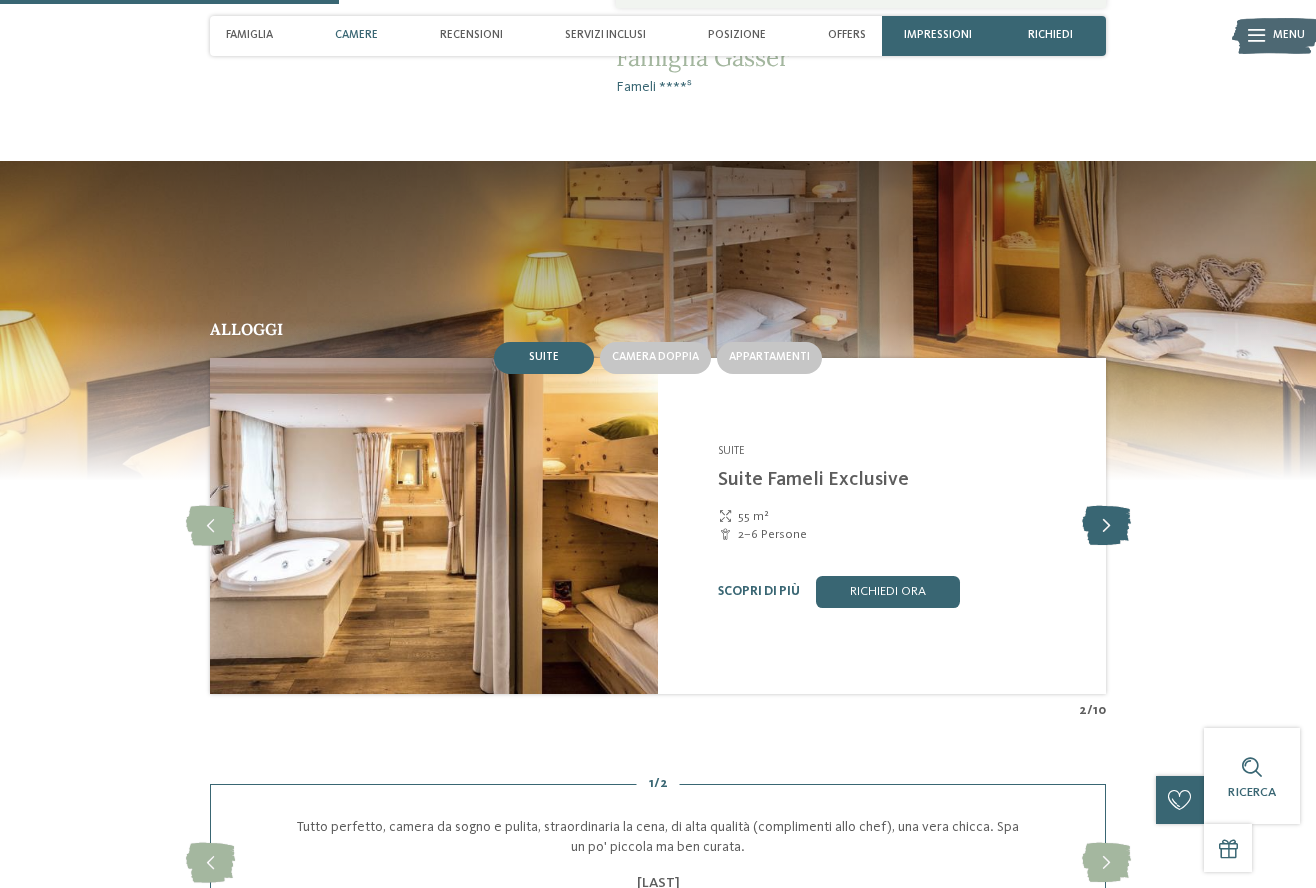 click at bounding box center [1106, 526] 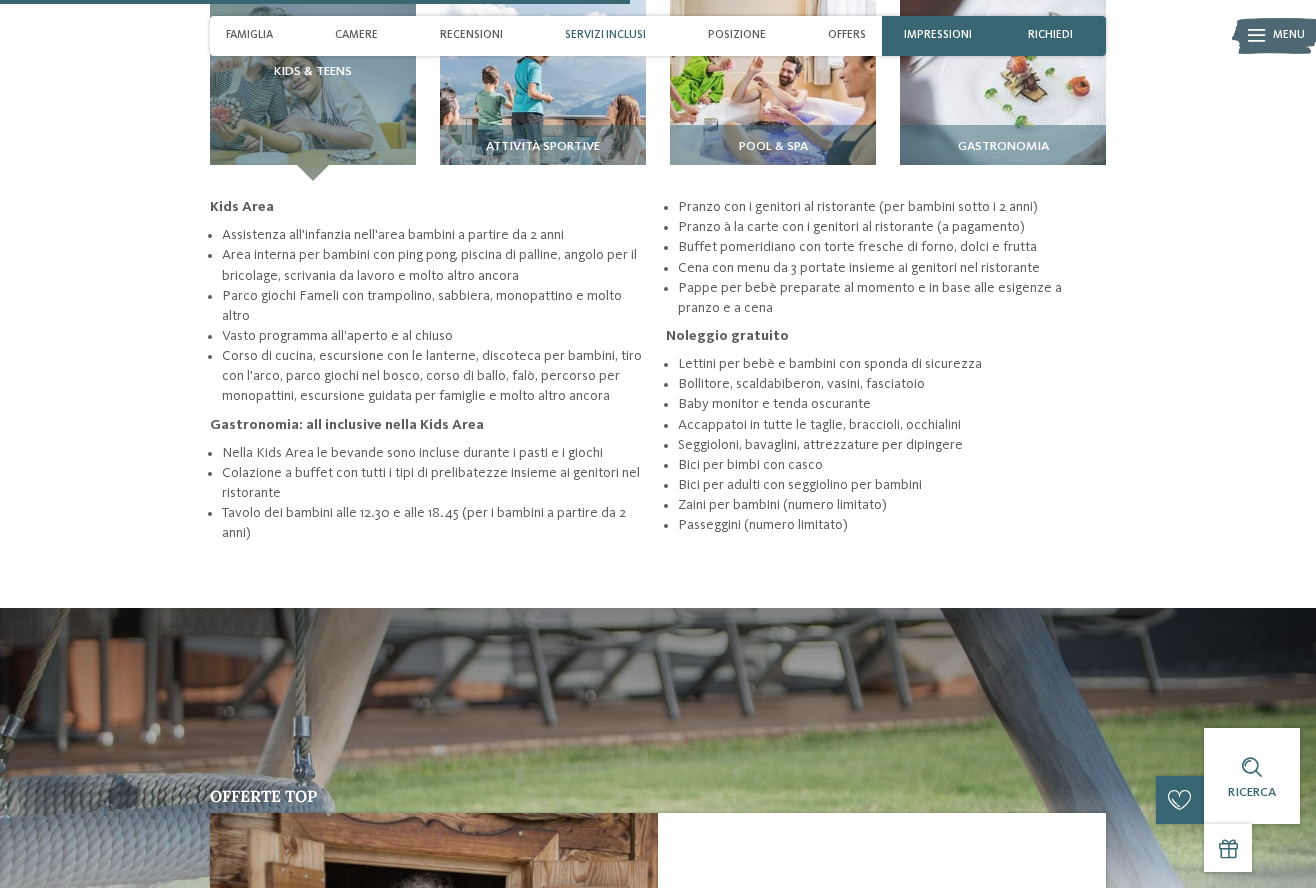 scroll, scrollTop: 2773, scrollLeft: 0, axis: vertical 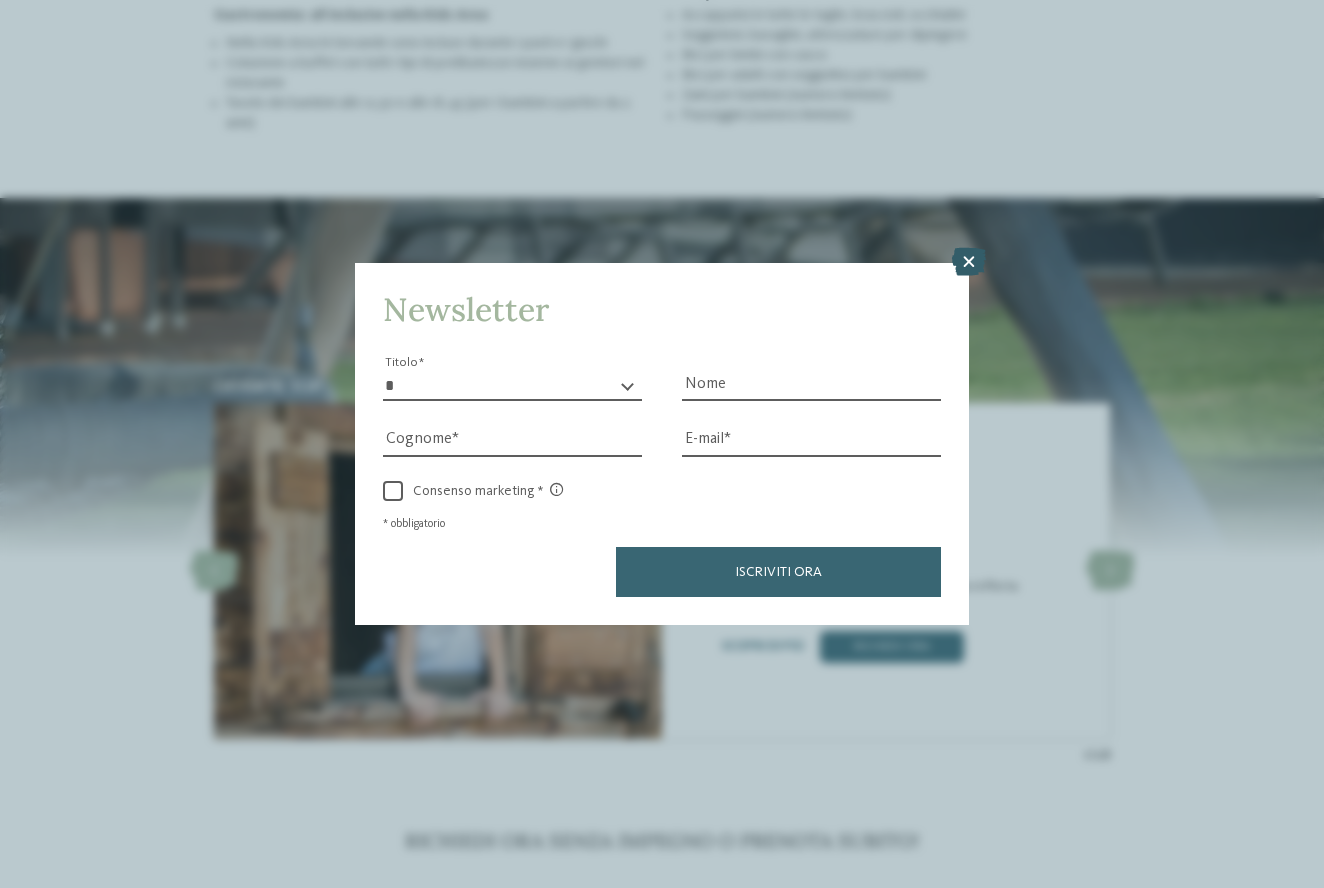 click at bounding box center (969, 262) 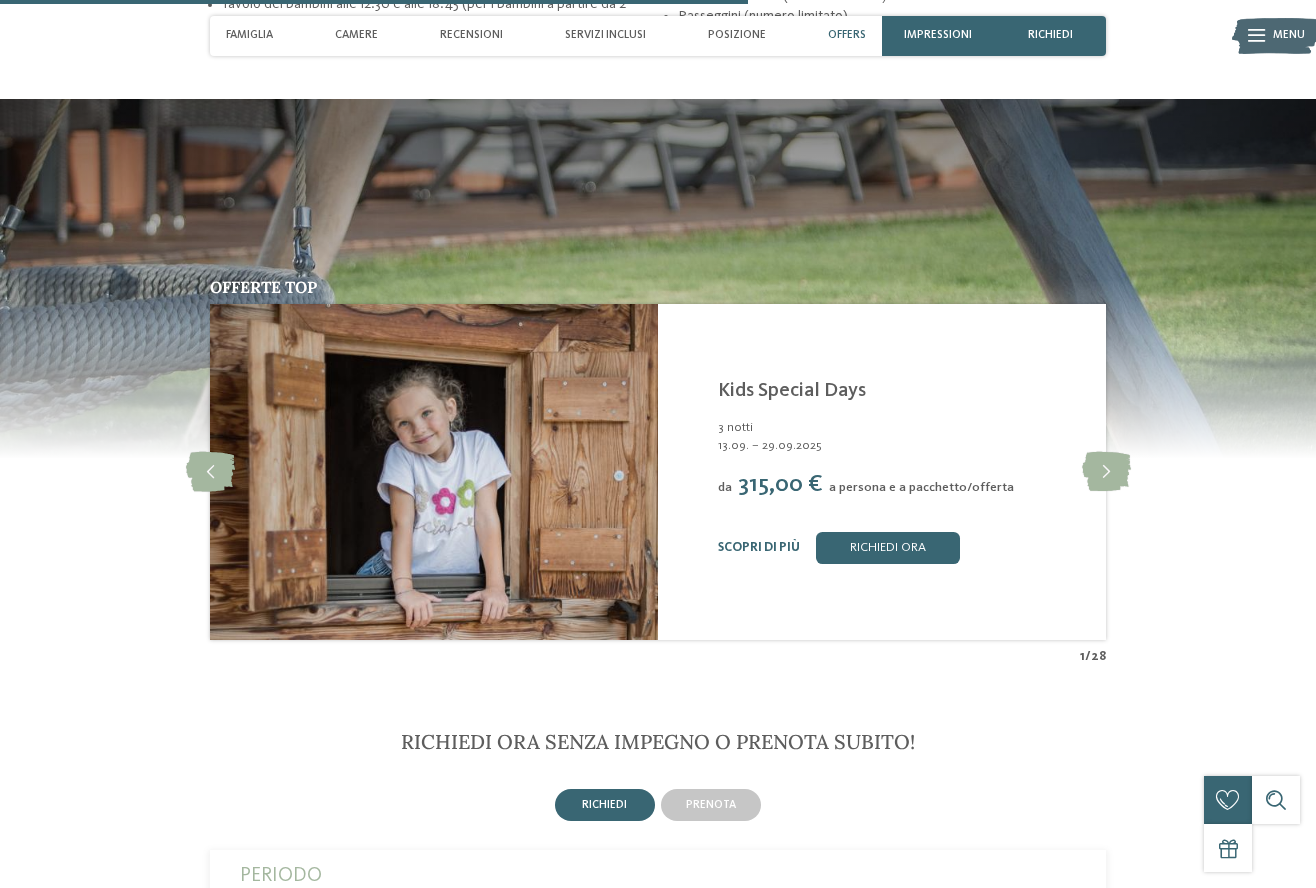 scroll, scrollTop: 2872, scrollLeft: 0, axis: vertical 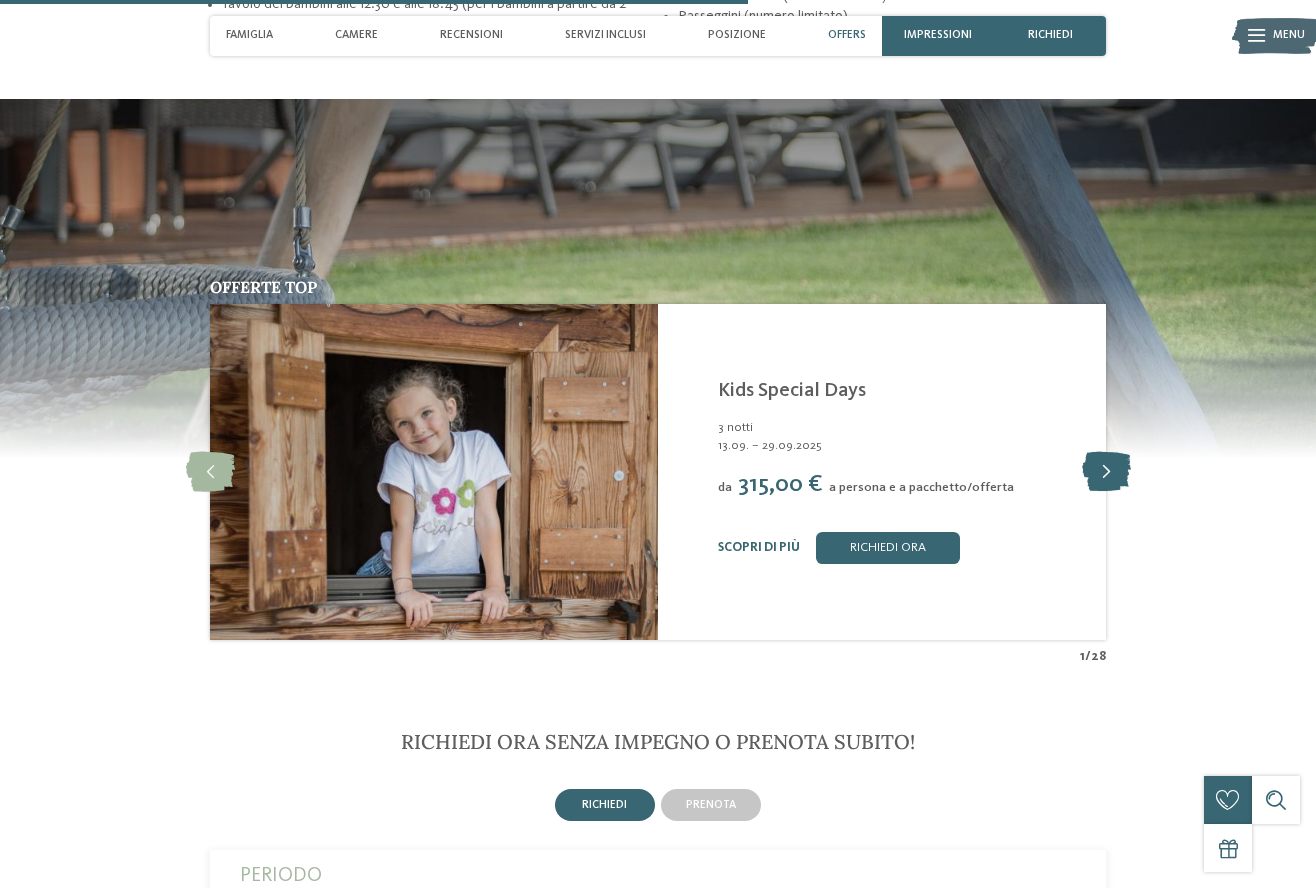 click at bounding box center [1106, 472] 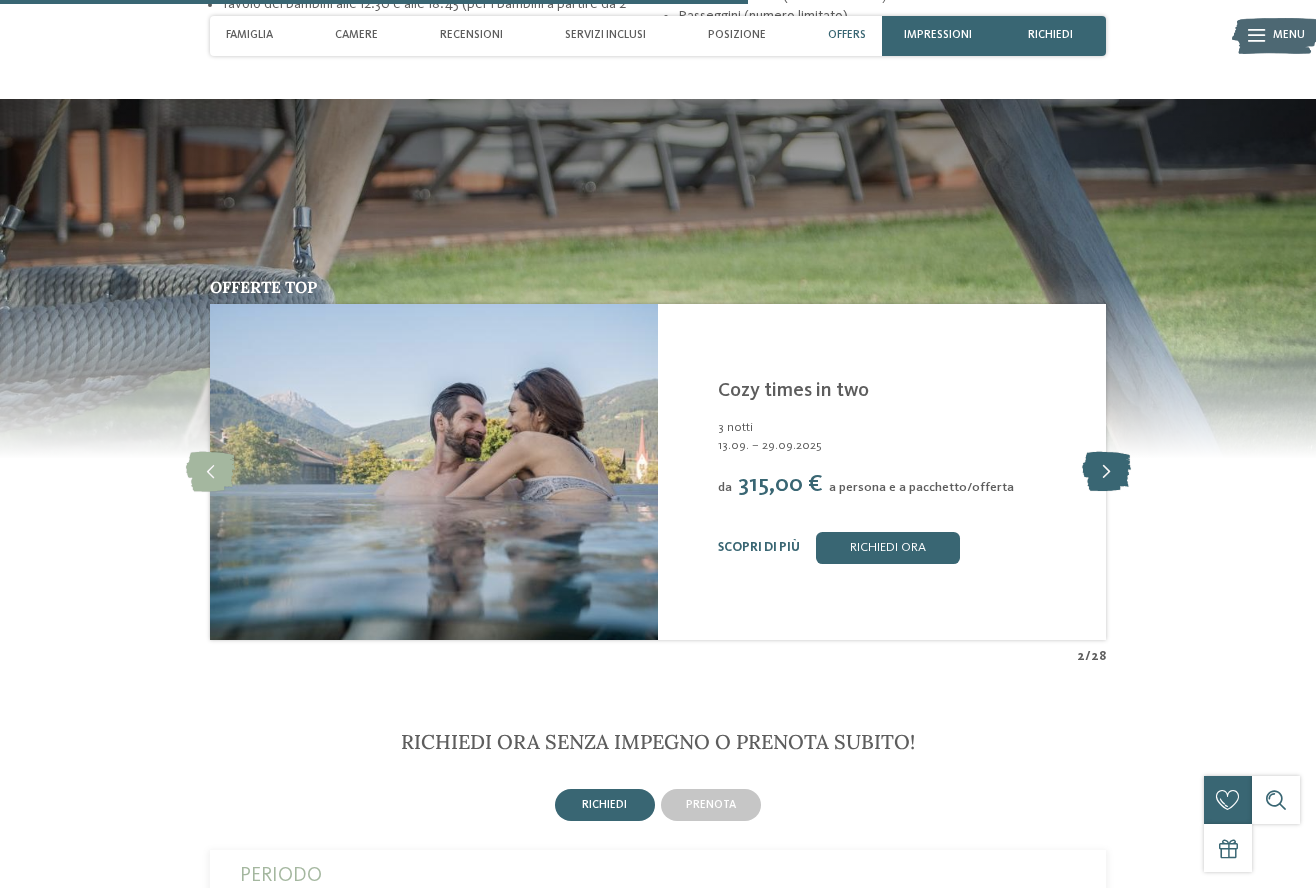 click at bounding box center (1106, 472) 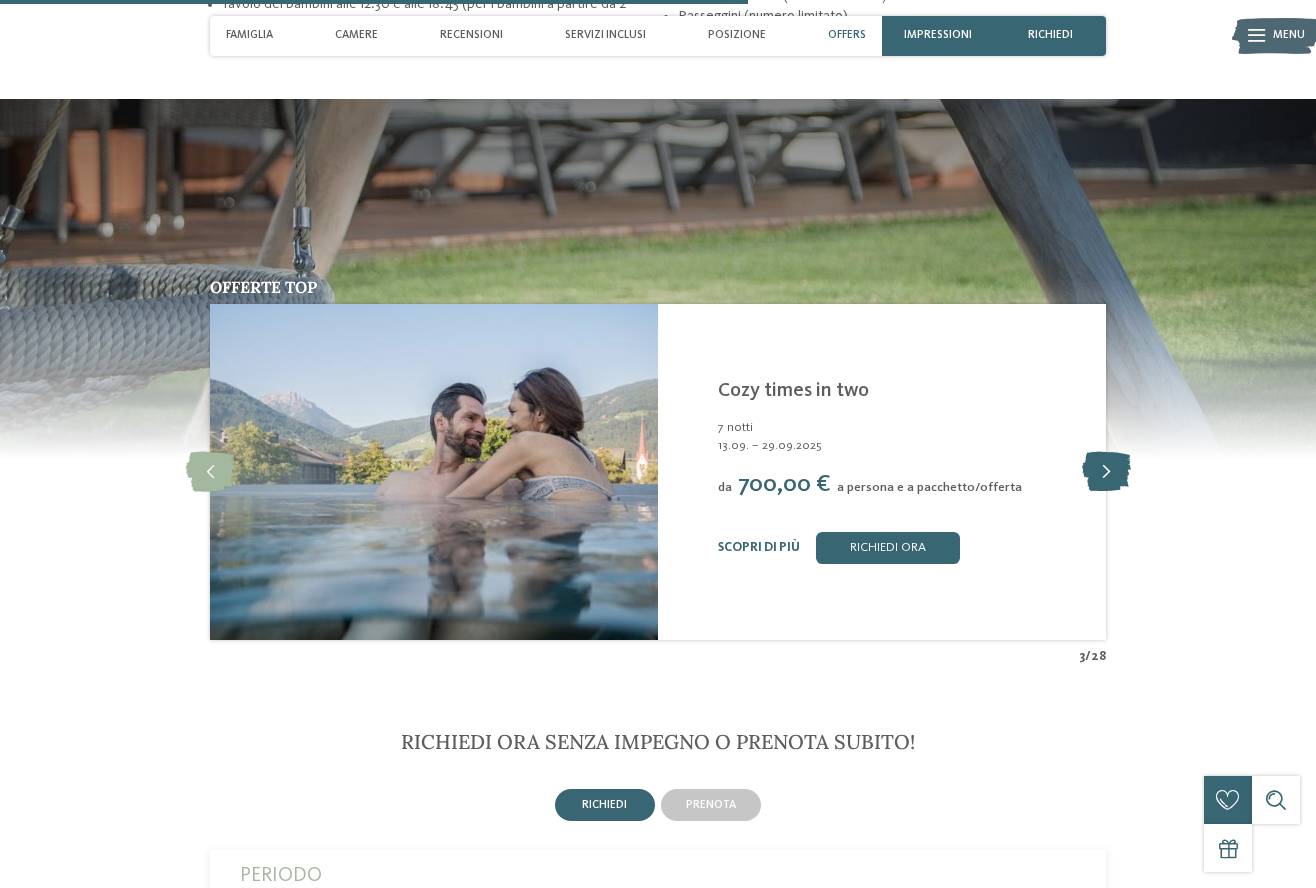 click at bounding box center [1106, 472] 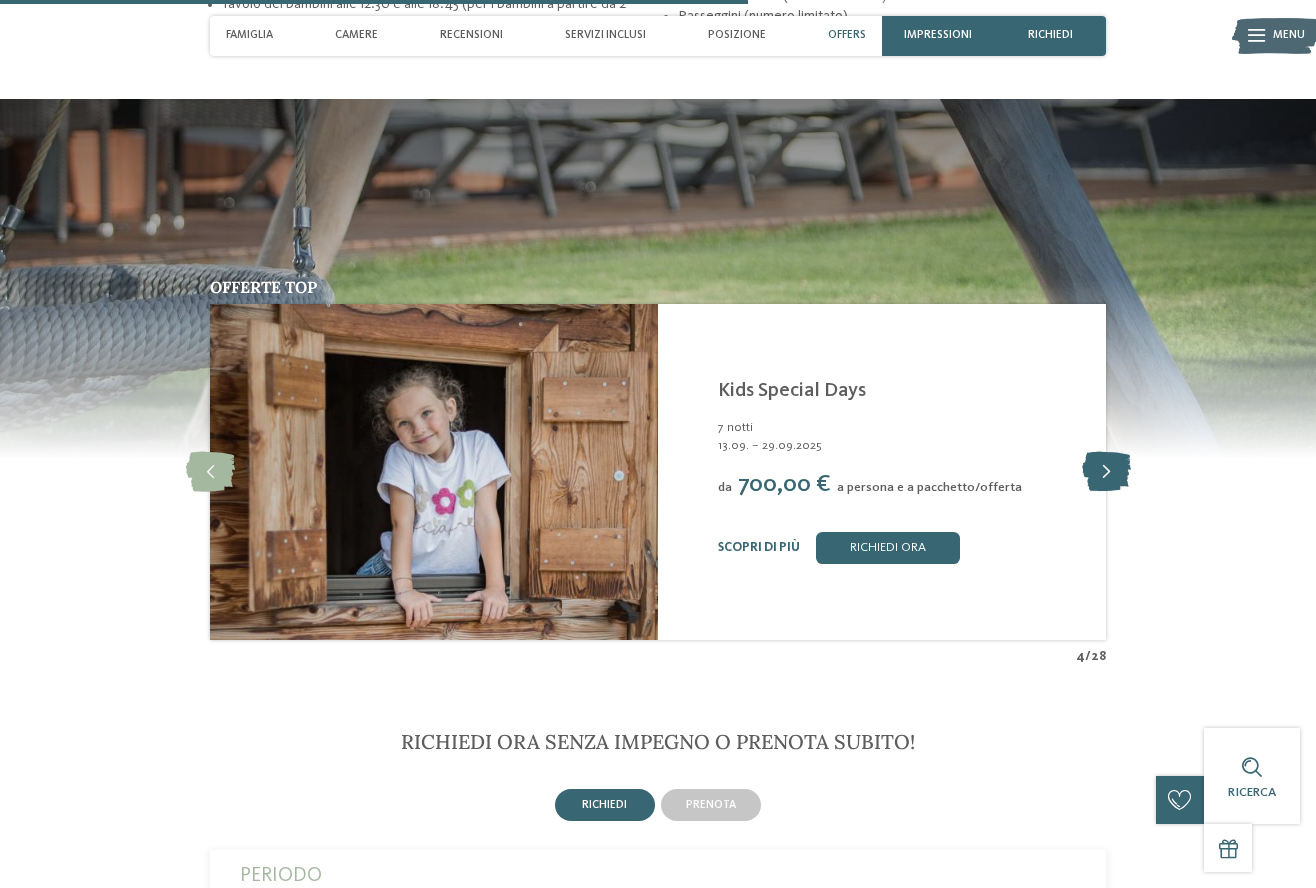 click at bounding box center [1106, 472] 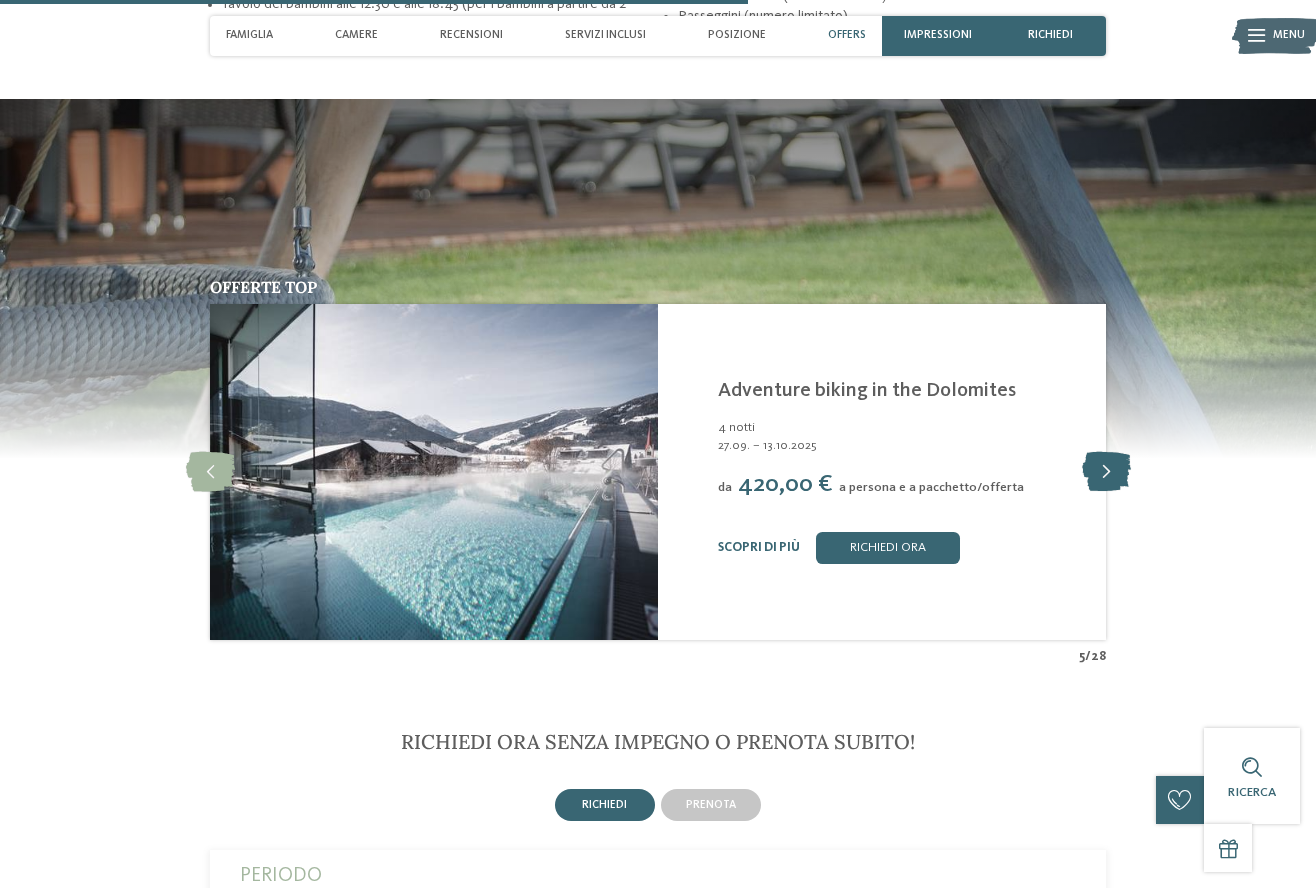 click at bounding box center (1106, 472) 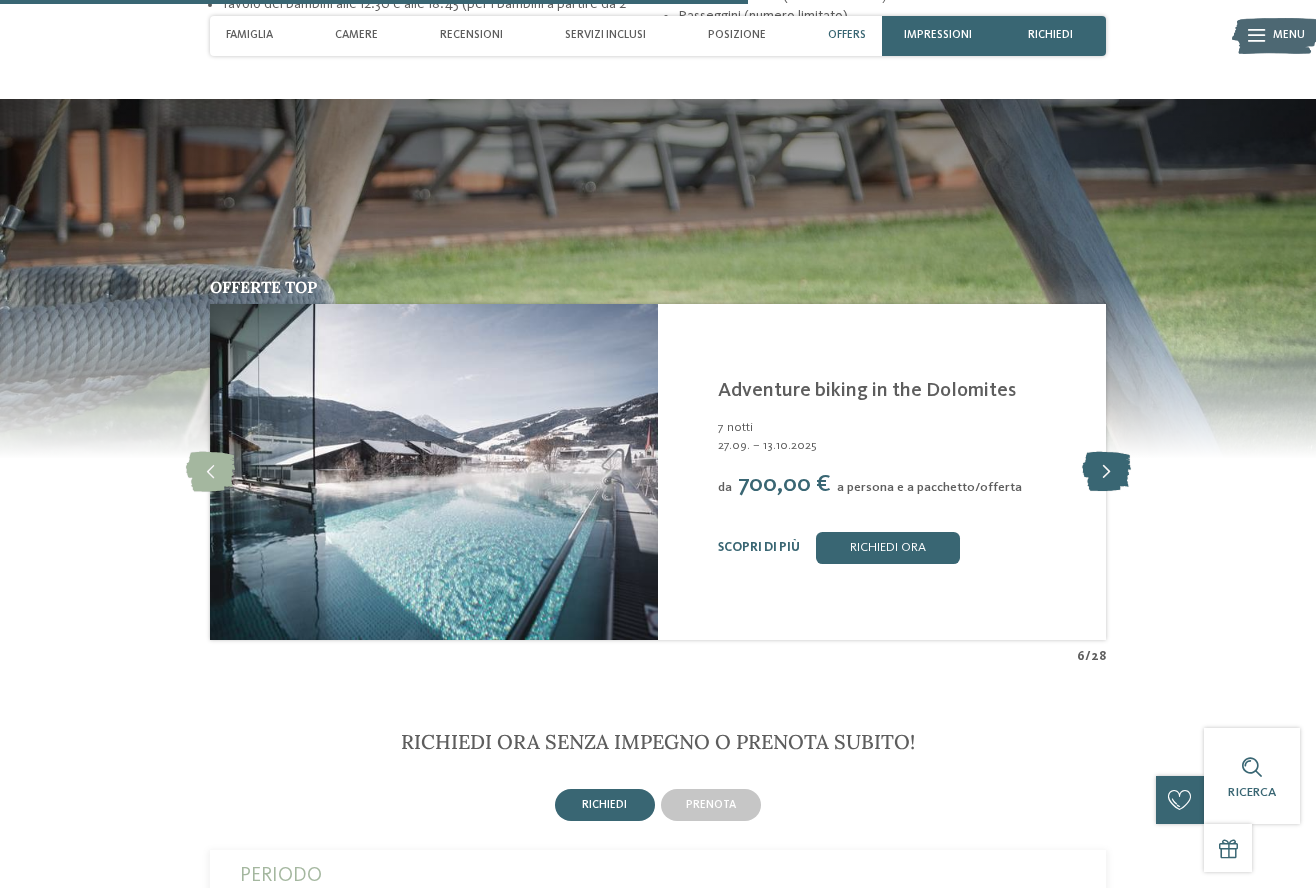 click at bounding box center (1106, 472) 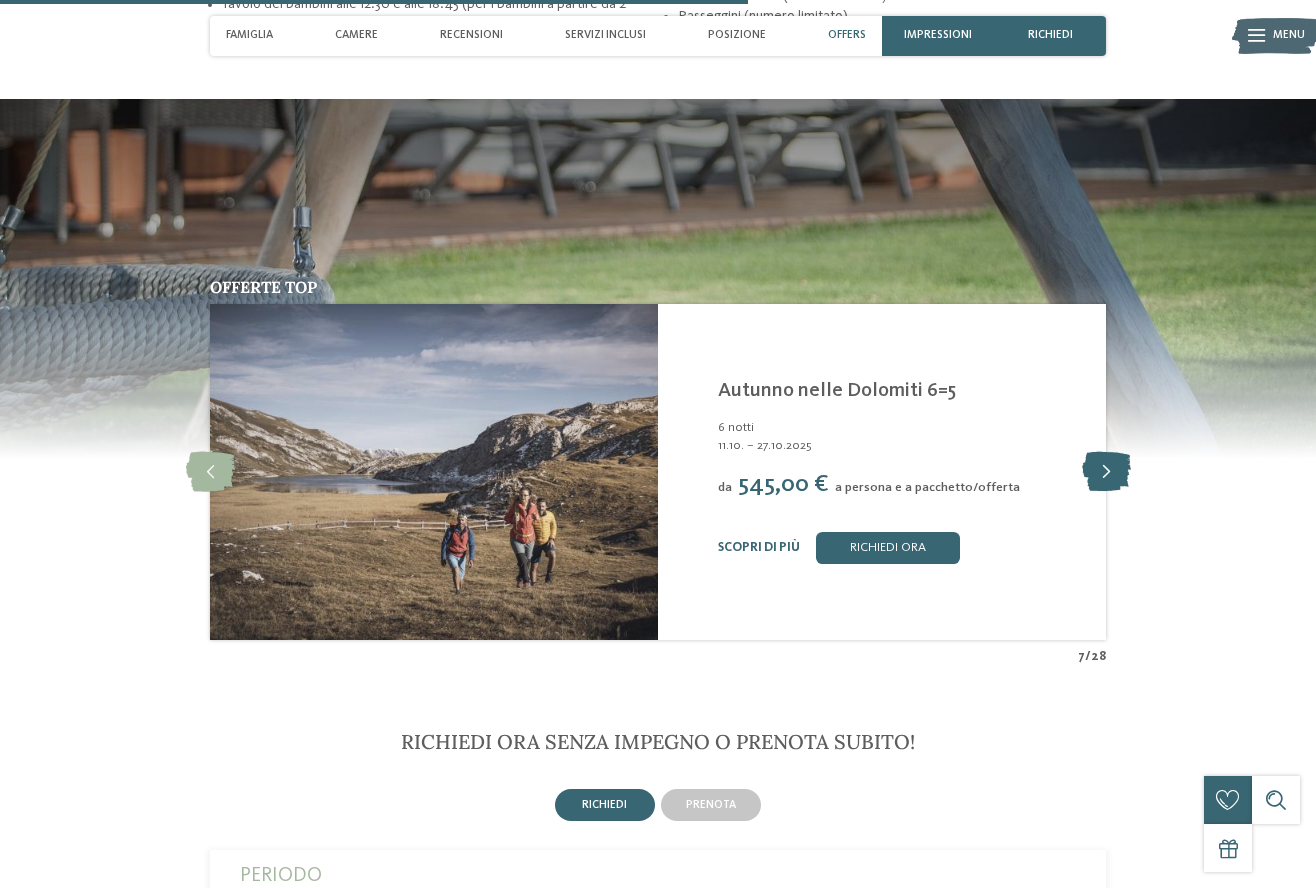 click at bounding box center (1106, 472) 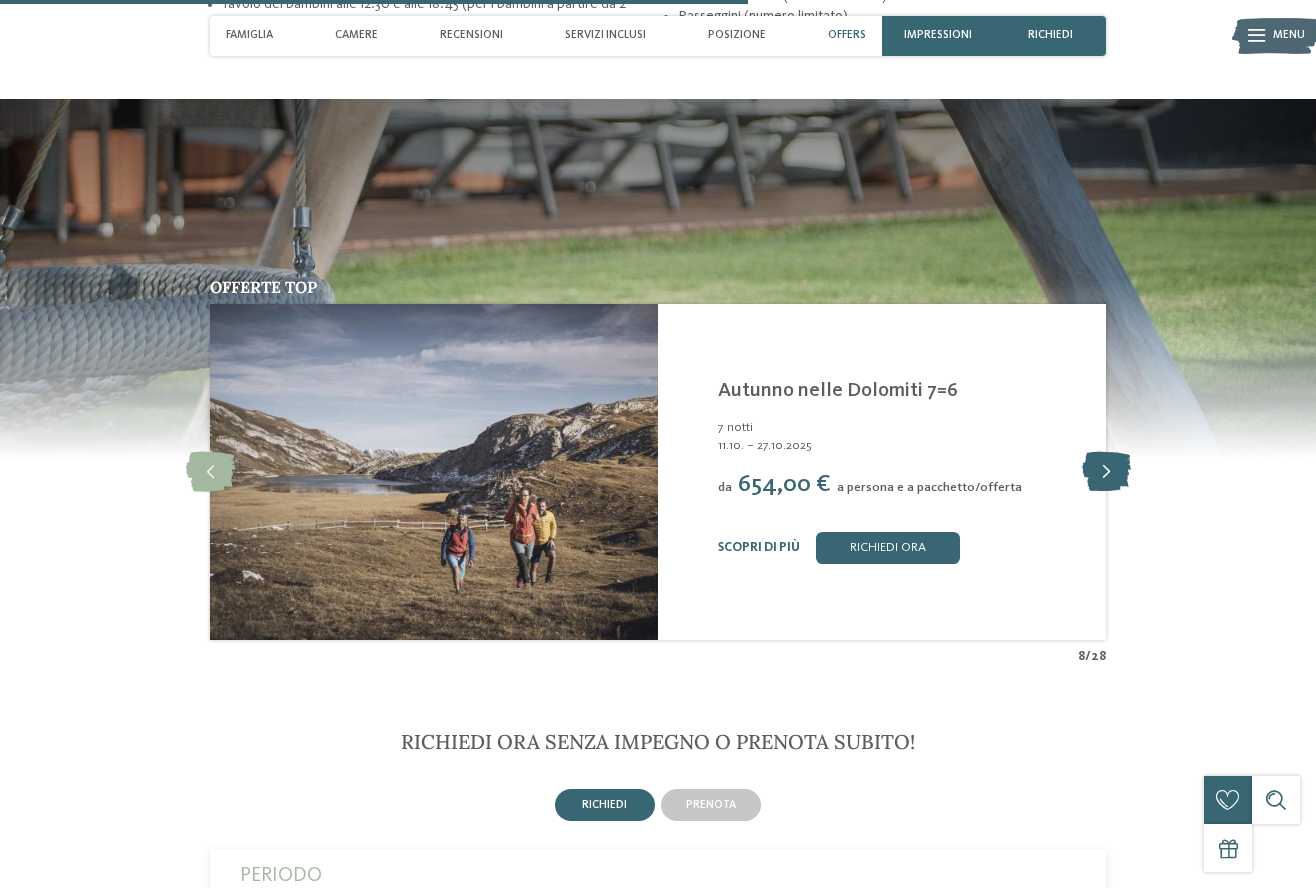 click at bounding box center (1106, 472) 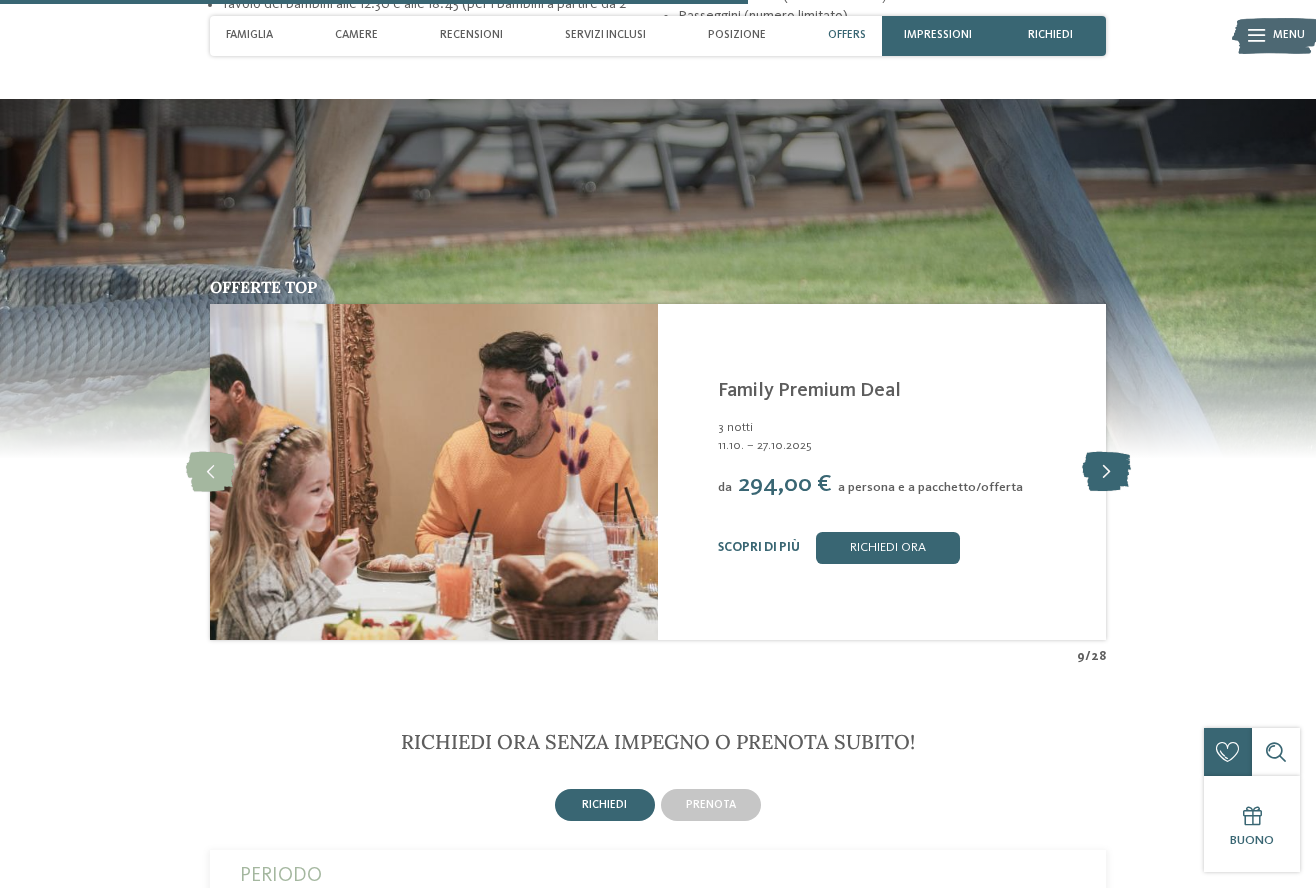 click at bounding box center [1106, 472] 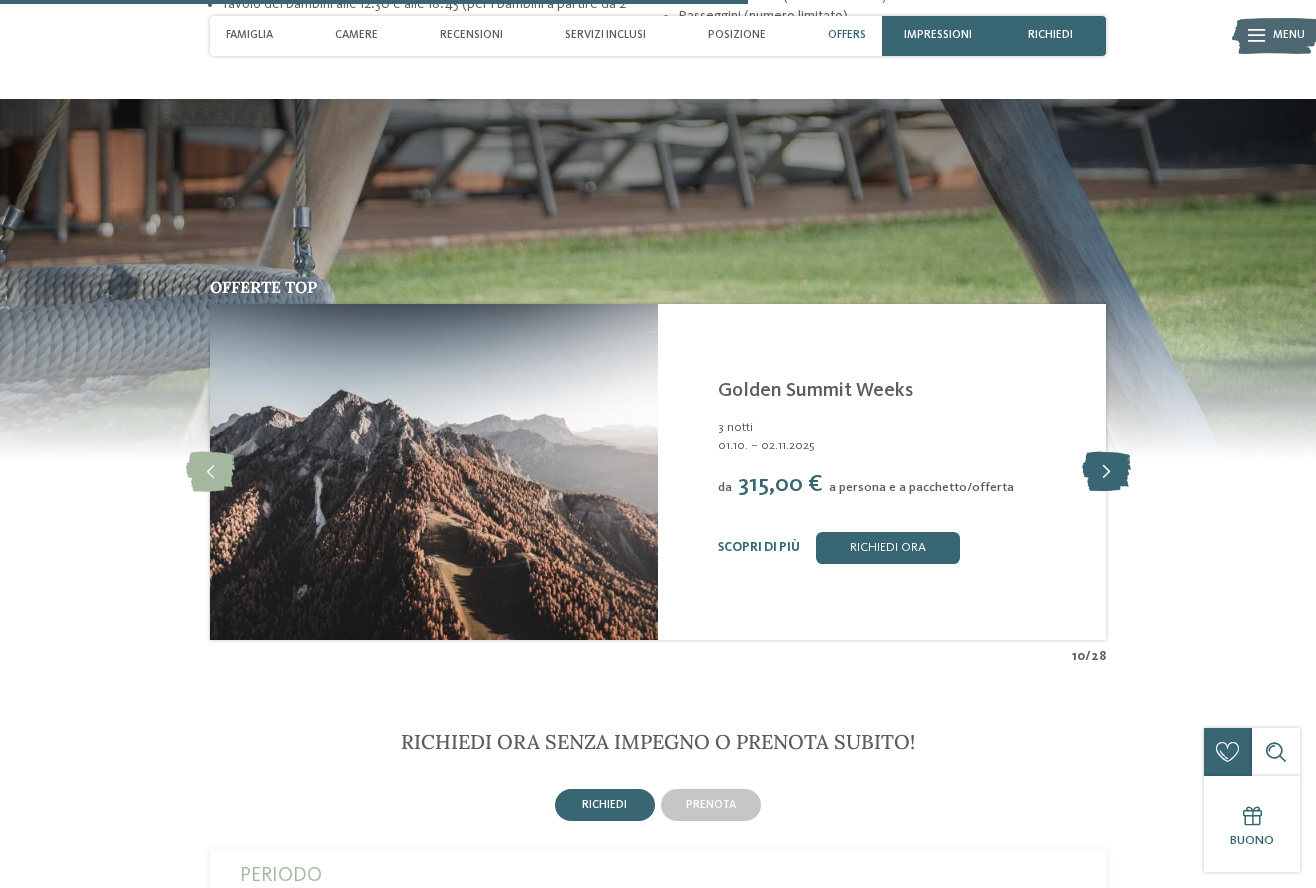 click at bounding box center (1106, 472) 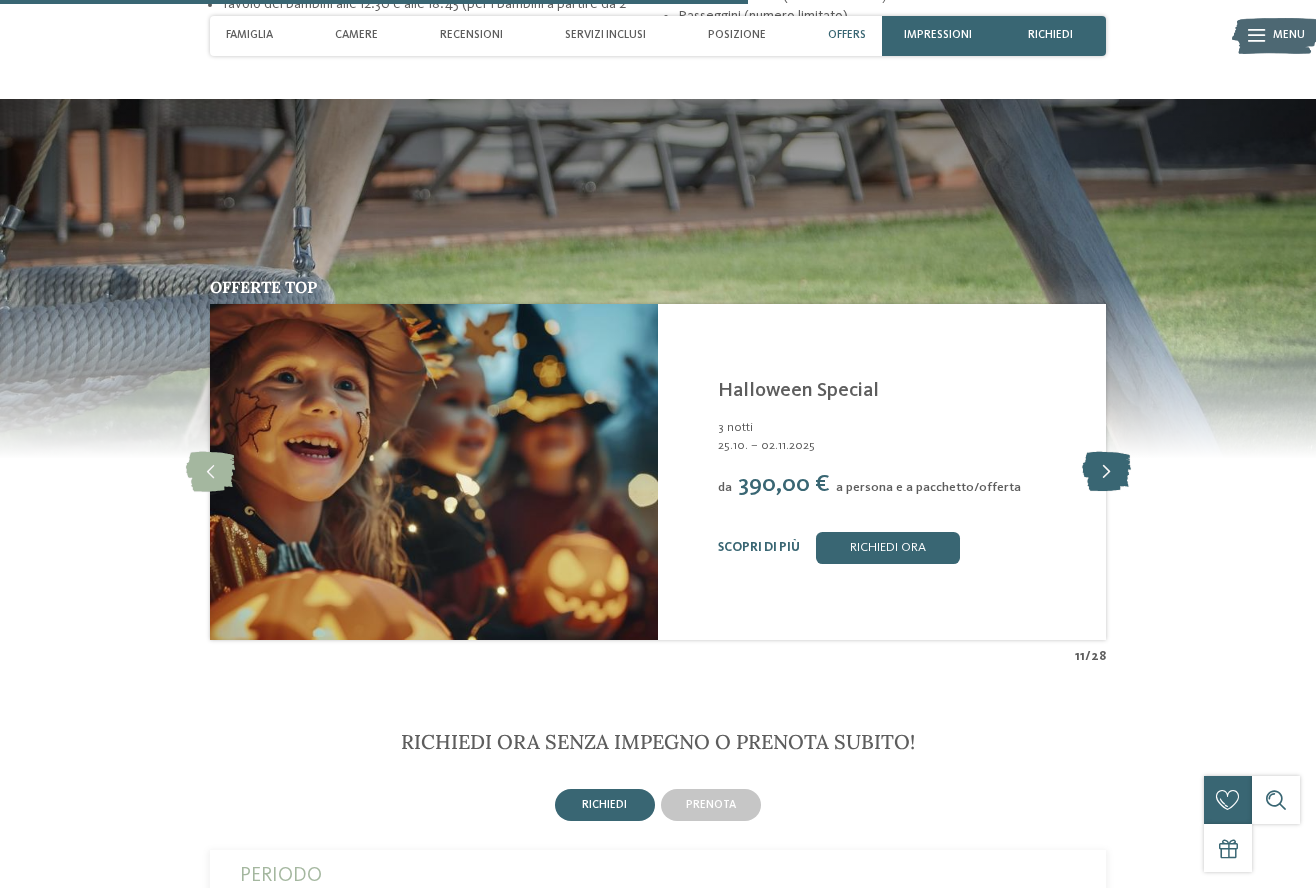 click at bounding box center (1106, 472) 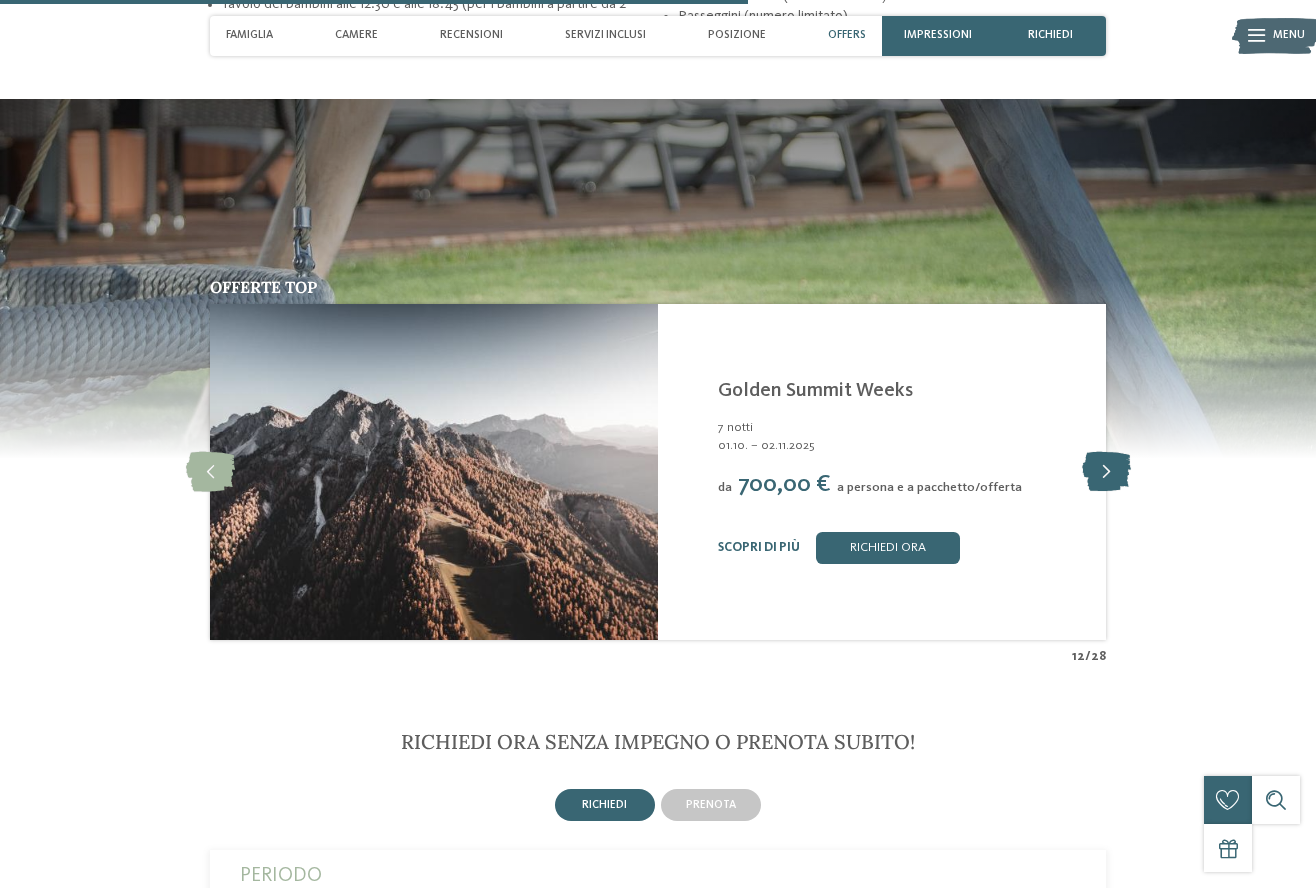 click at bounding box center [1106, 472] 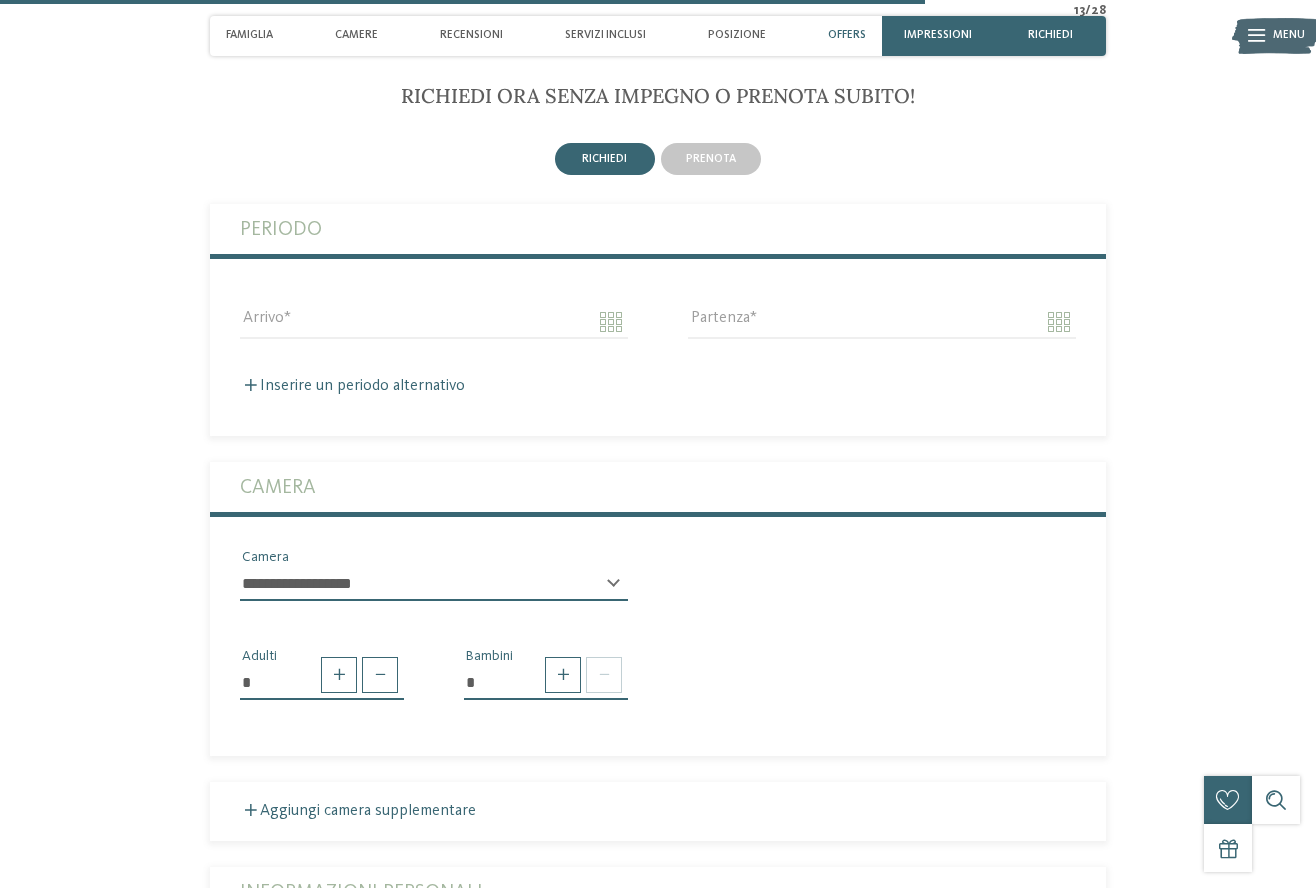 scroll, scrollTop: 3517, scrollLeft: 0, axis: vertical 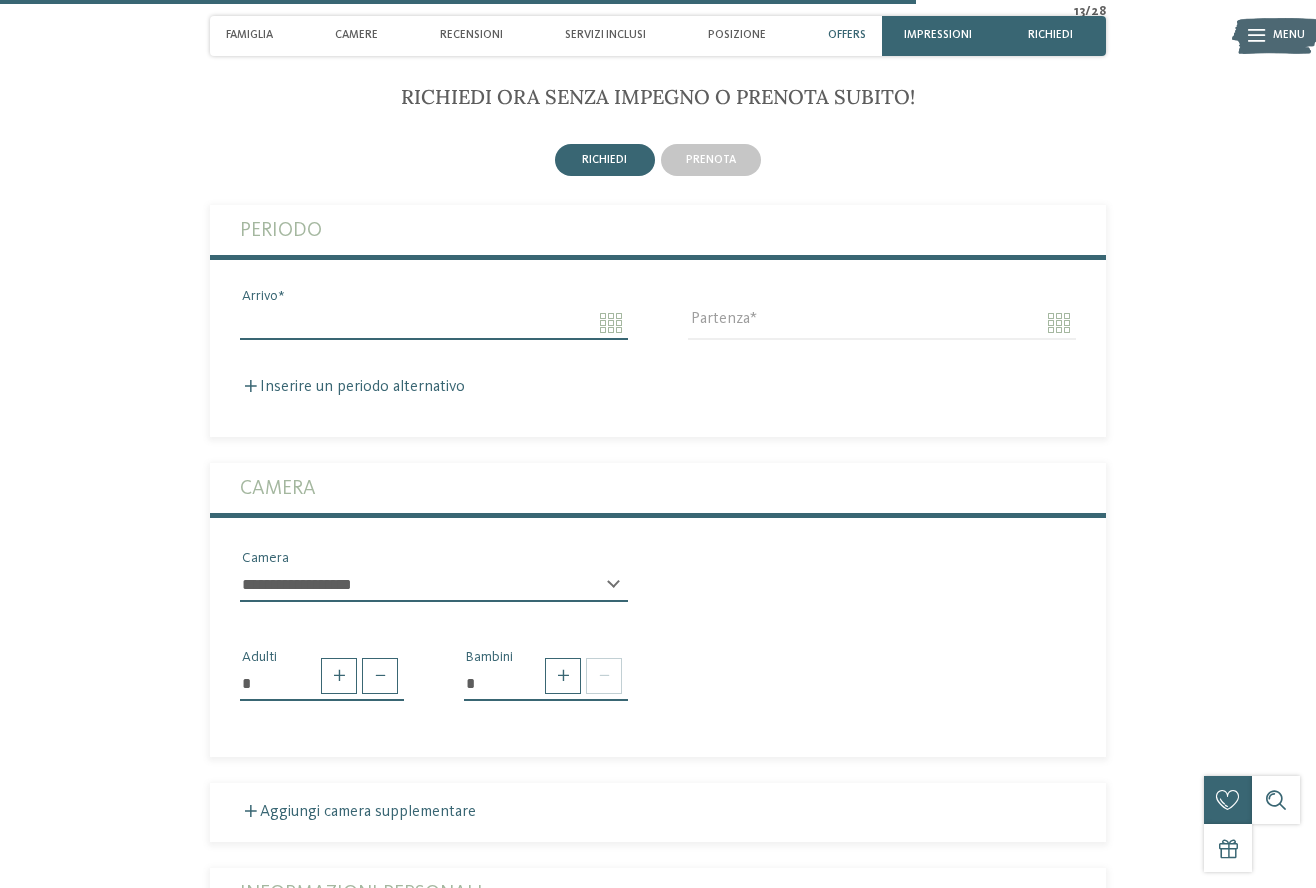click on "Arrivo" at bounding box center (434, 323) 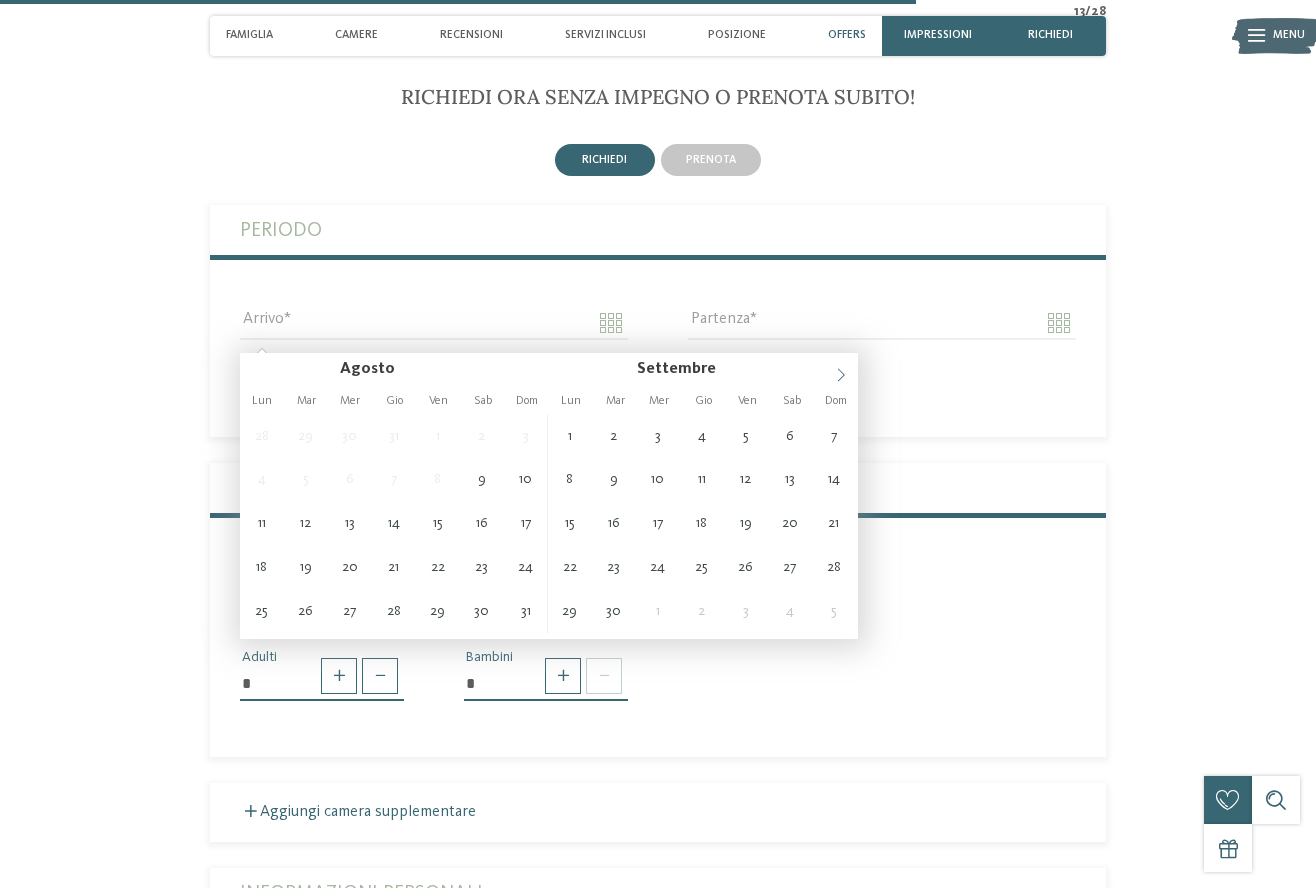 click 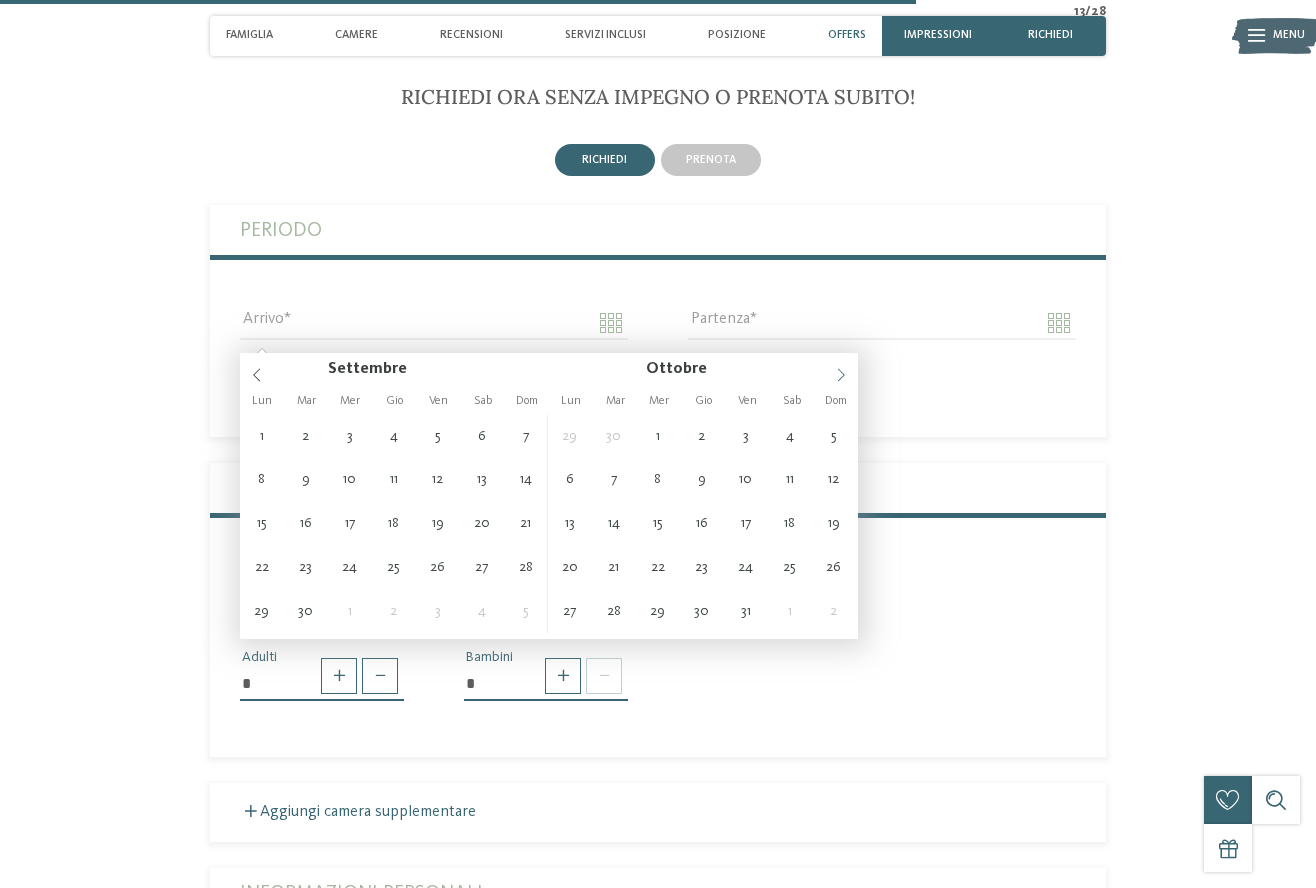 click 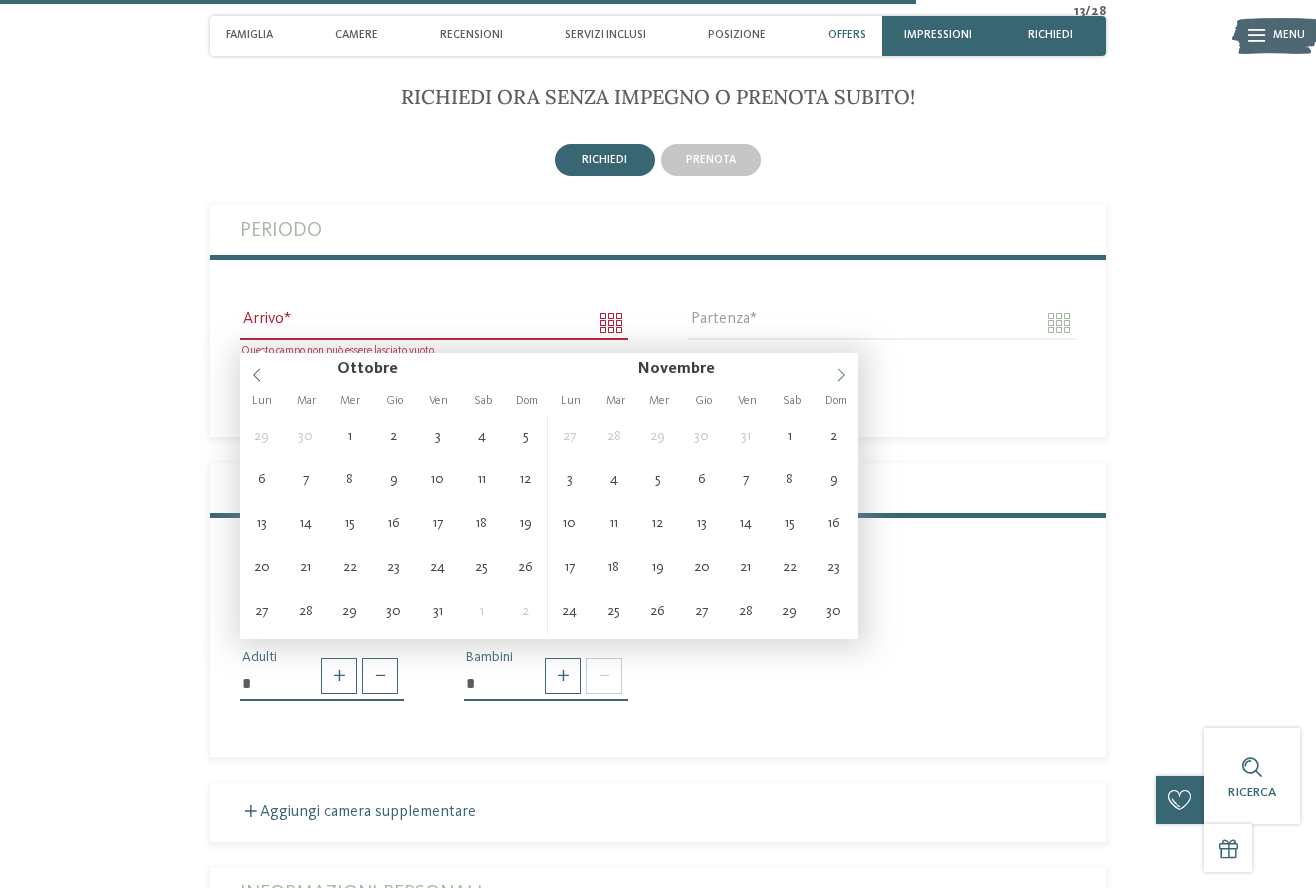 click 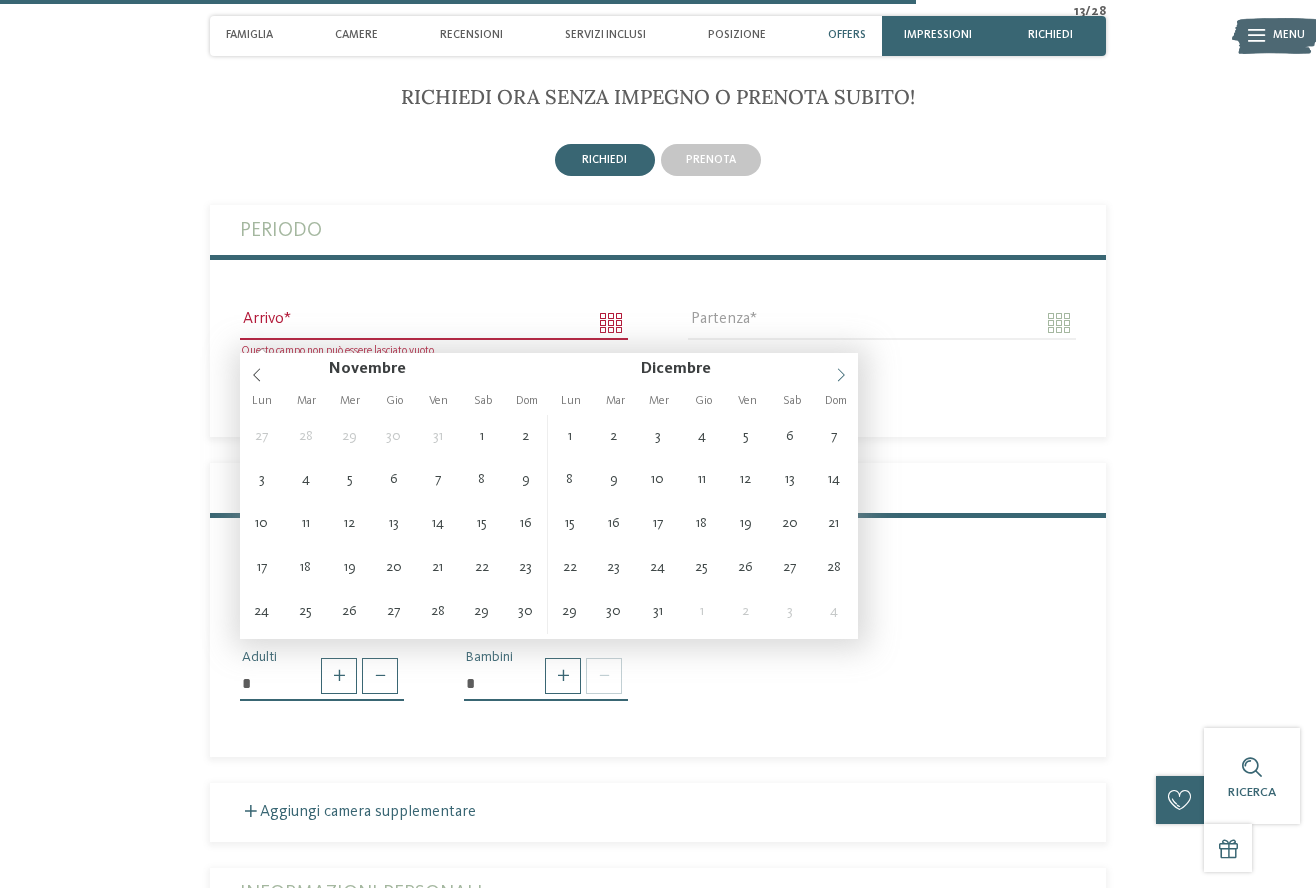type on "****" 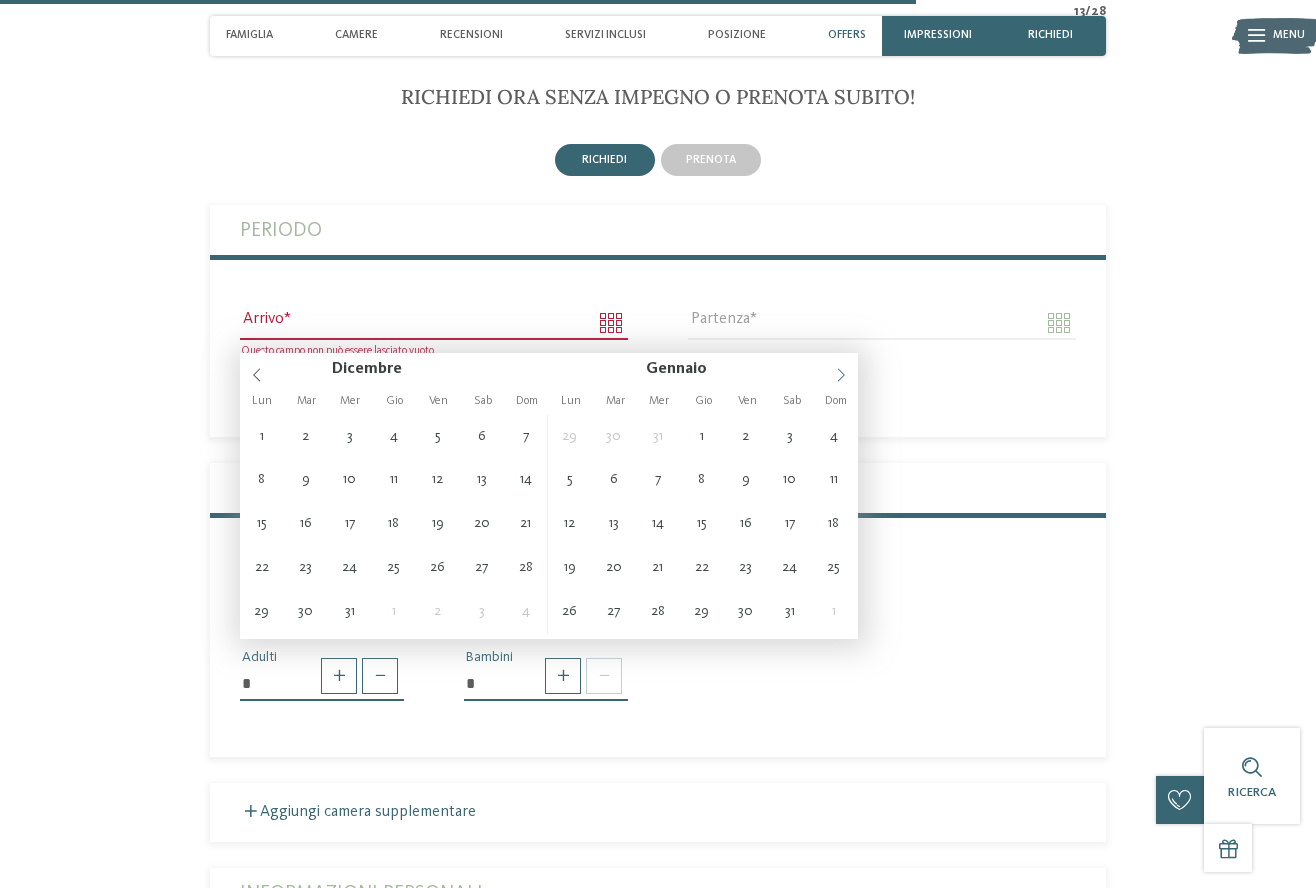 click 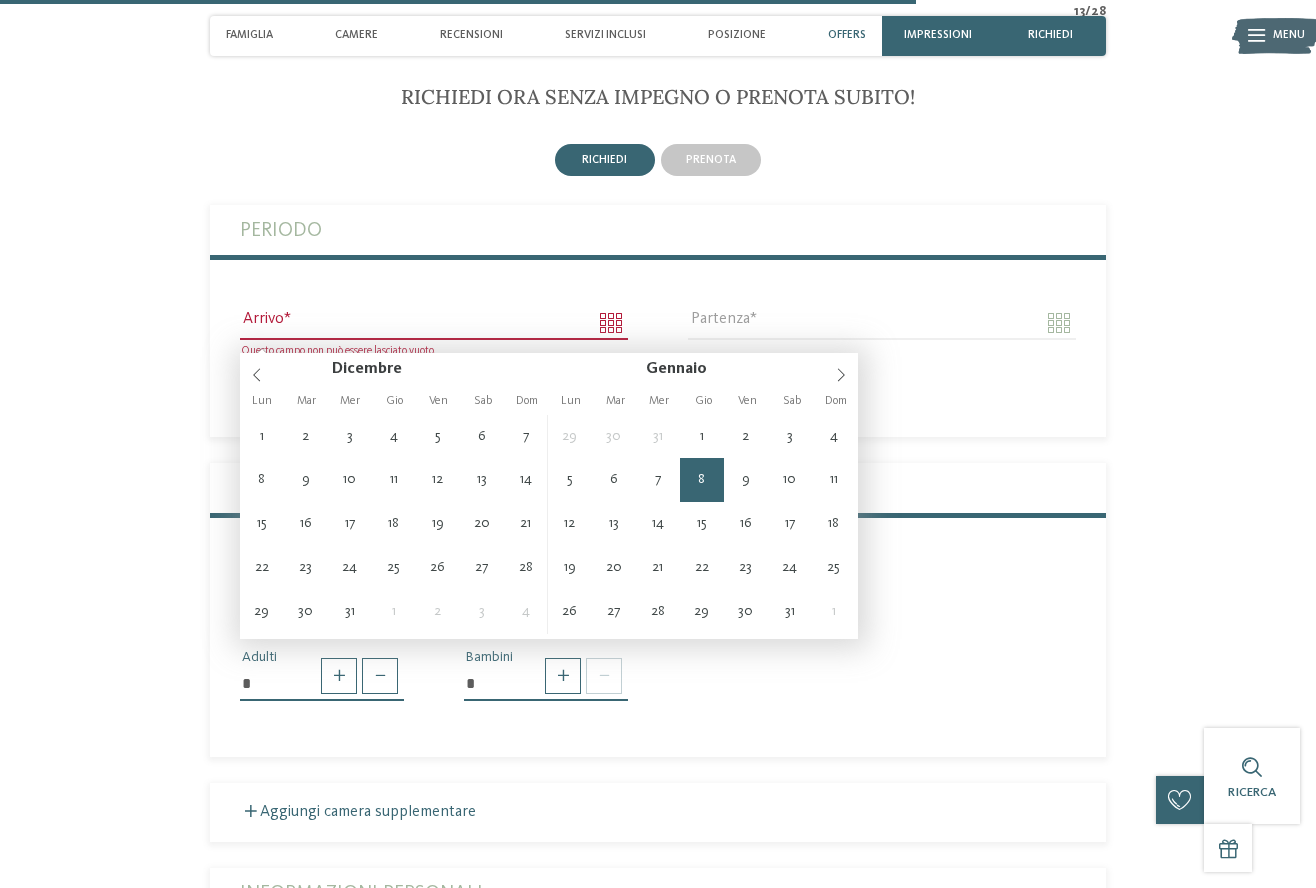 type on "**********" 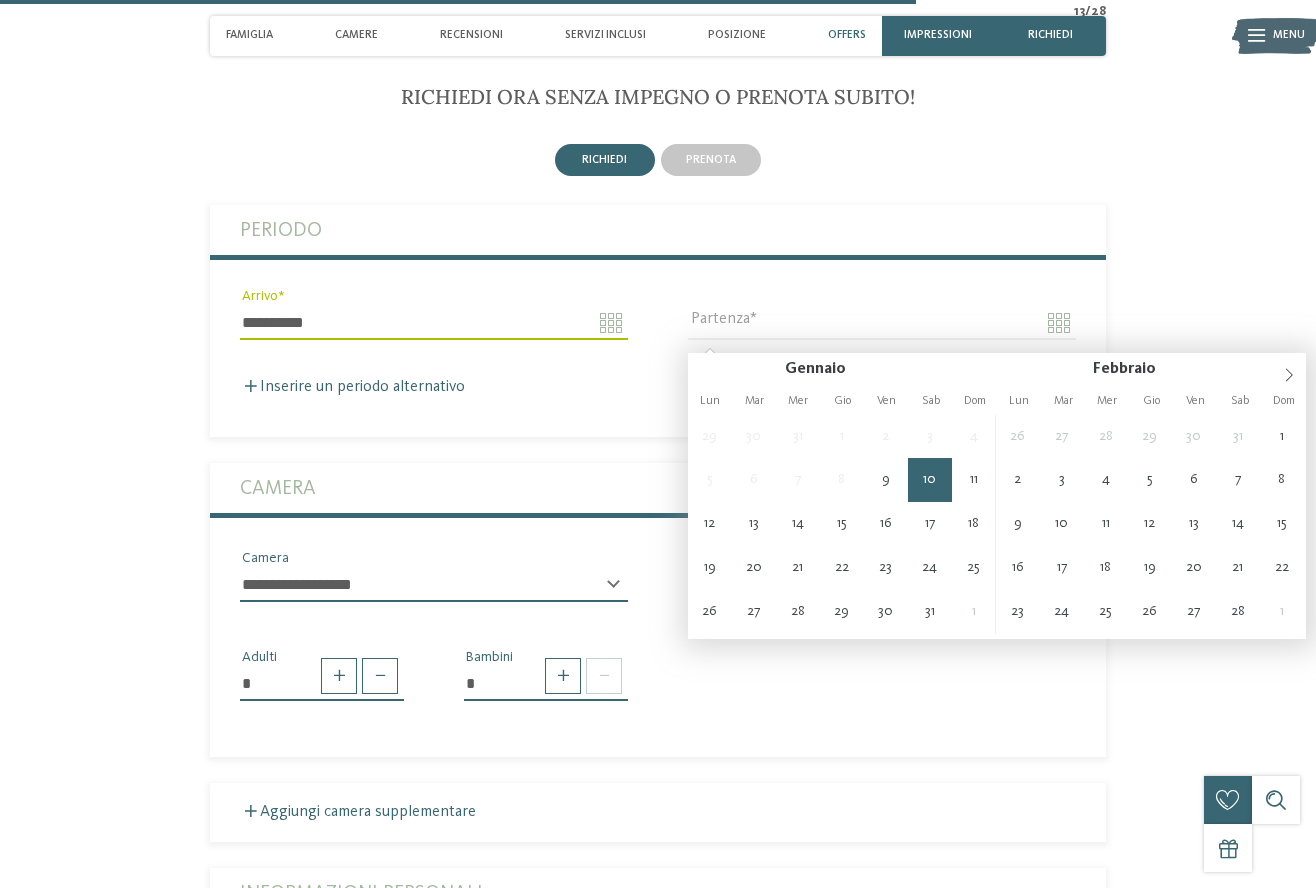 type on "**********" 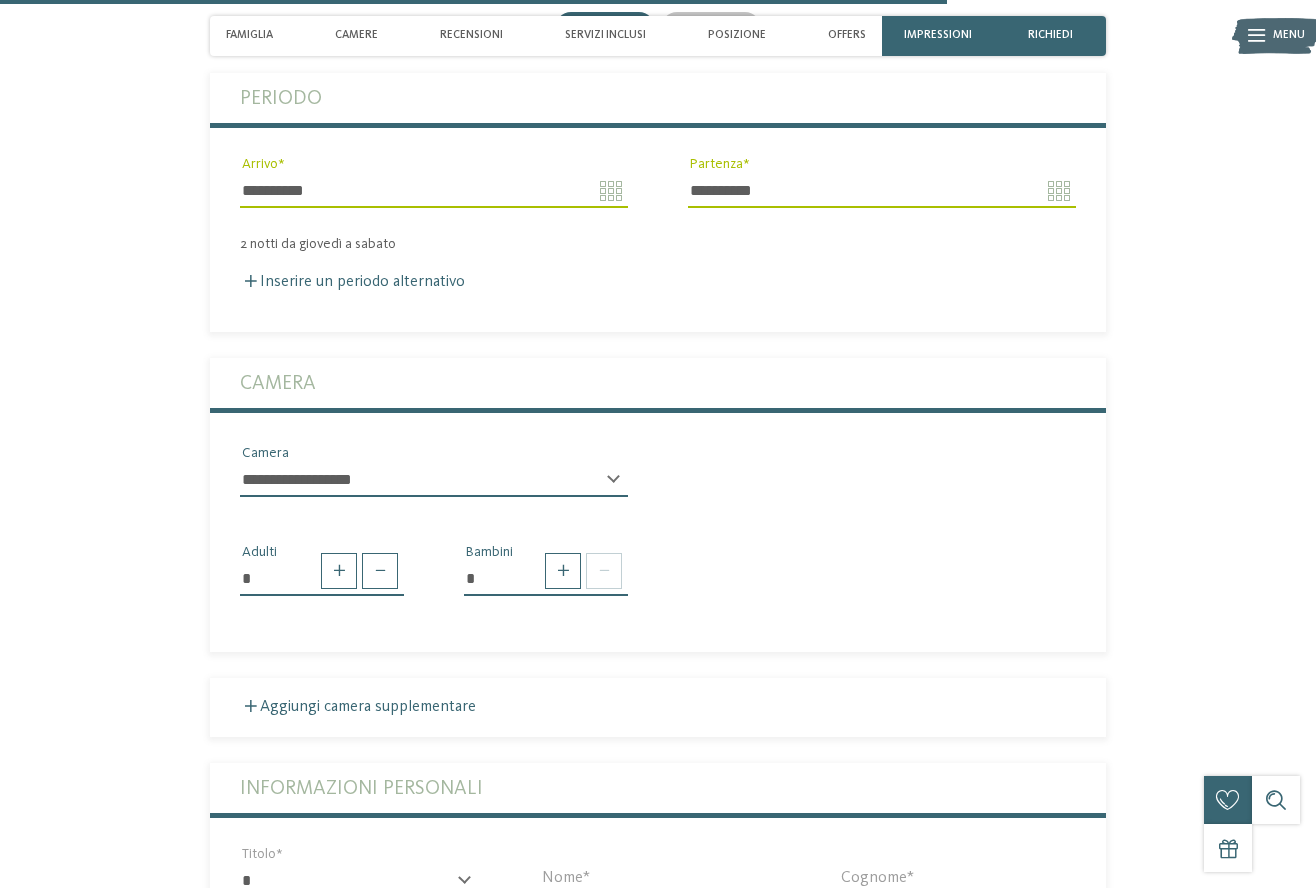 scroll, scrollTop: 3655, scrollLeft: 0, axis: vertical 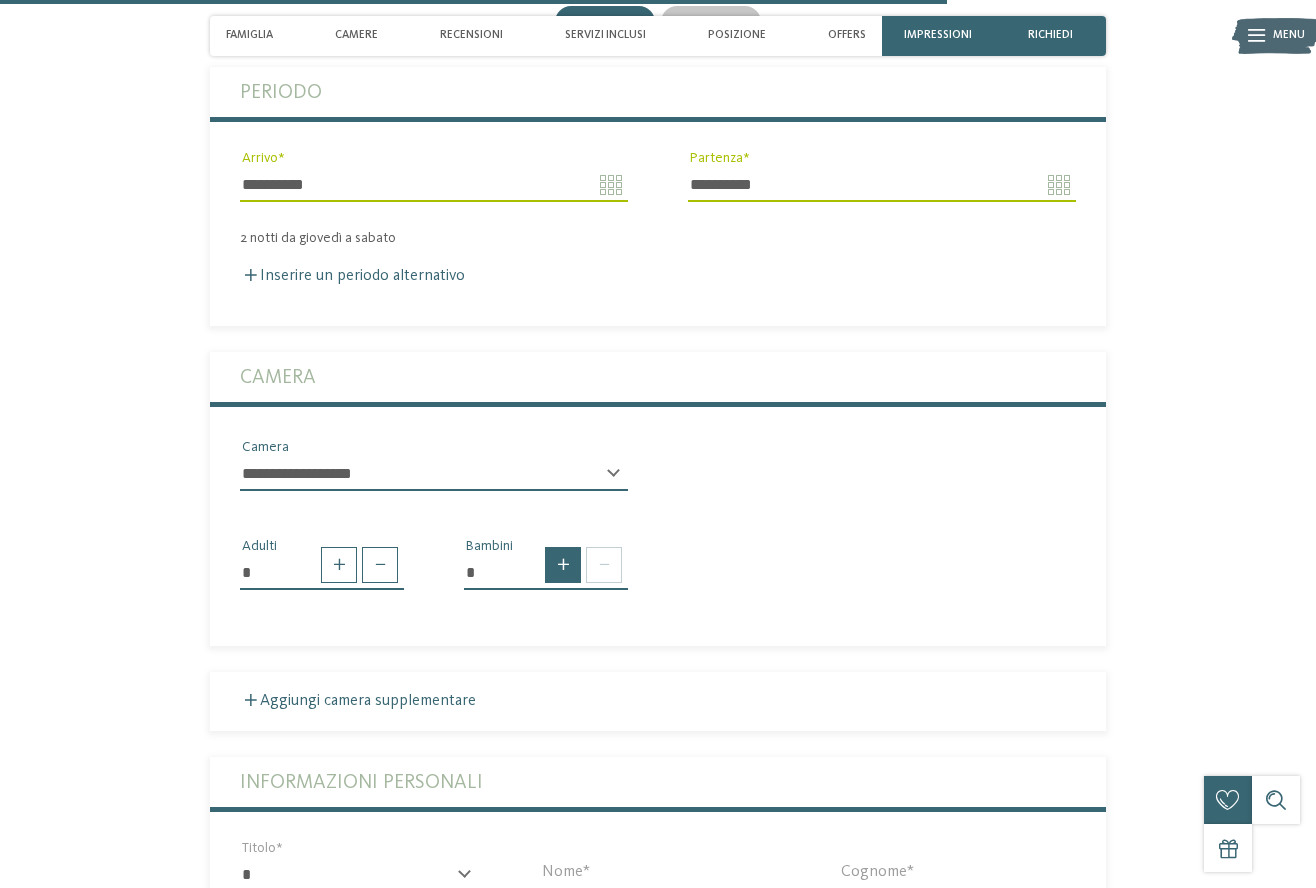 click at bounding box center [563, 565] 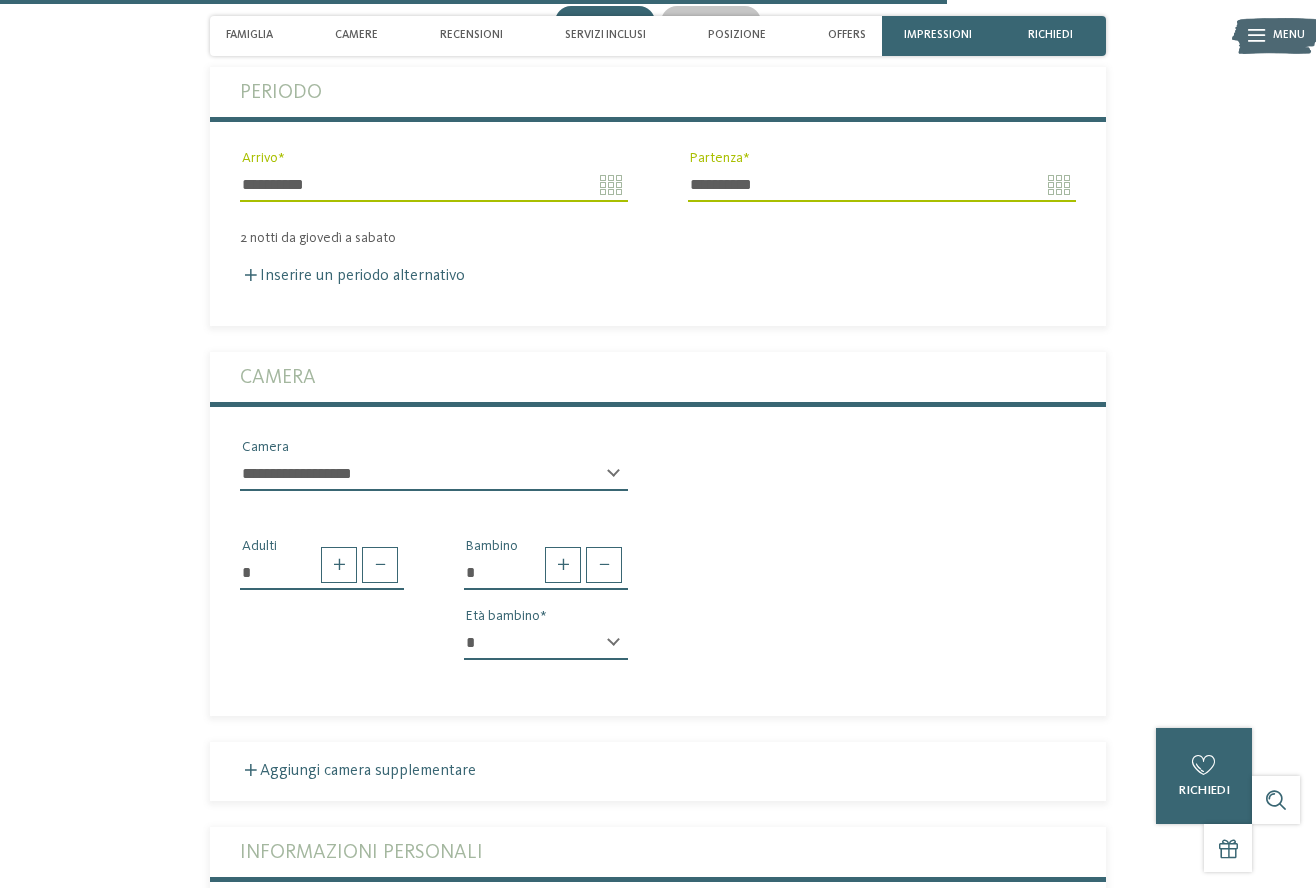 select on "*" 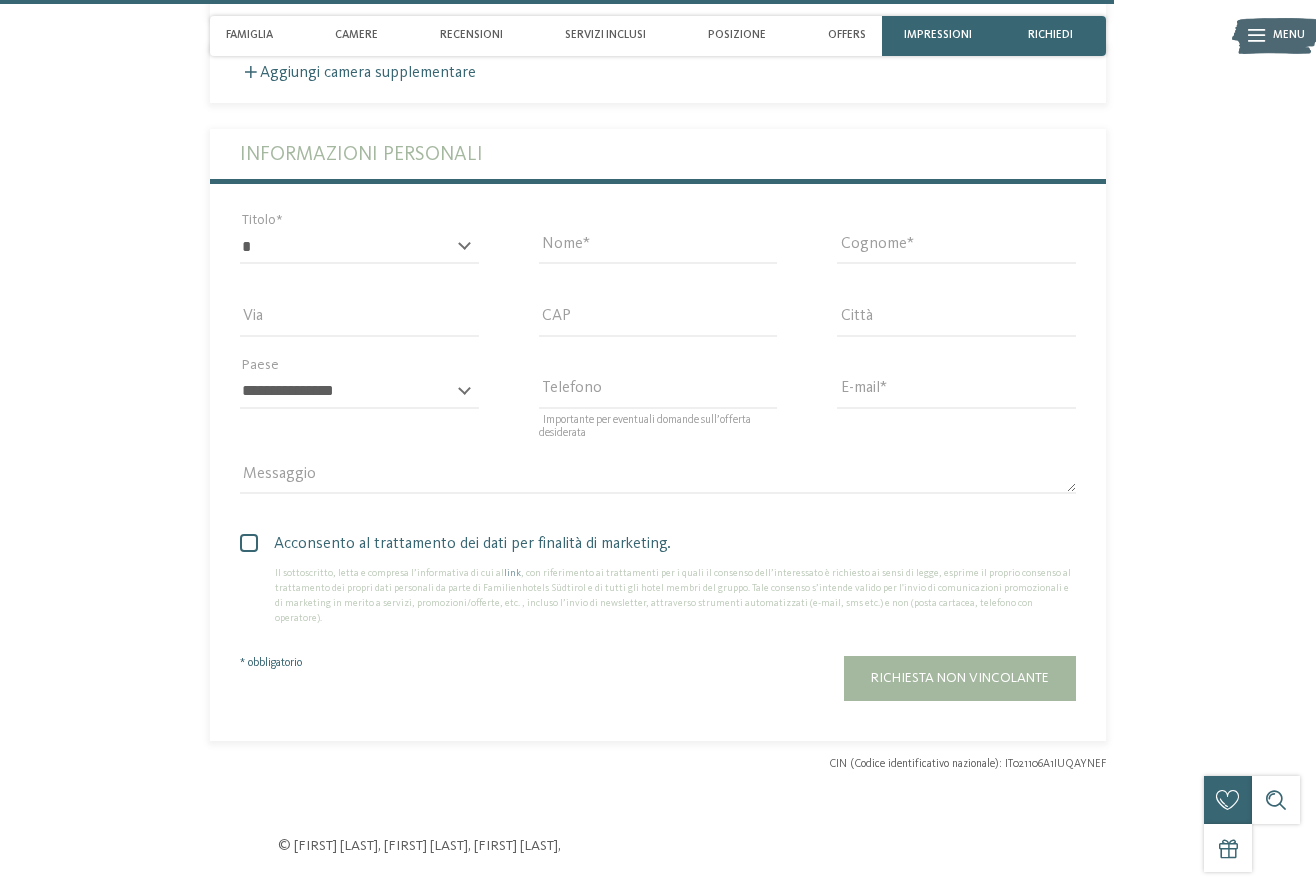 scroll, scrollTop: 4400, scrollLeft: 0, axis: vertical 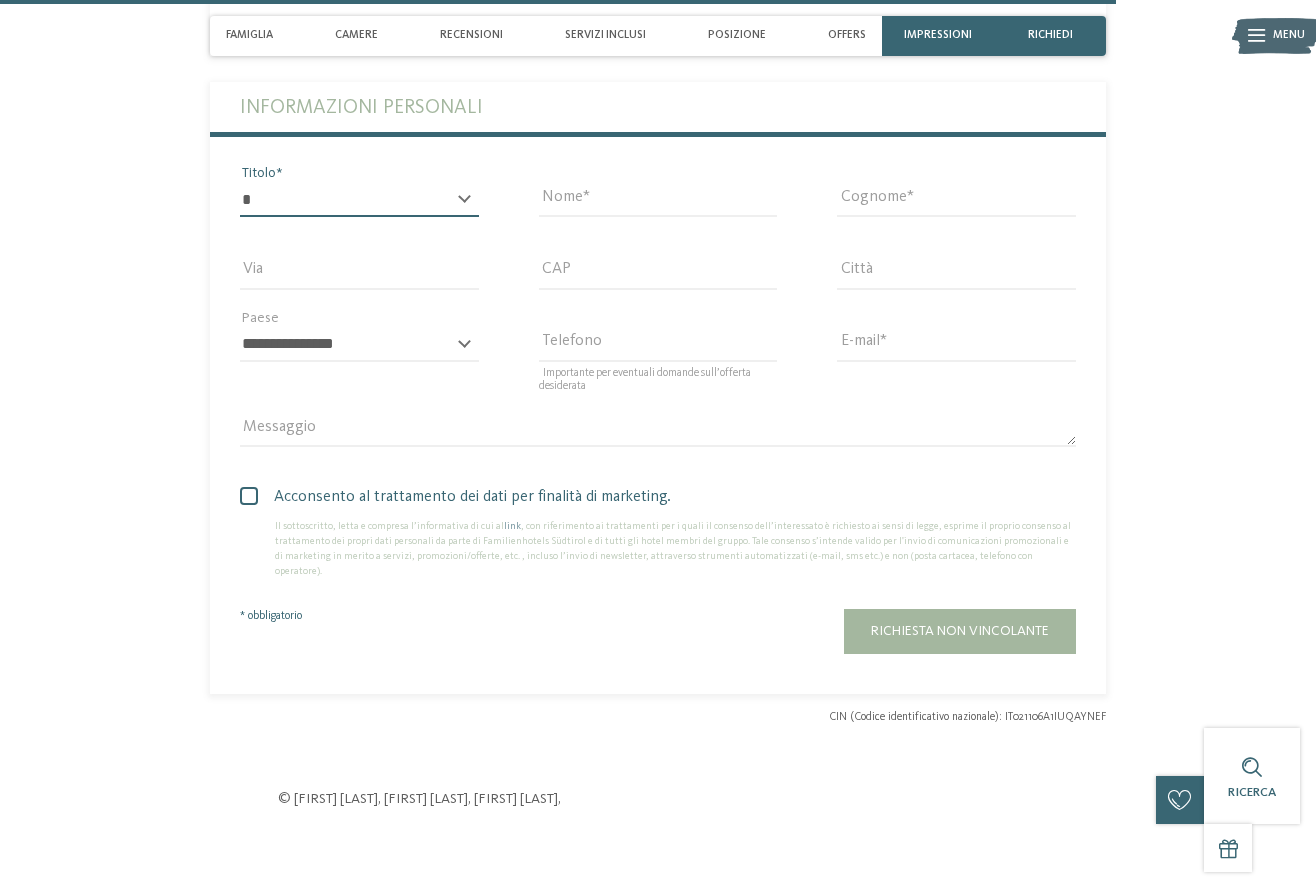 select on "*" 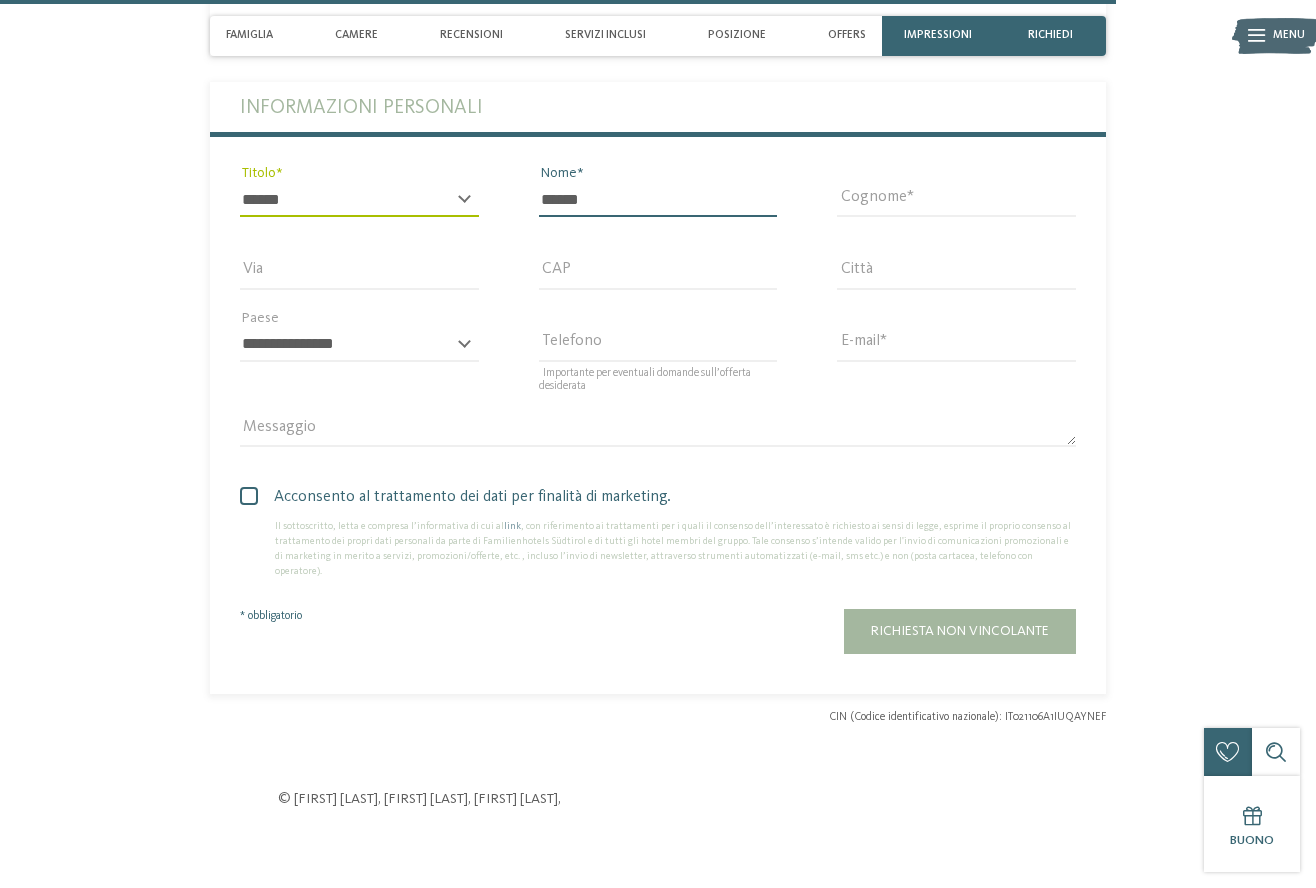 type on "******" 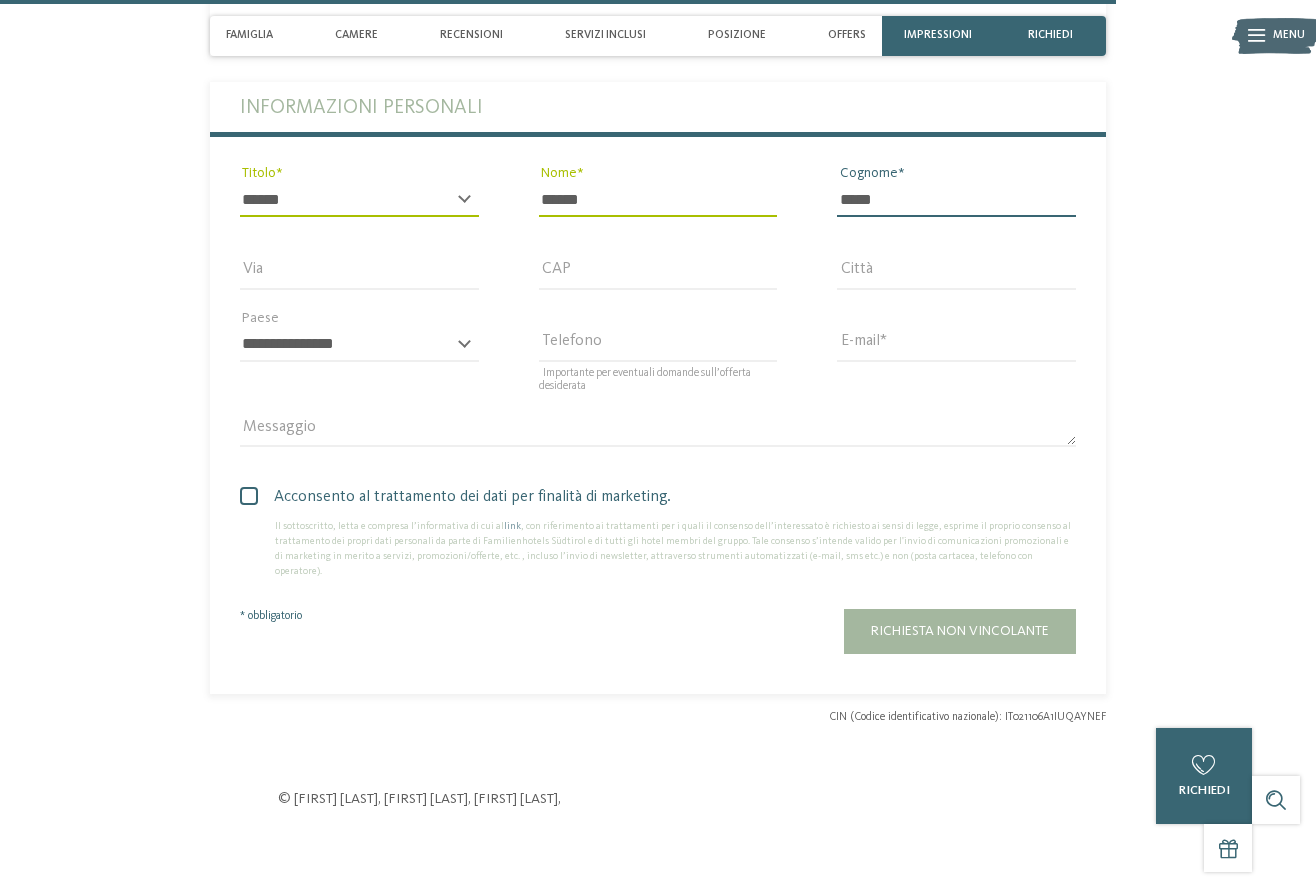 type on "******" 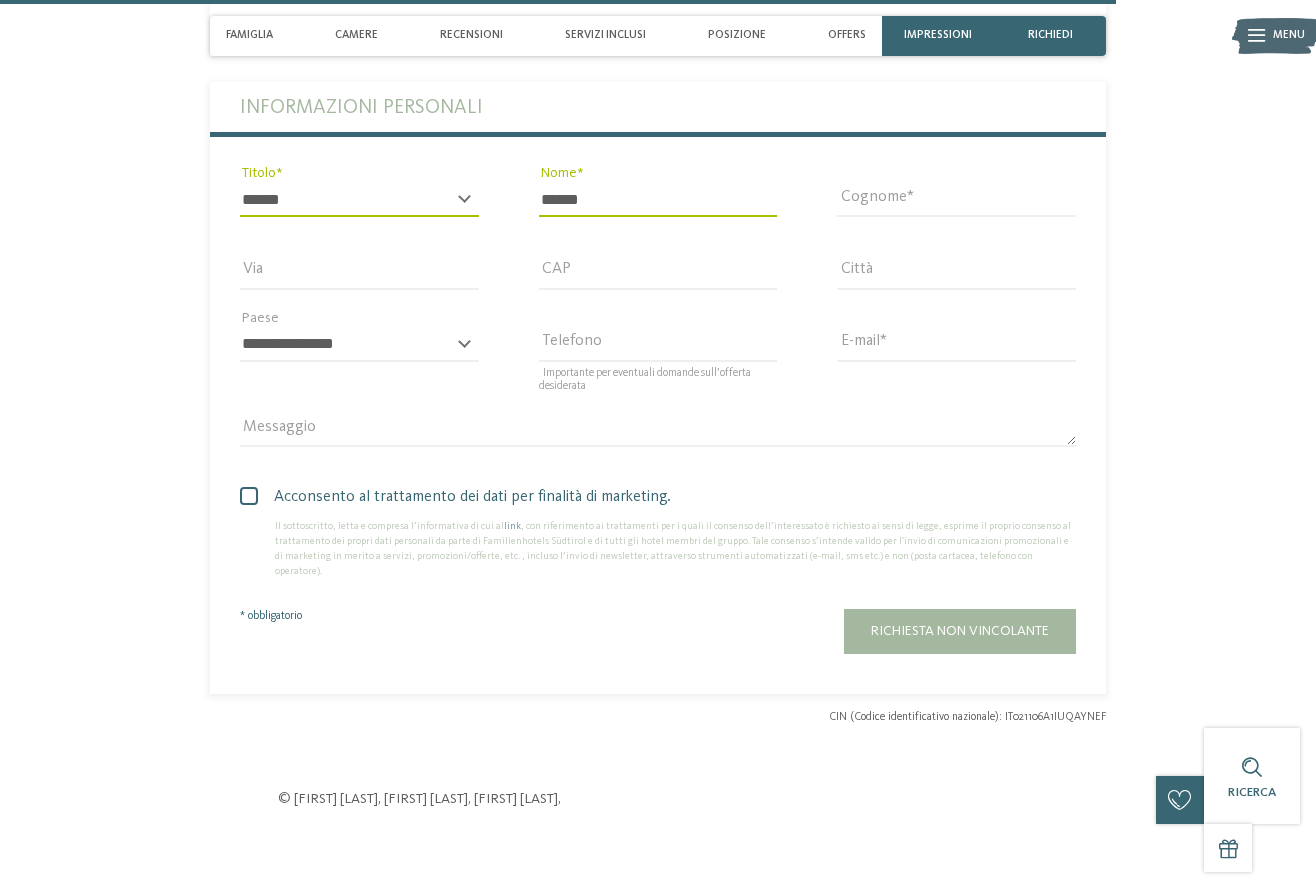 type on "**********" 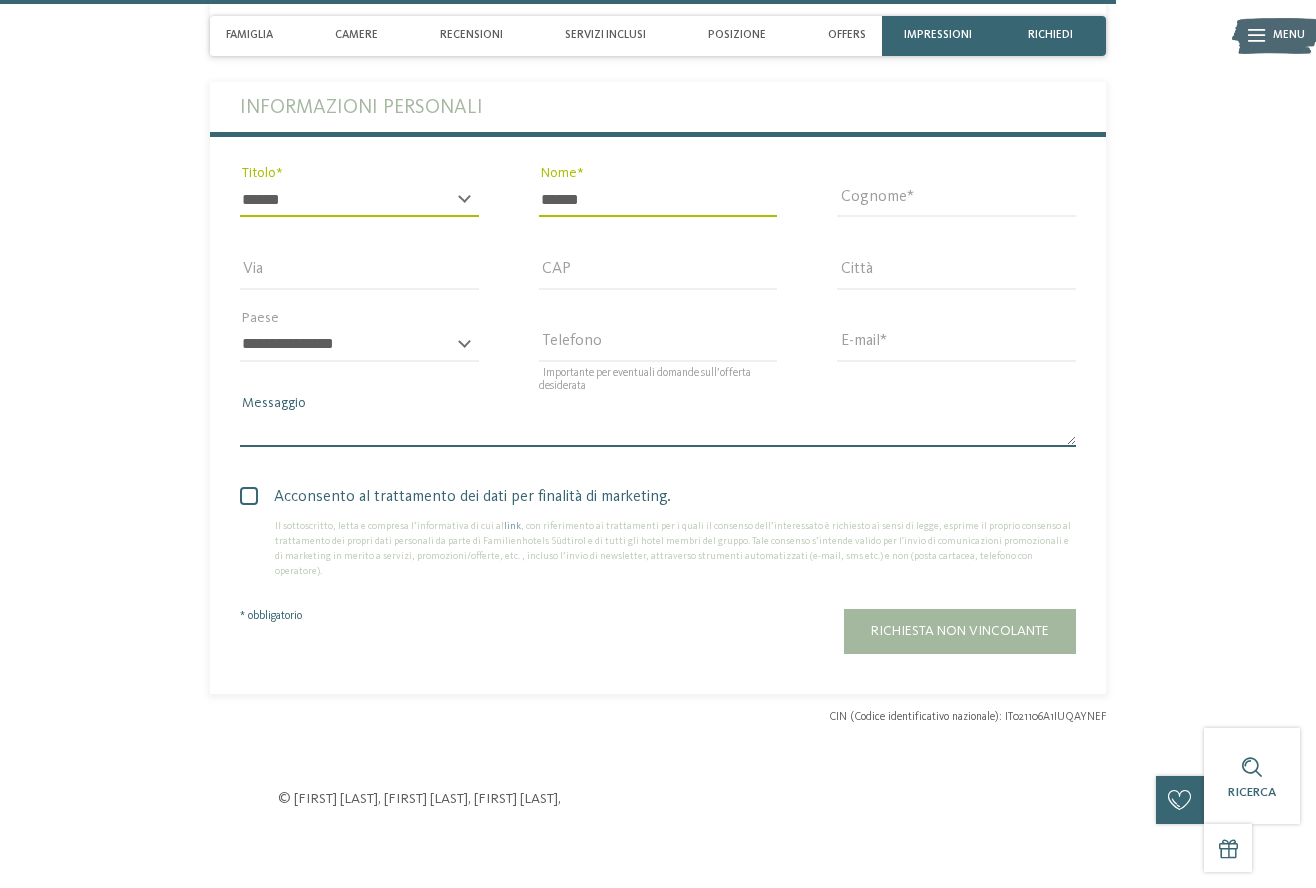 type on "**********" 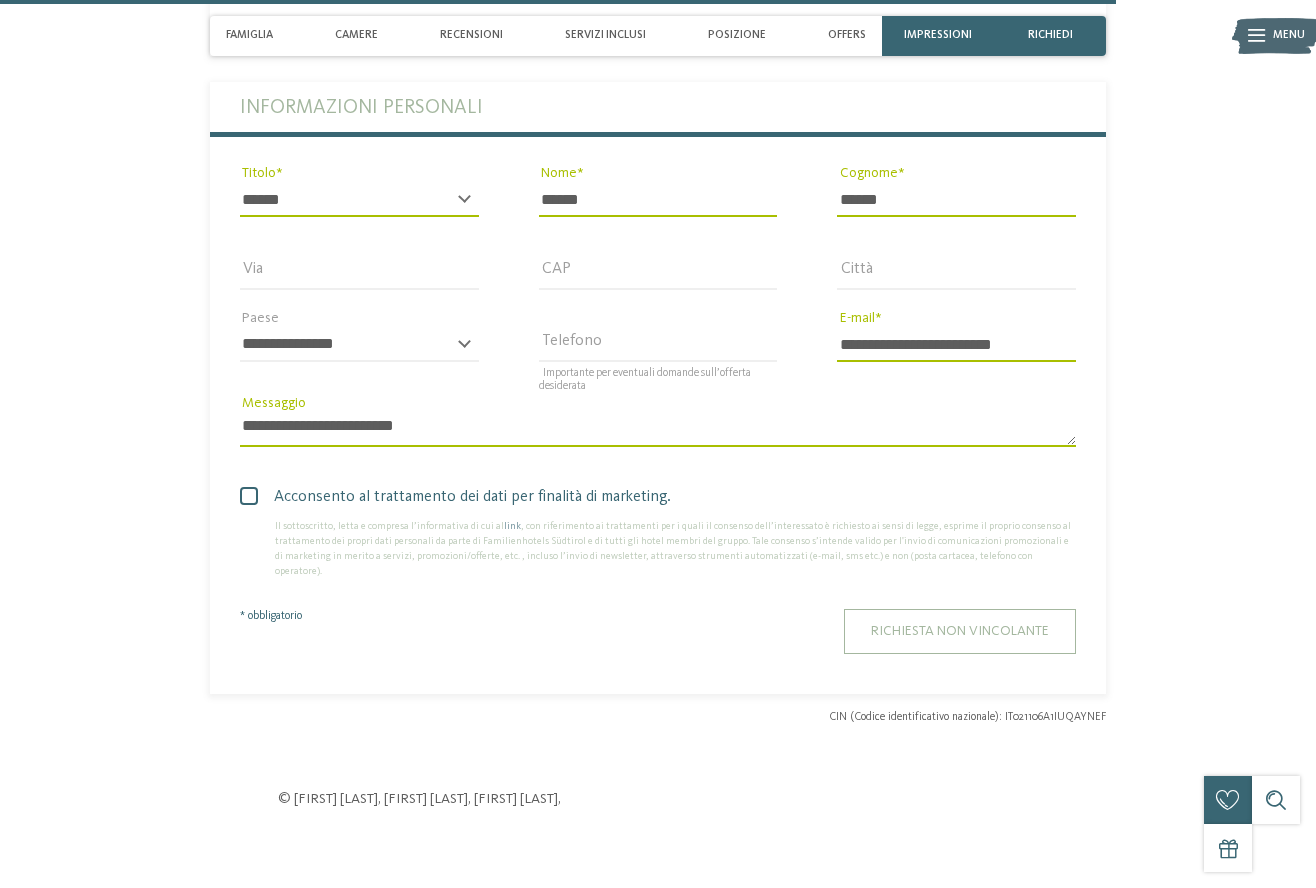 type on "******" 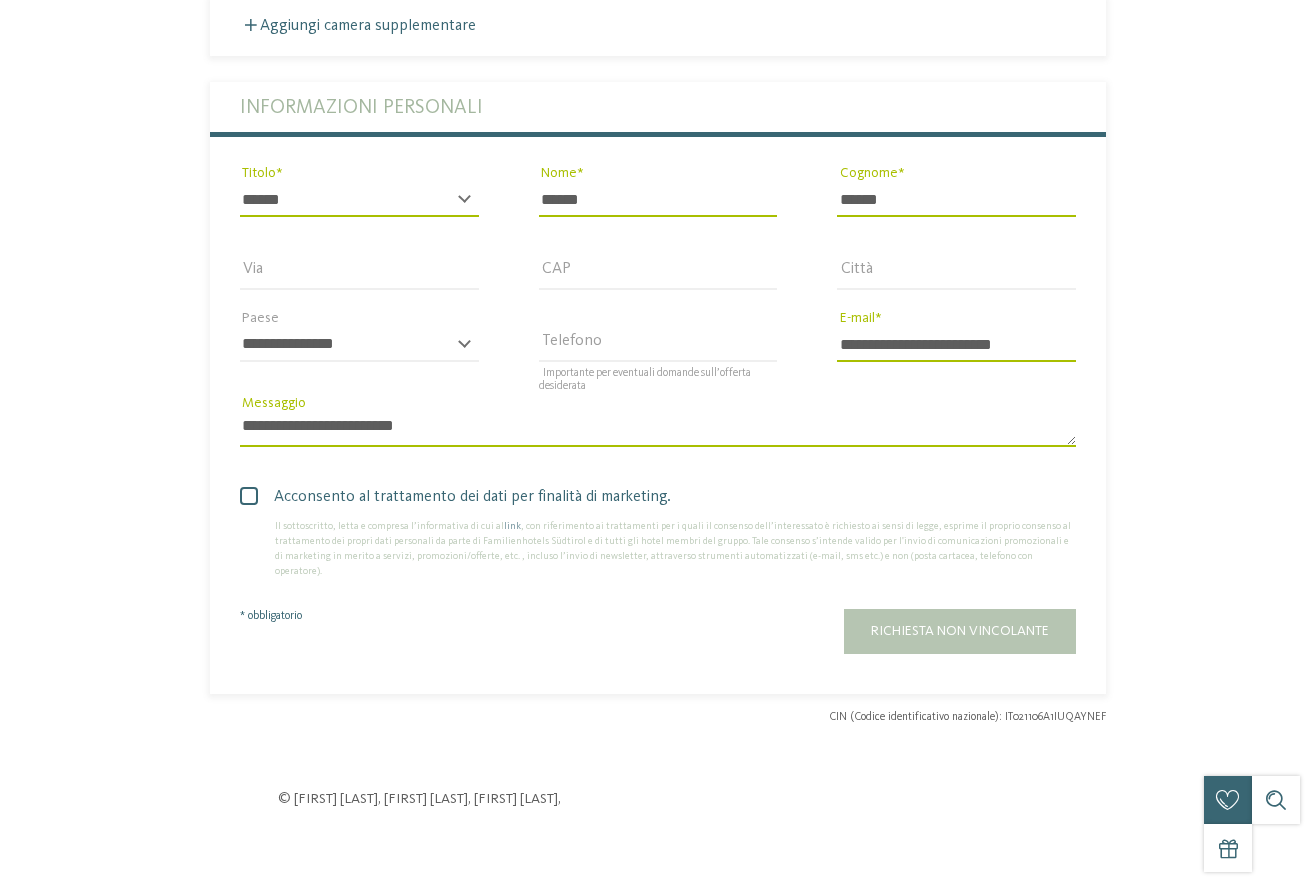 scroll, scrollTop: 0, scrollLeft: 0, axis: both 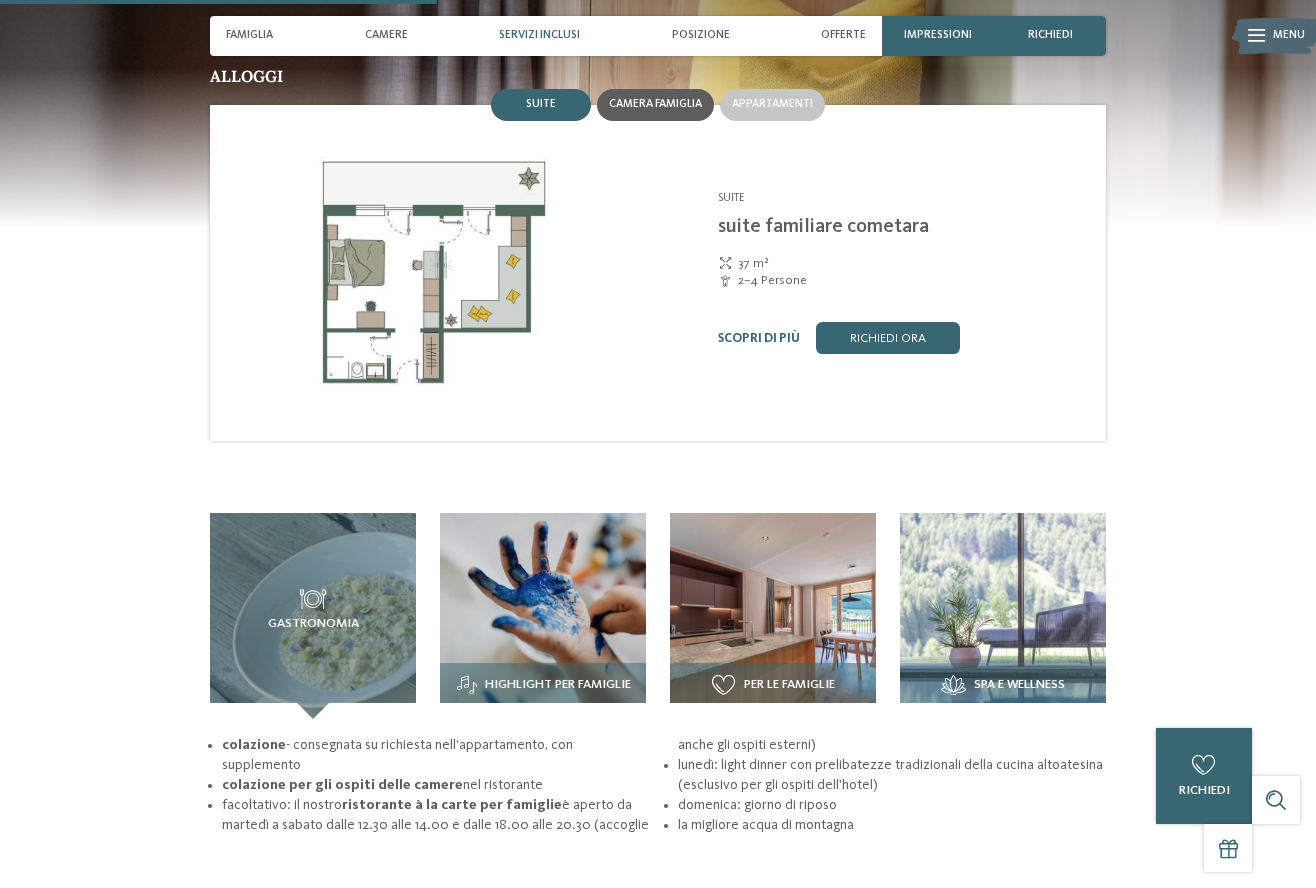 click on "Camera famiglia" at bounding box center (655, 104) 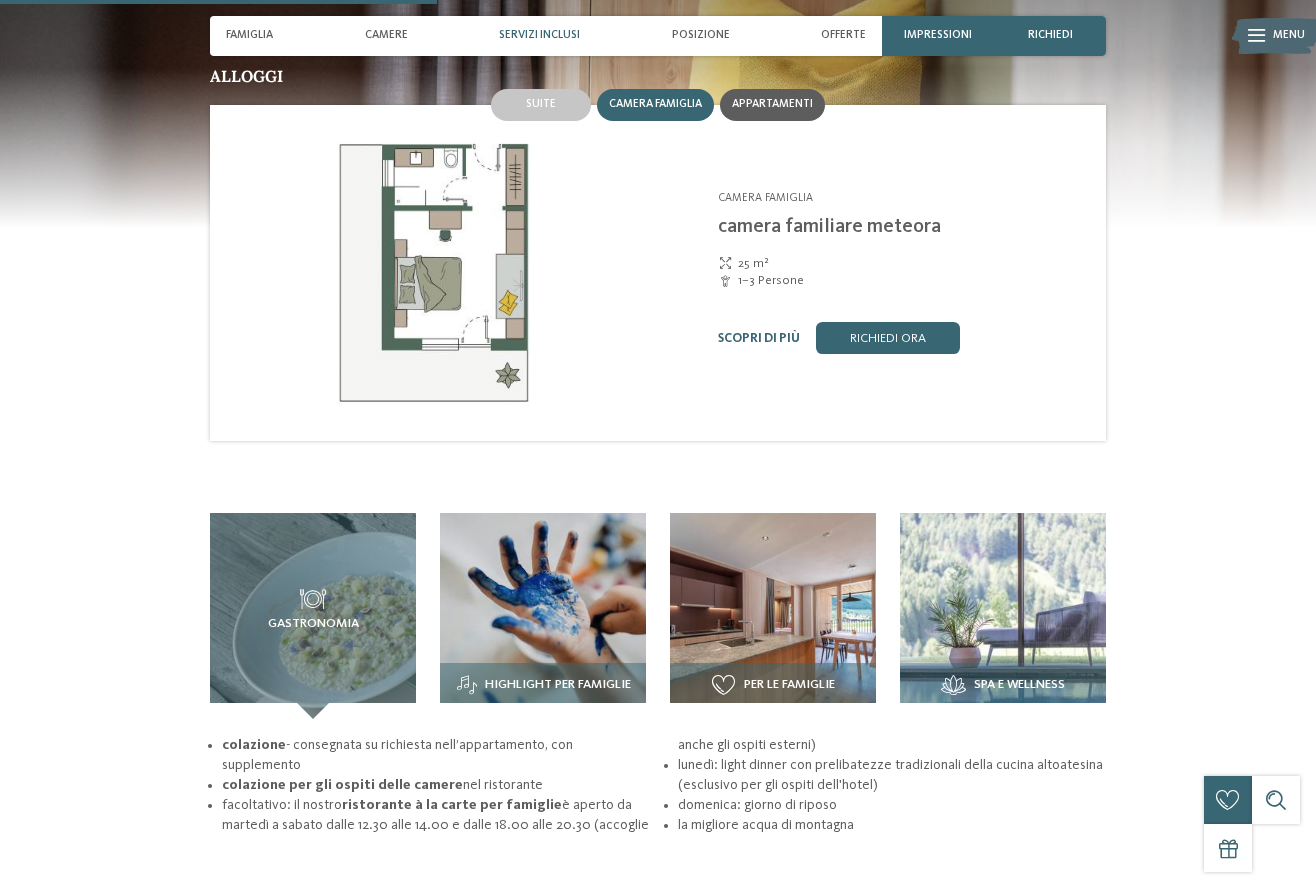 click on "Appartamenti" at bounding box center (772, 104) 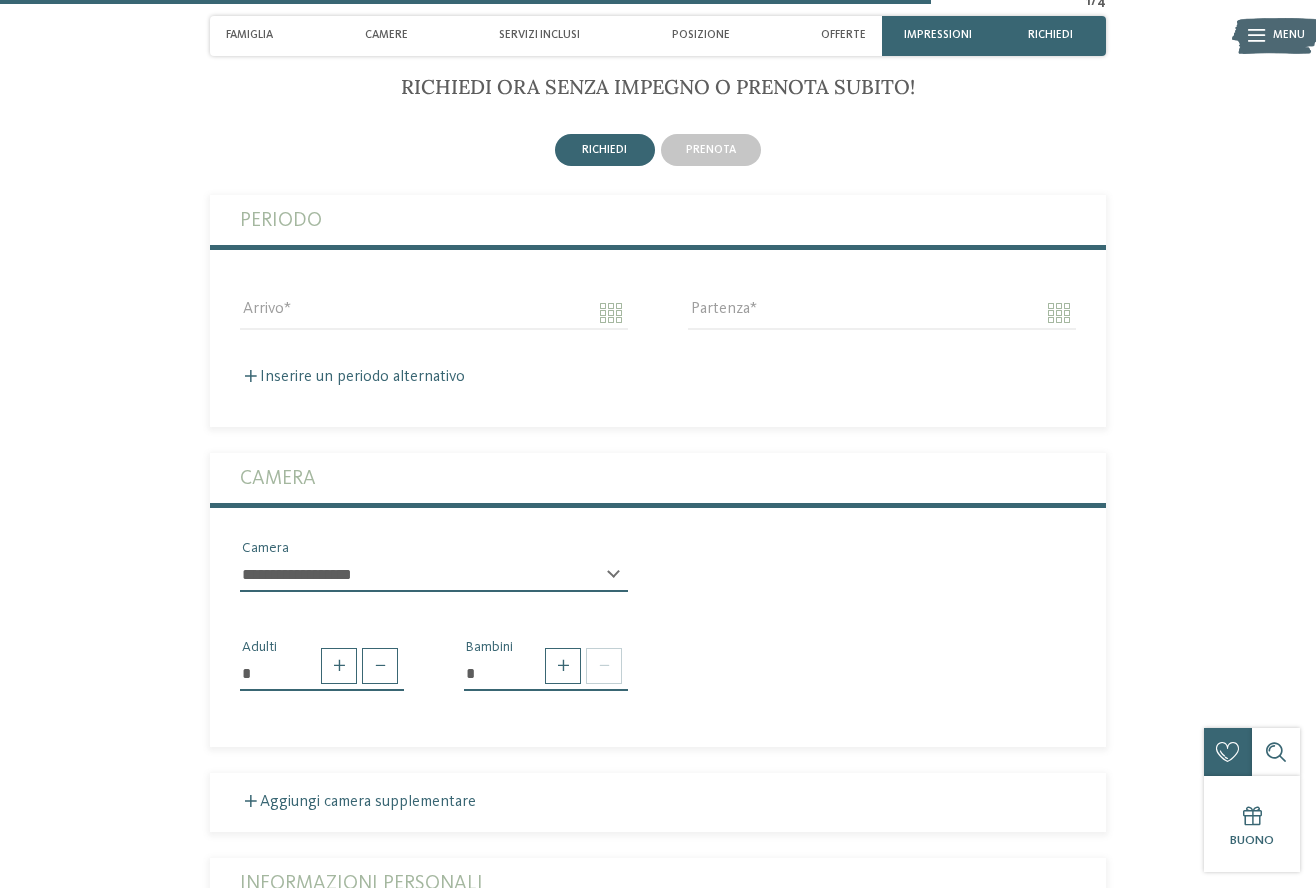 scroll, scrollTop: 3640, scrollLeft: 0, axis: vertical 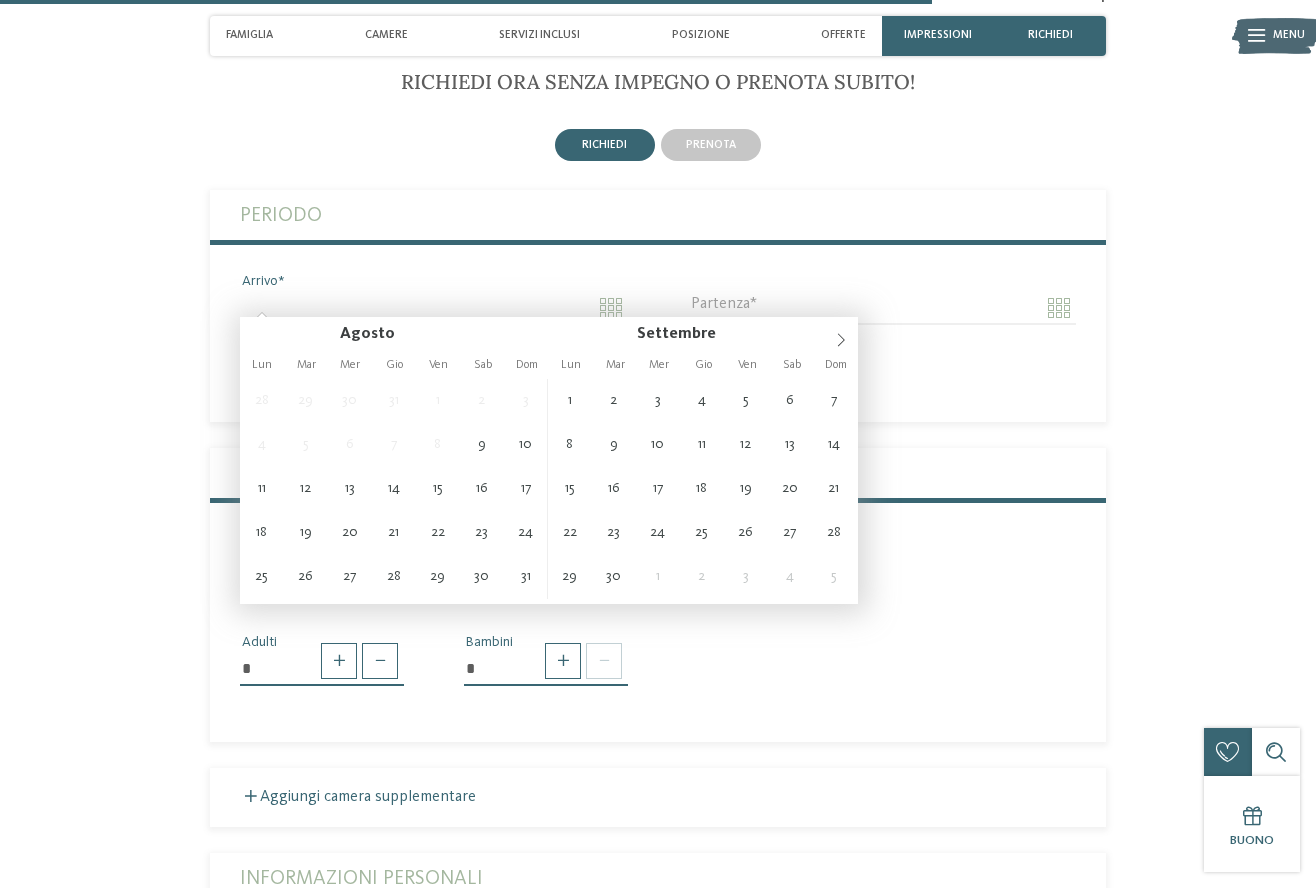 click on "Arrivo" at bounding box center [434, 308] 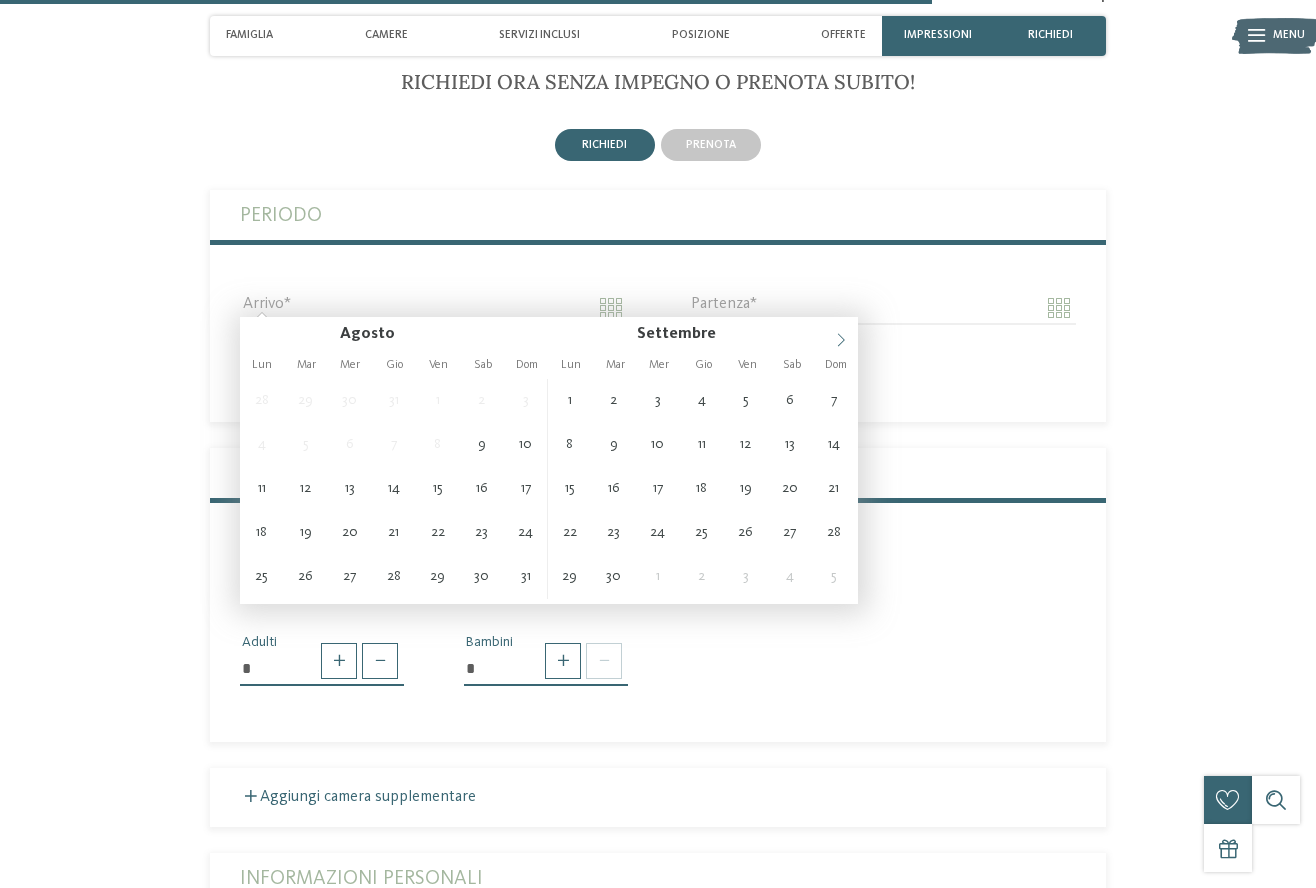 click 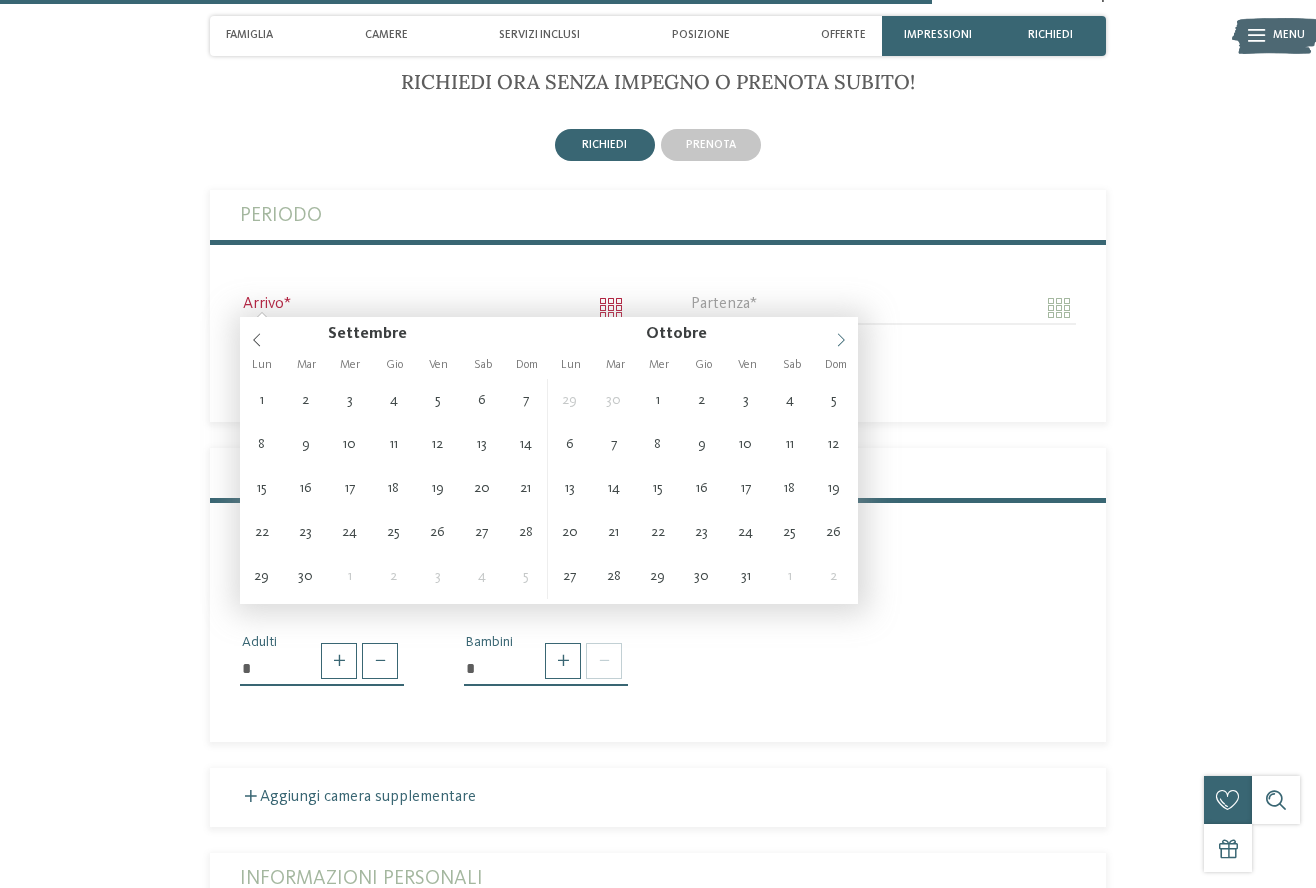 click 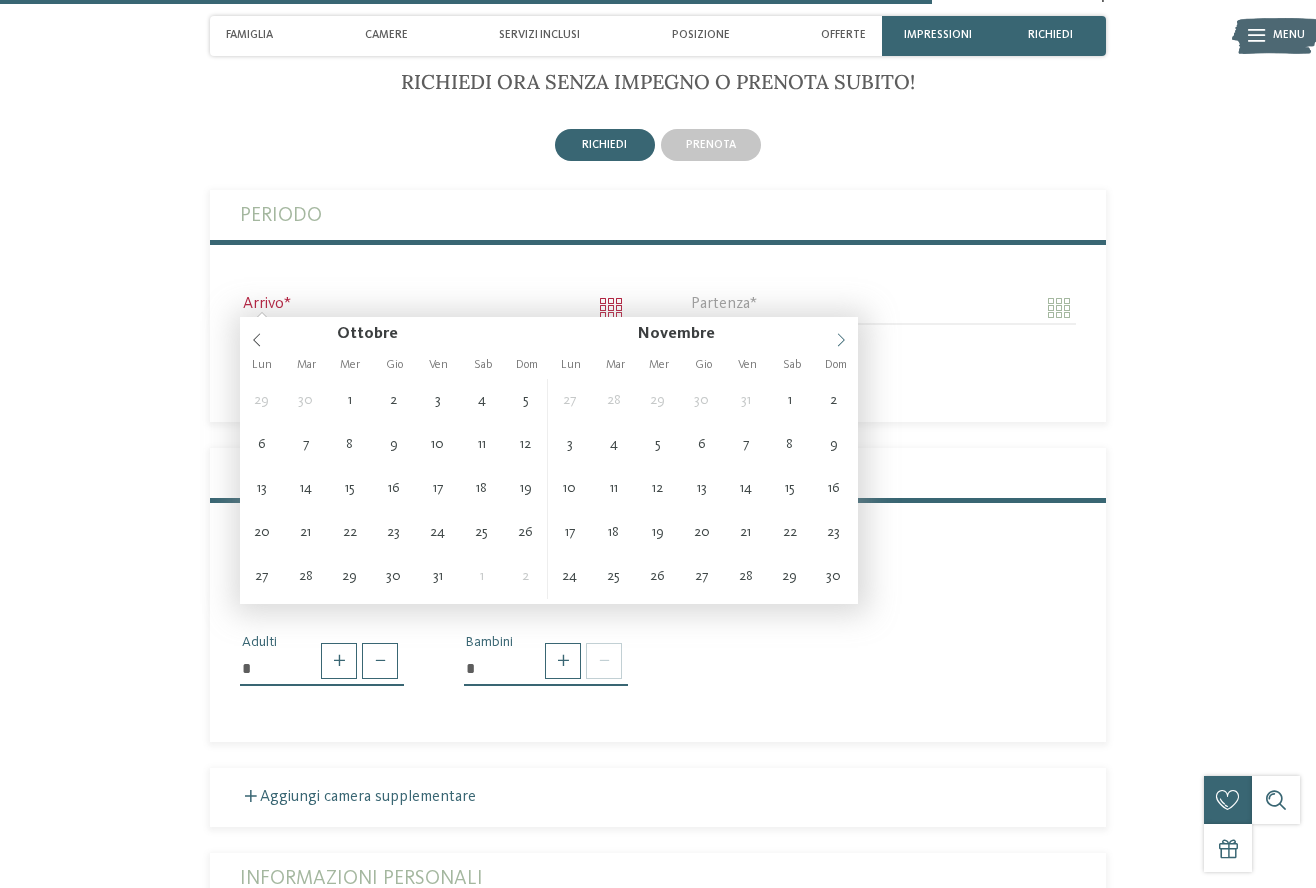 click 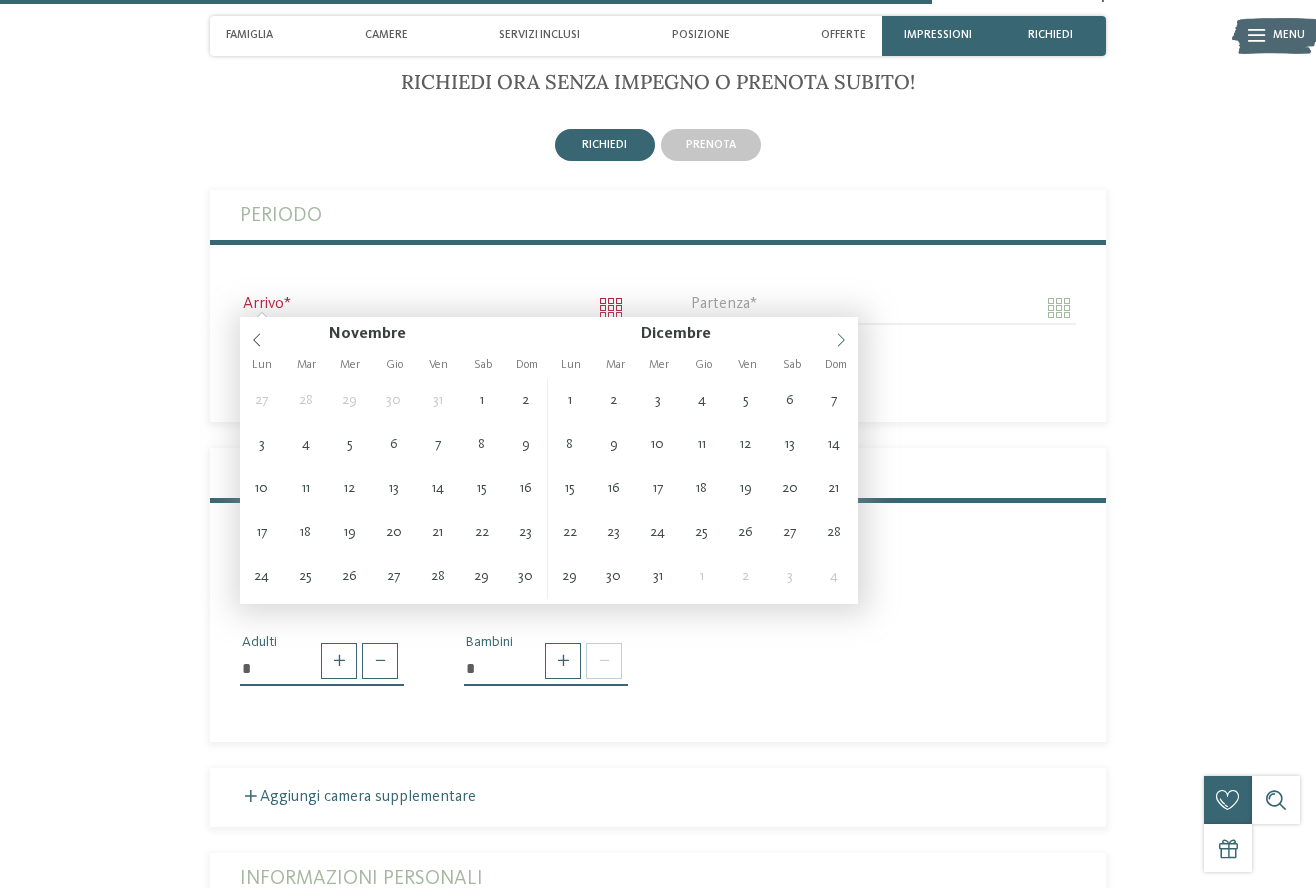 type on "****" 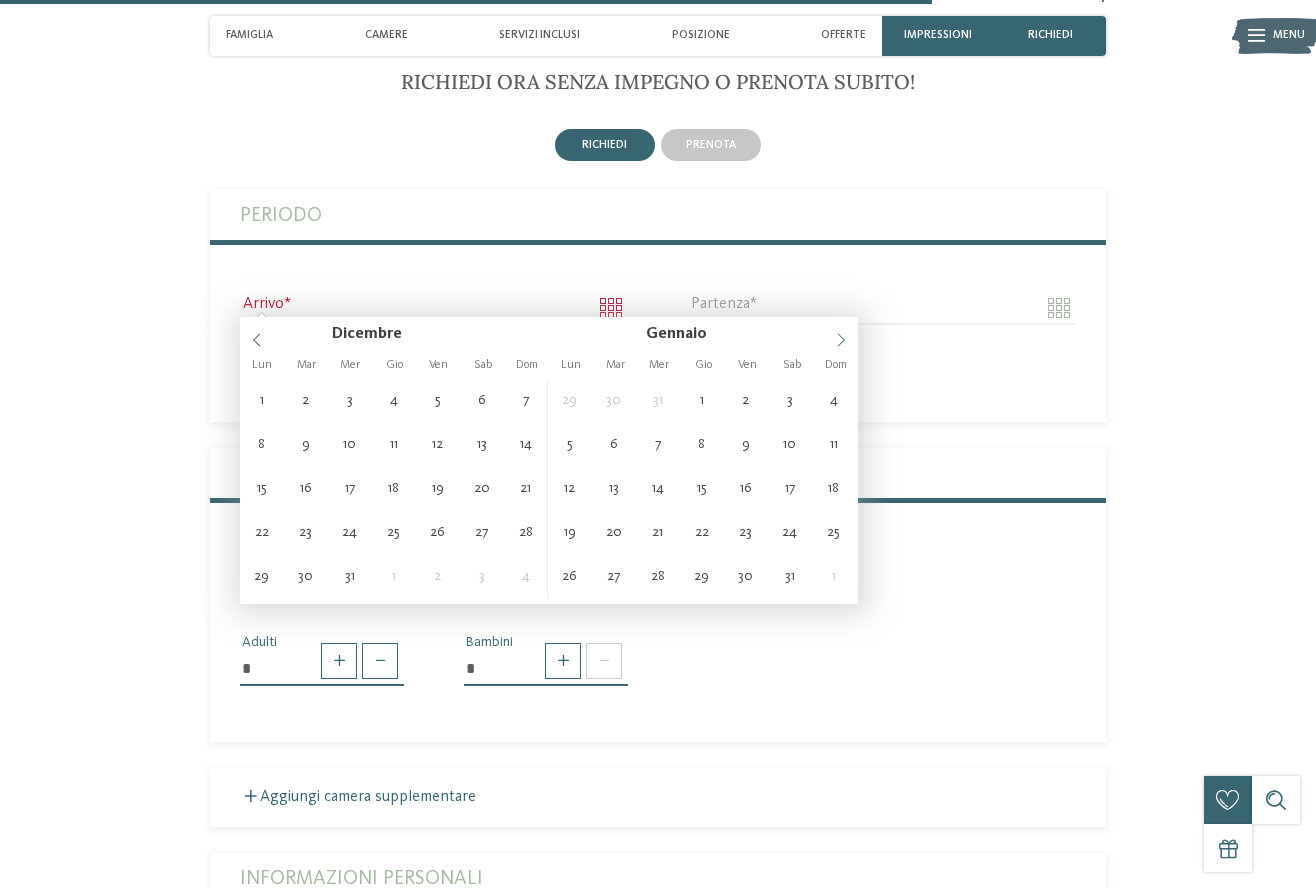 click 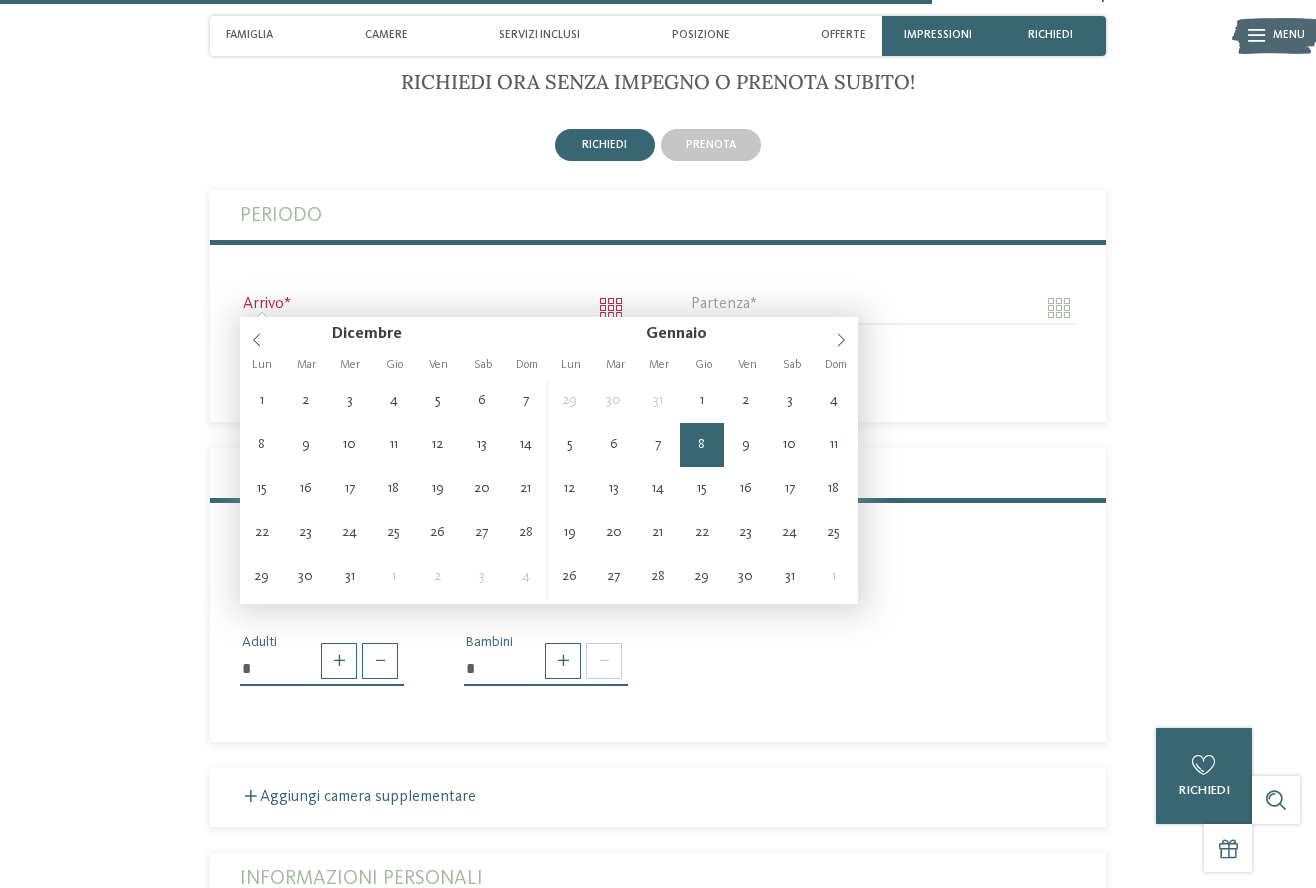 type on "**********" 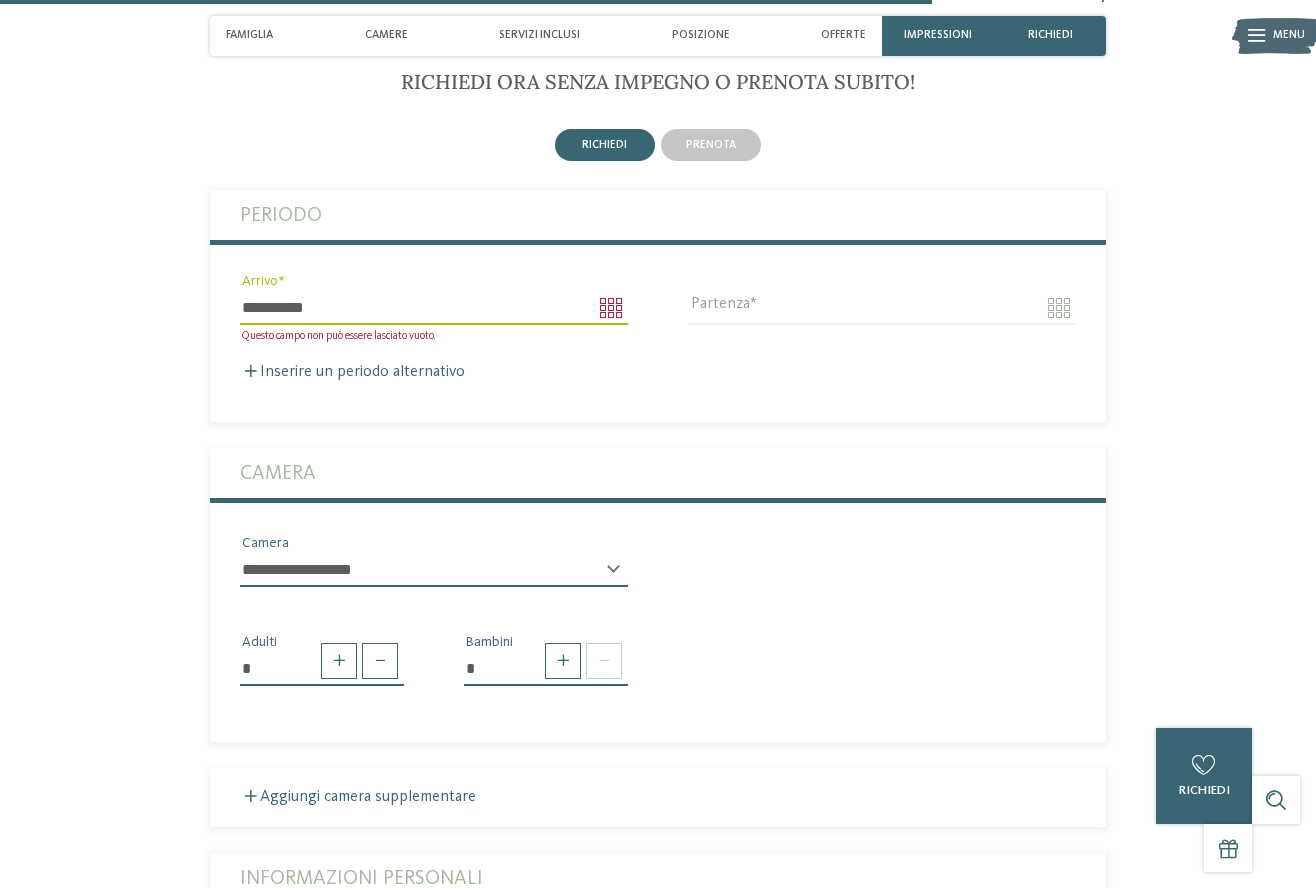 type on "****" 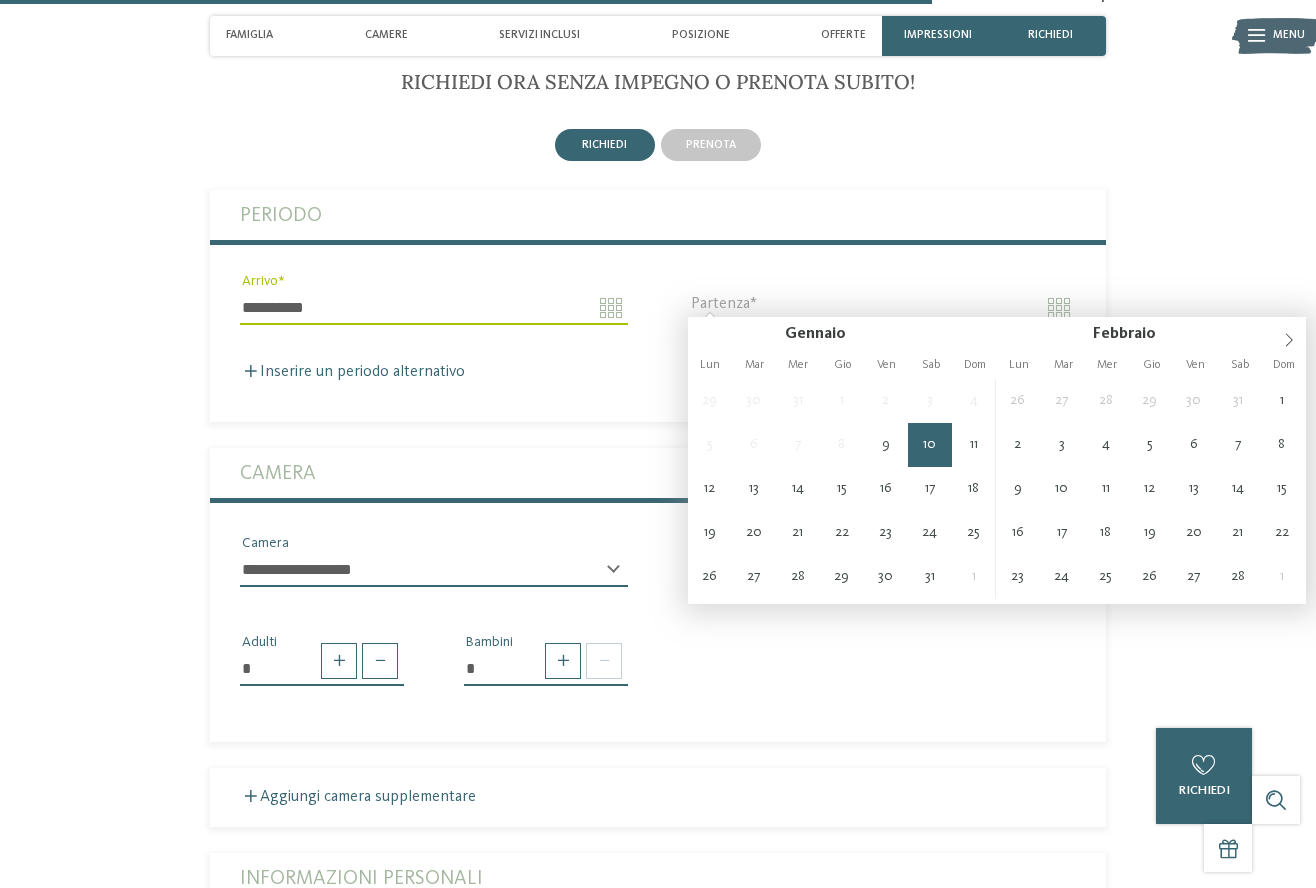 type on "**********" 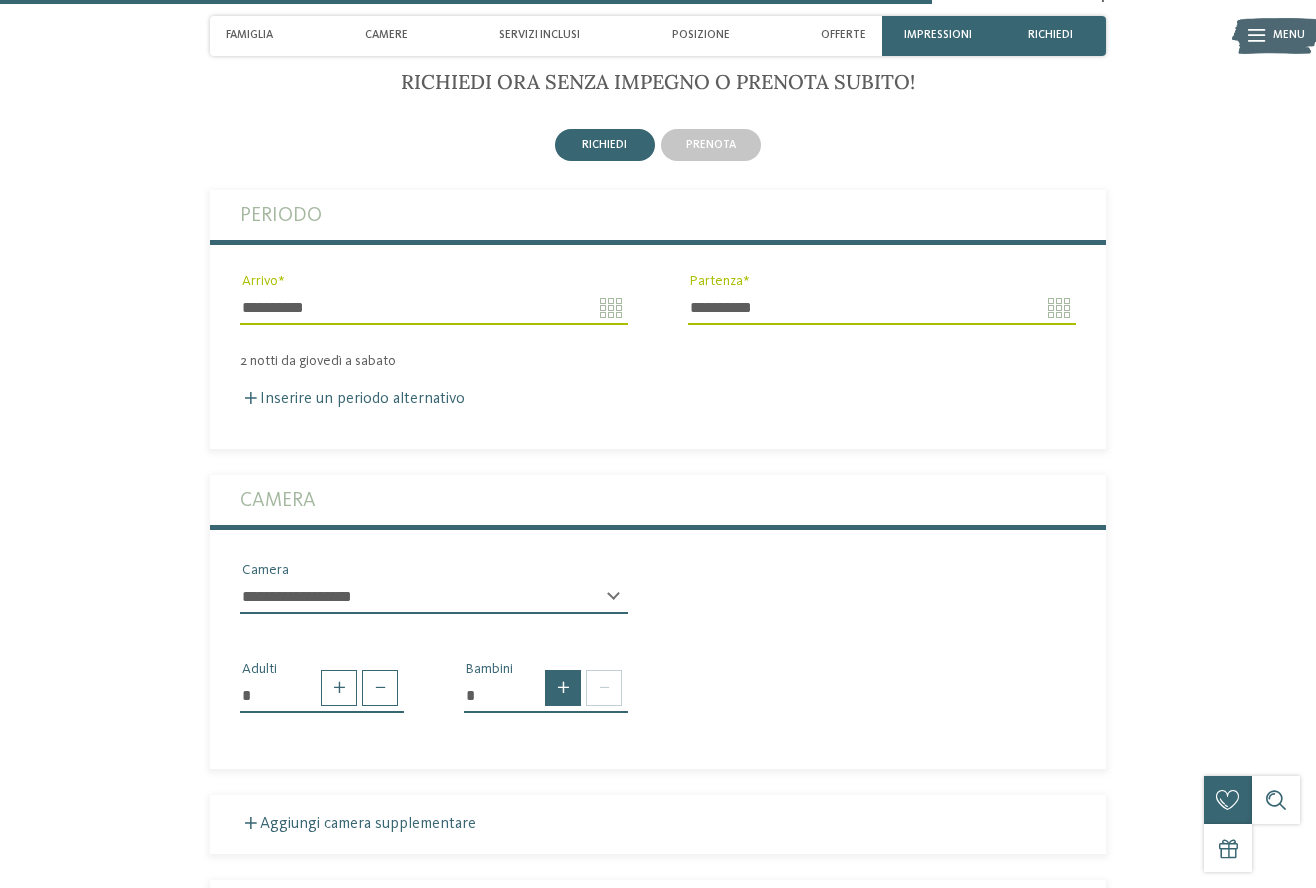 click at bounding box center (563, 688) 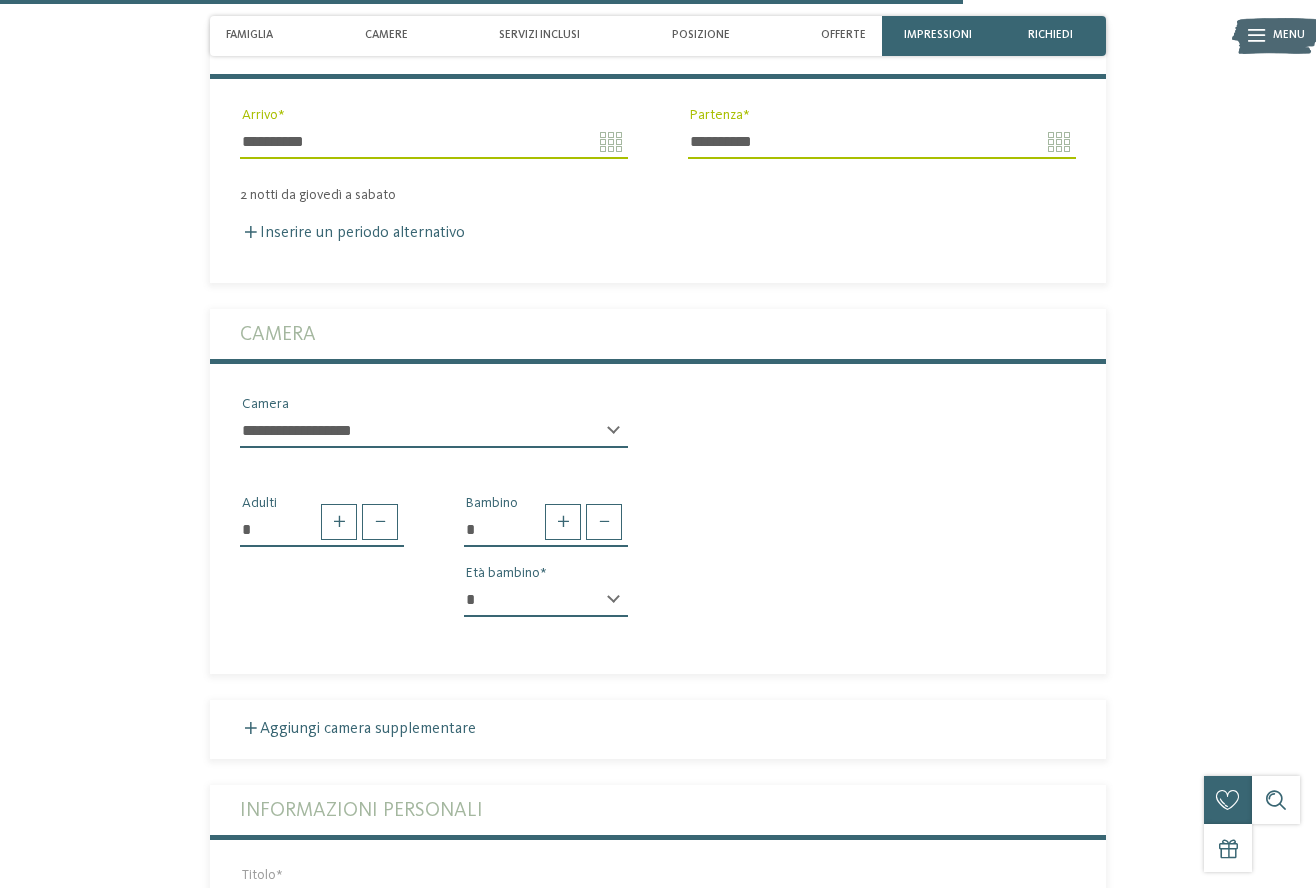 scroll, scrollTop: 3834, scrollLeft: 0, axis: vertical 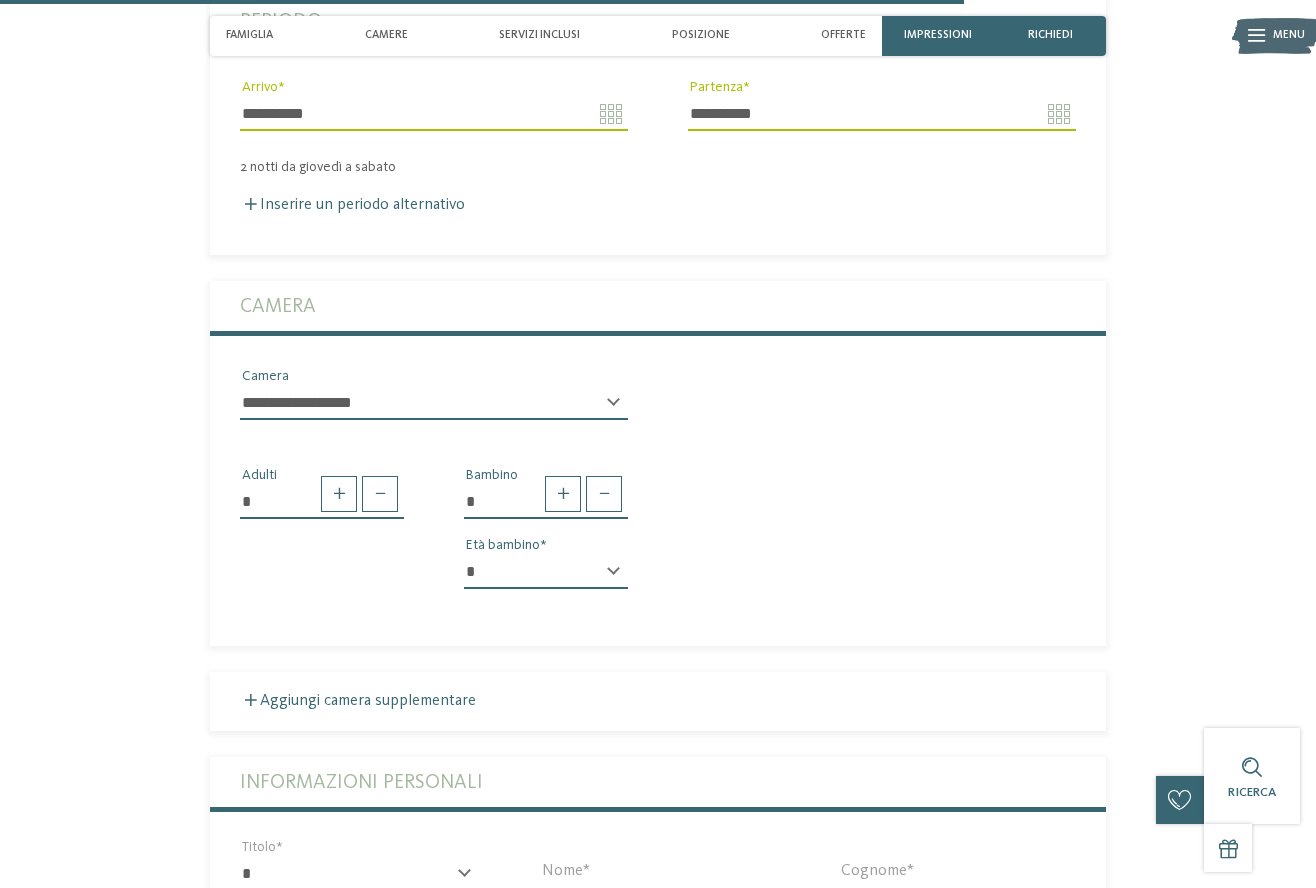 select on "*" 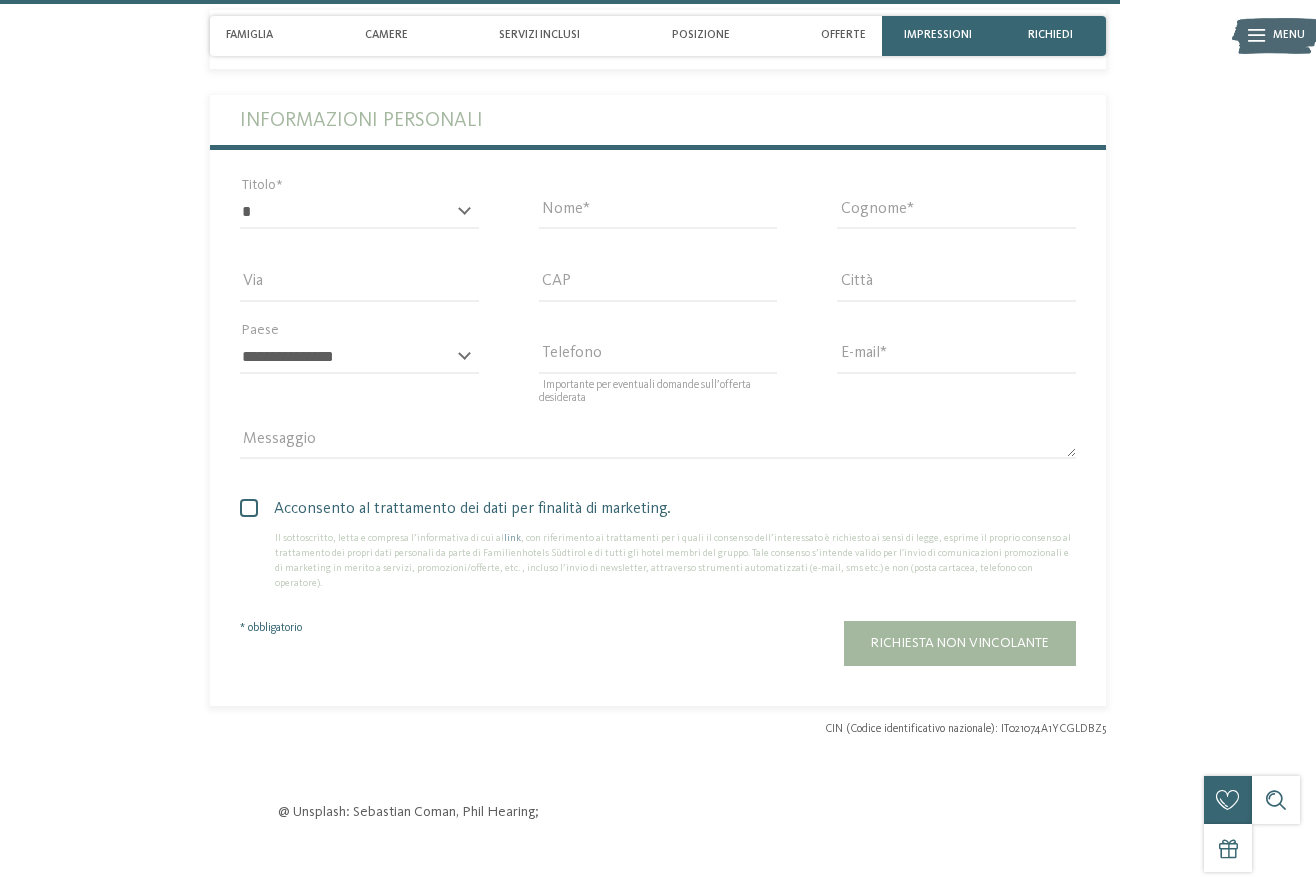 scroll, scrollTop: 4489, scrollLeft: 0, axis: vertical 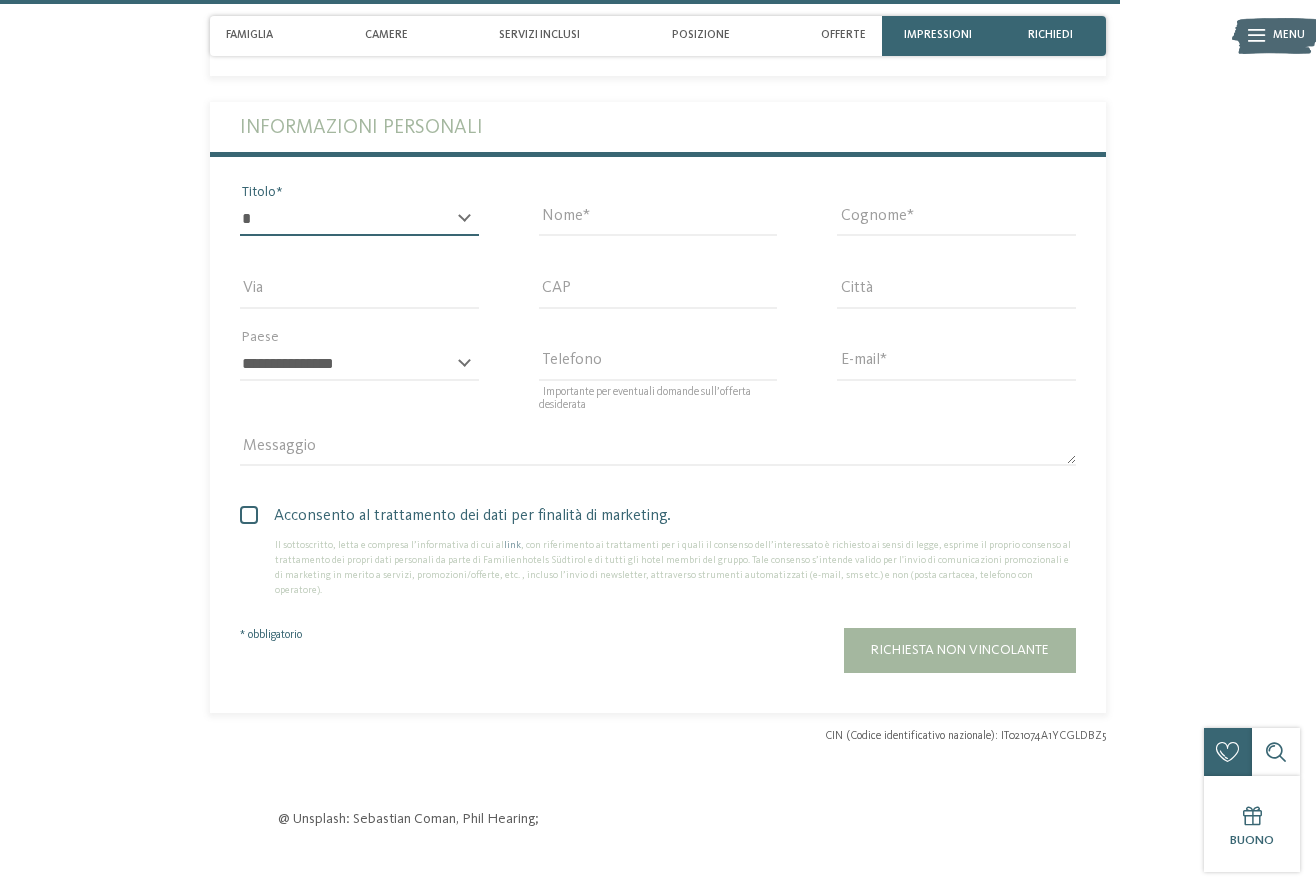 select on "*" 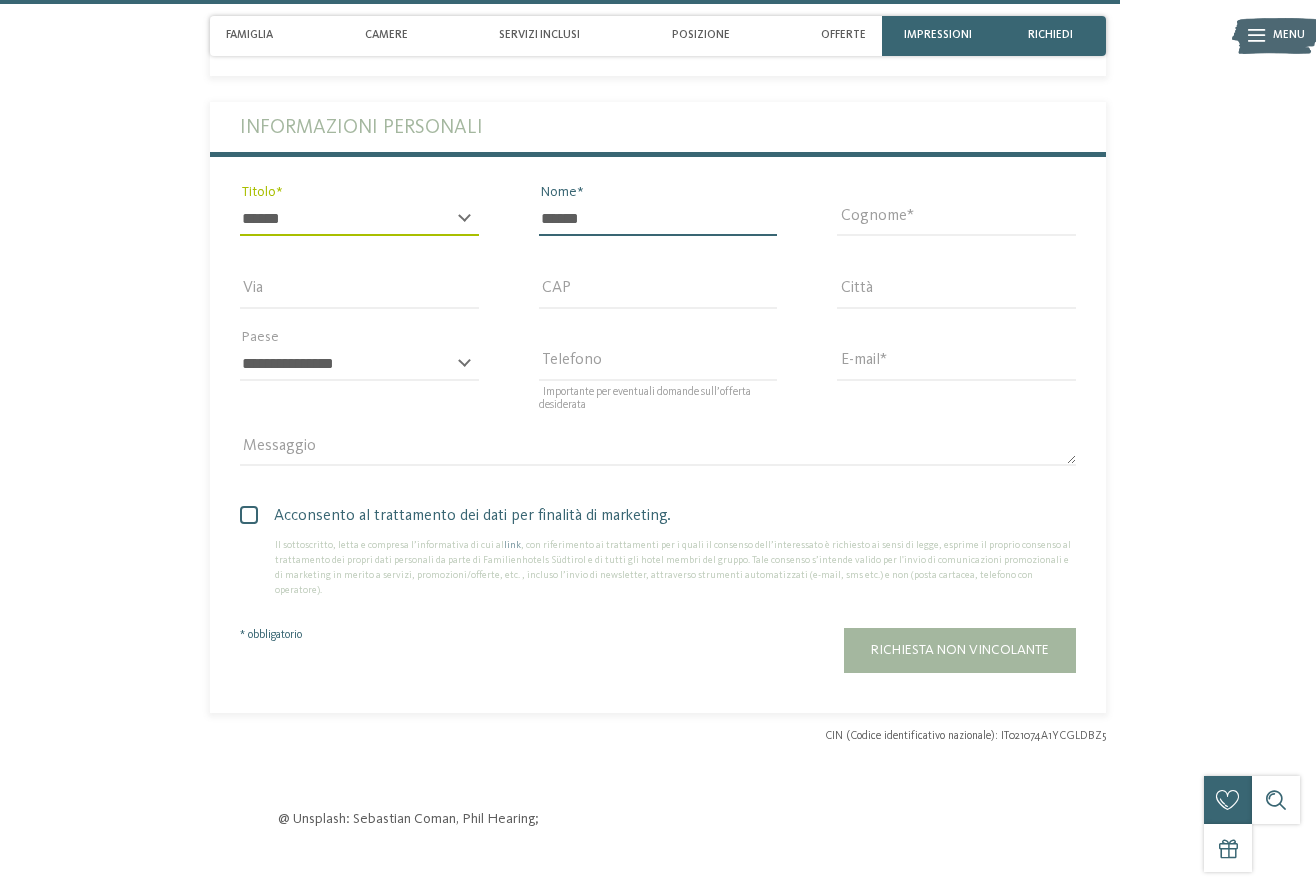 type on "******" 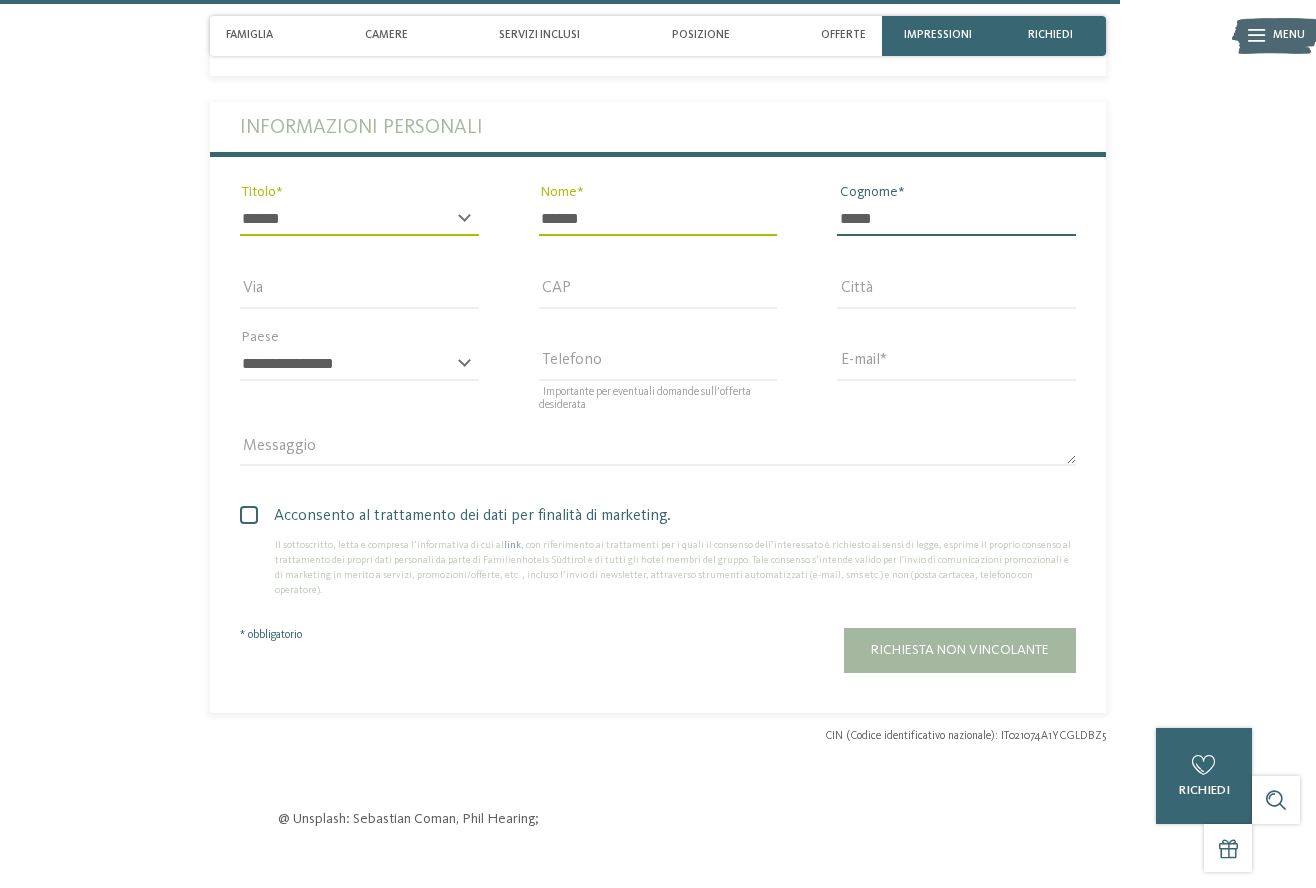 type on "******" 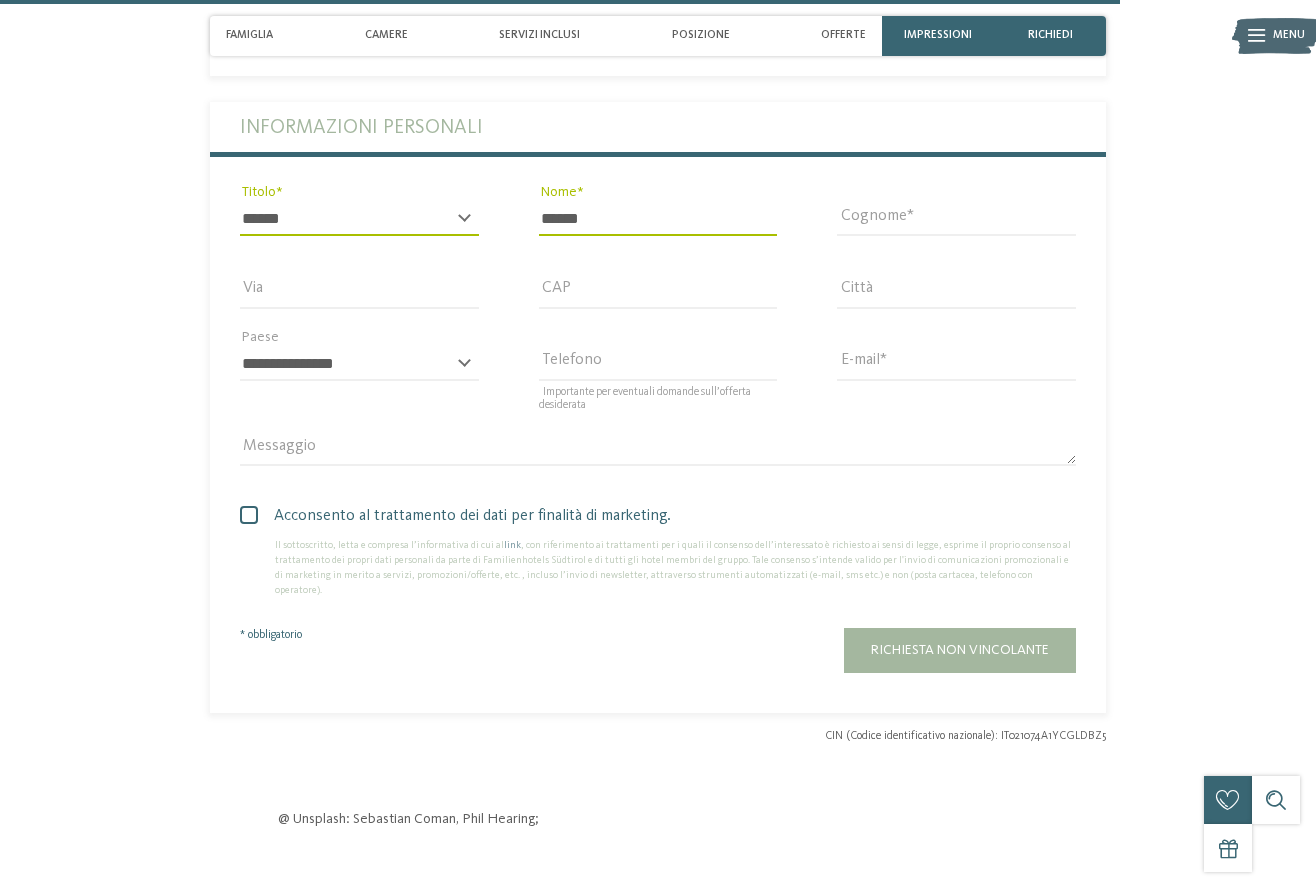 type on "**********" 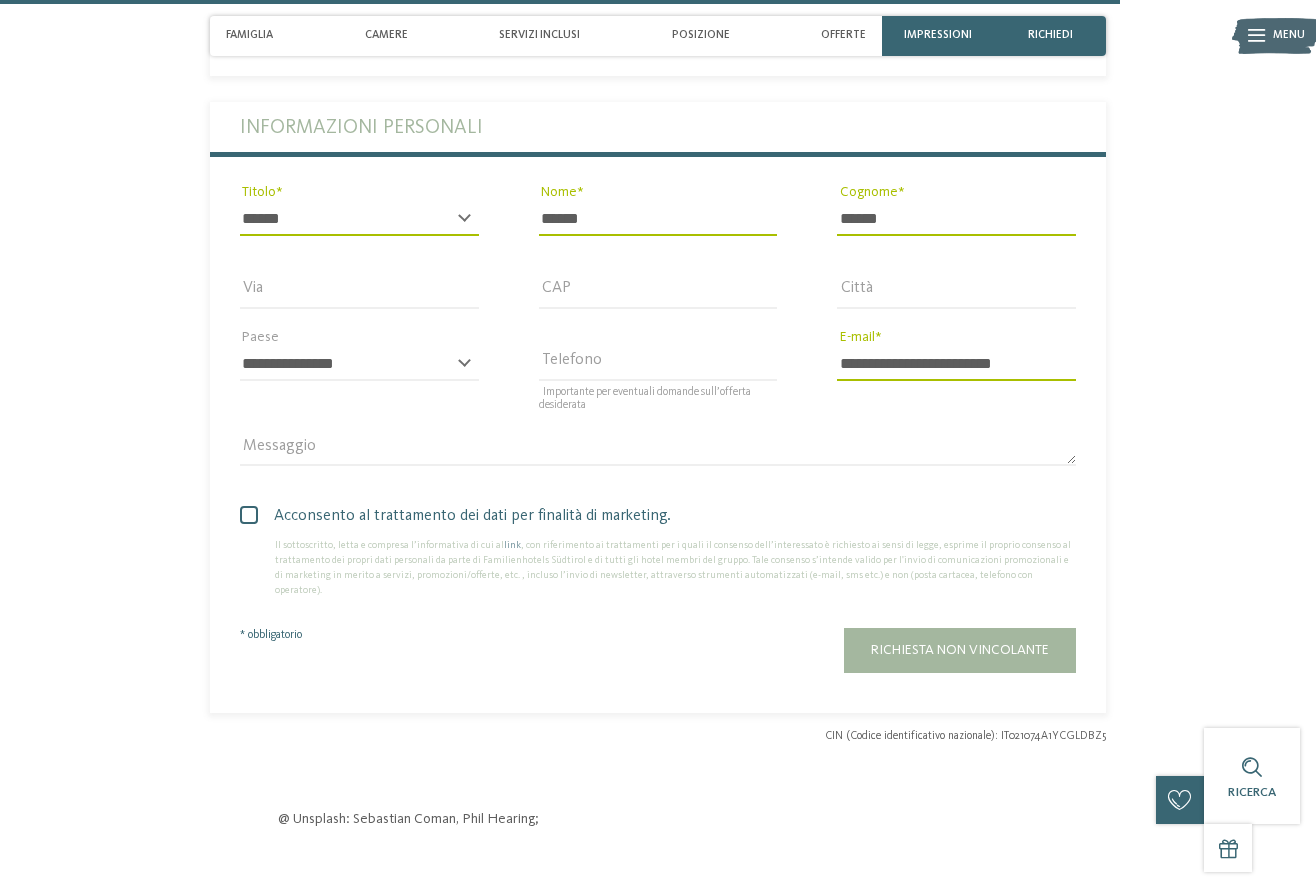 type on "******" 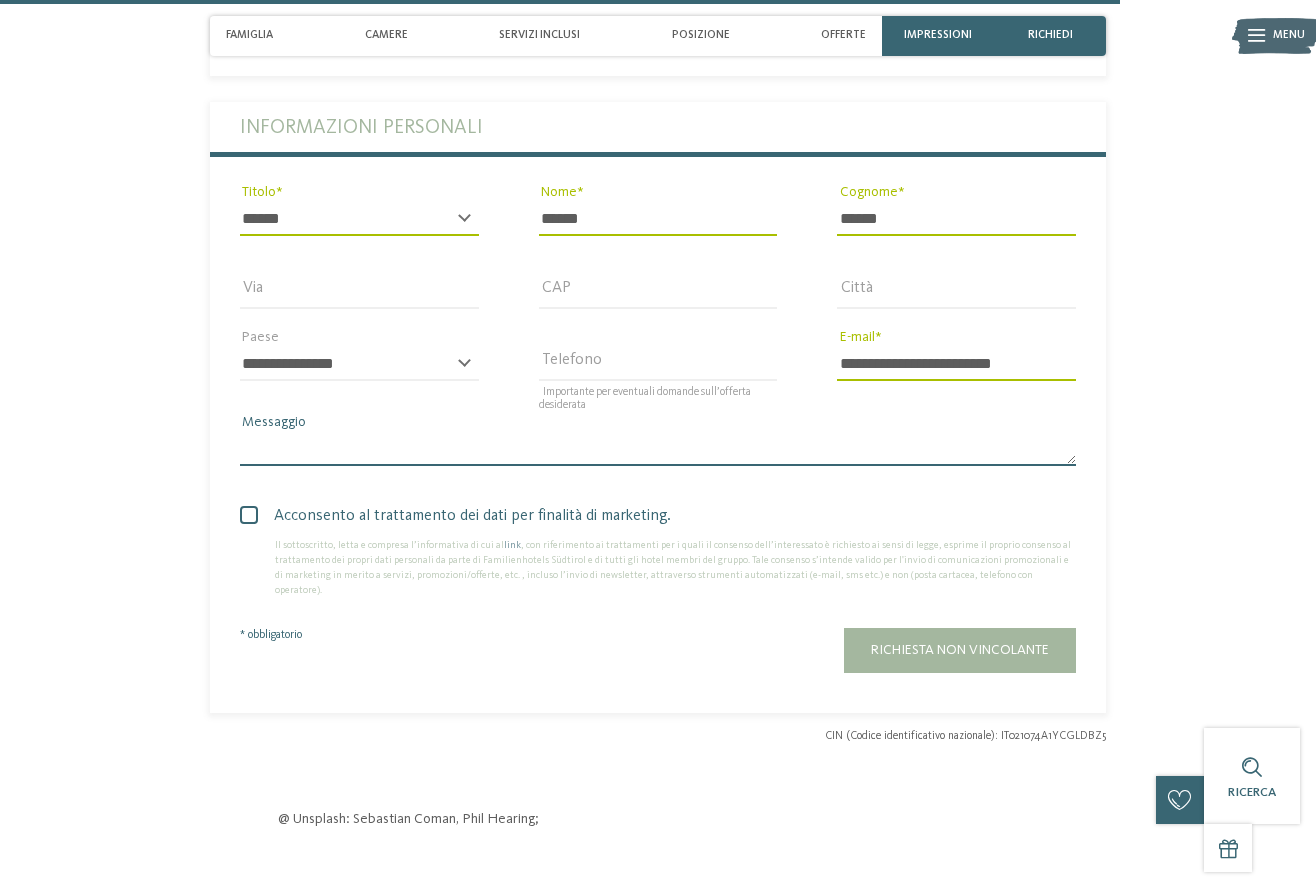 click on "Messaggio" at bounding box center [658, 449] 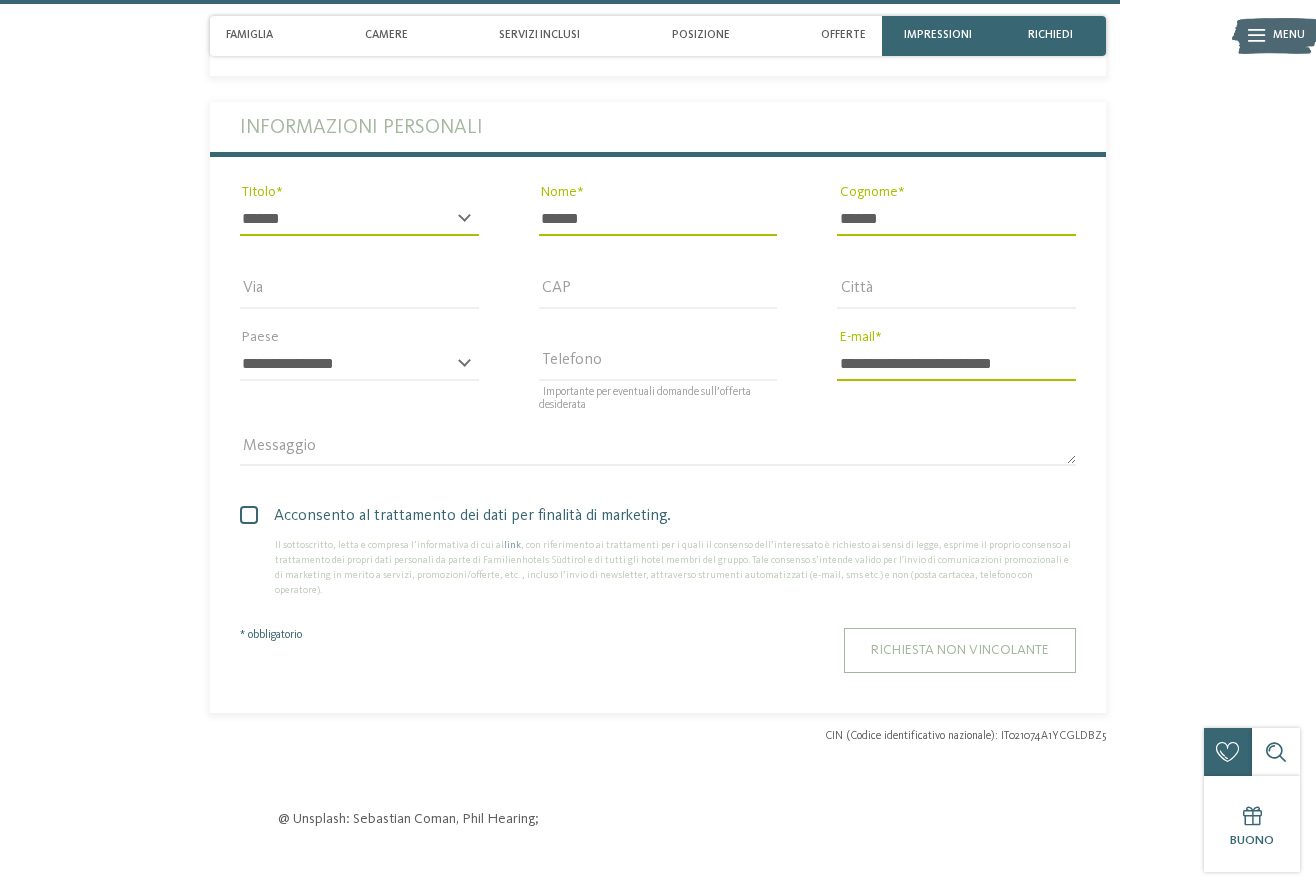 click on "Richiesta non vincolante" at bounding box center [960, 650] 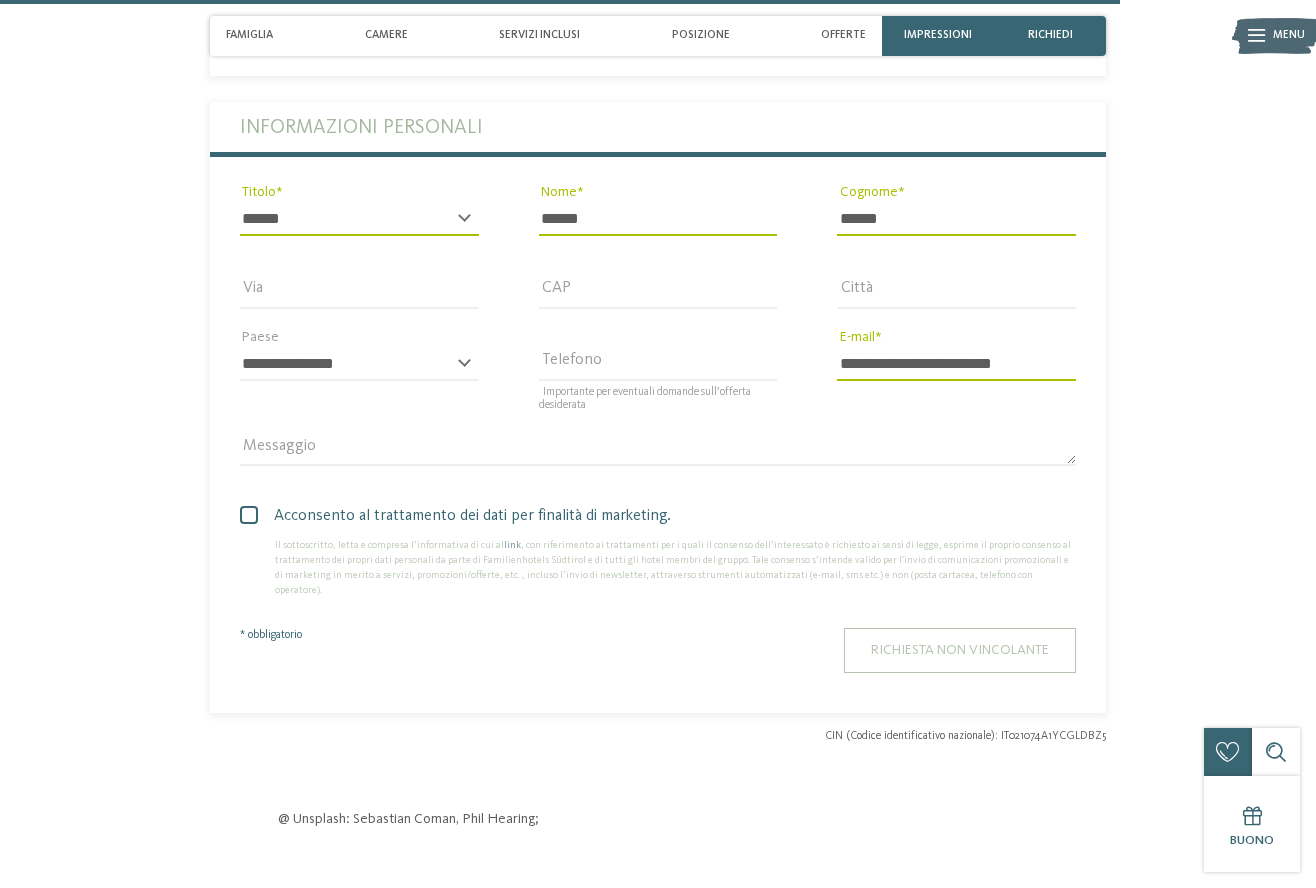 scroll, scrollTop: 0, scrollLeft: 0, axis: both 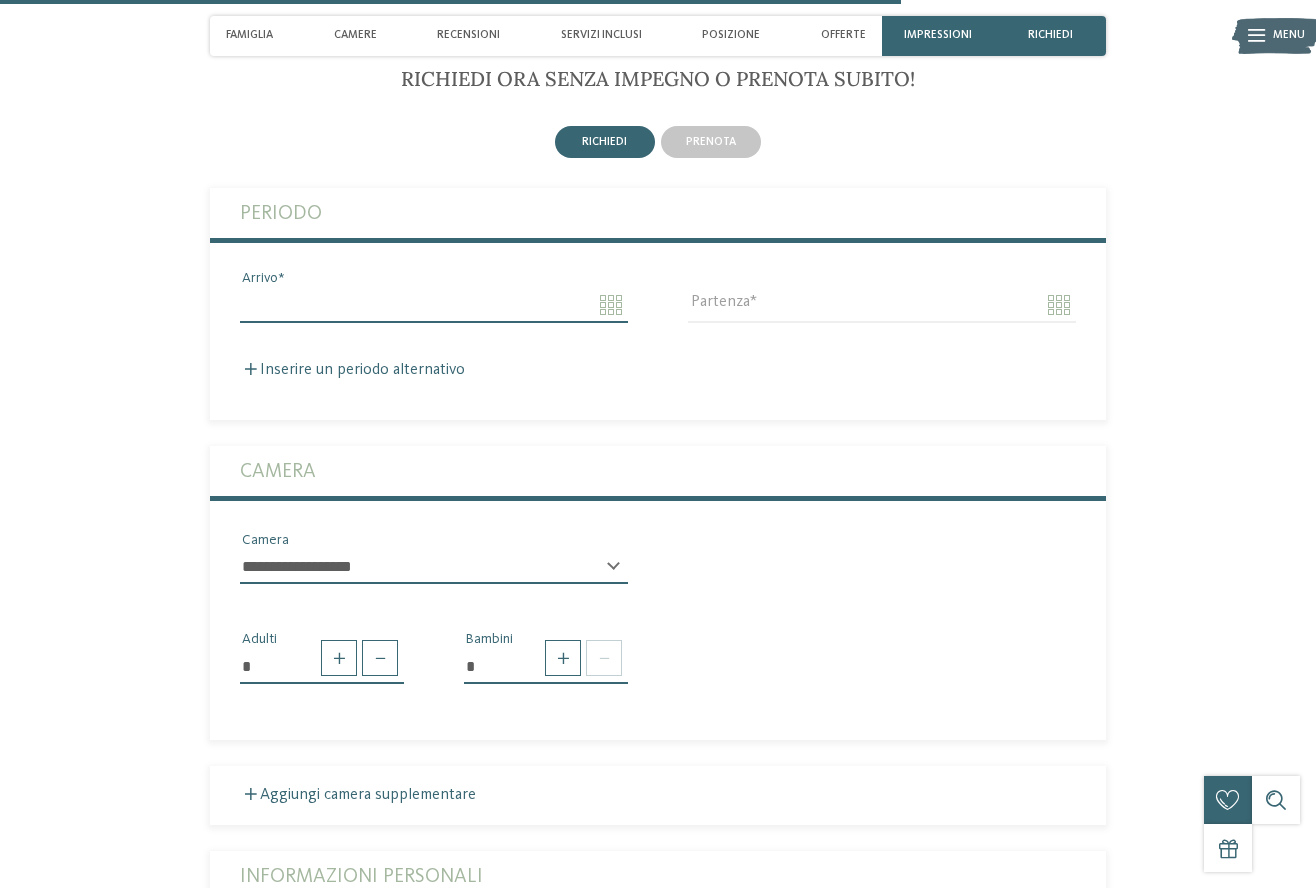 click on "Arrivo" at bounding box center [434, 305] 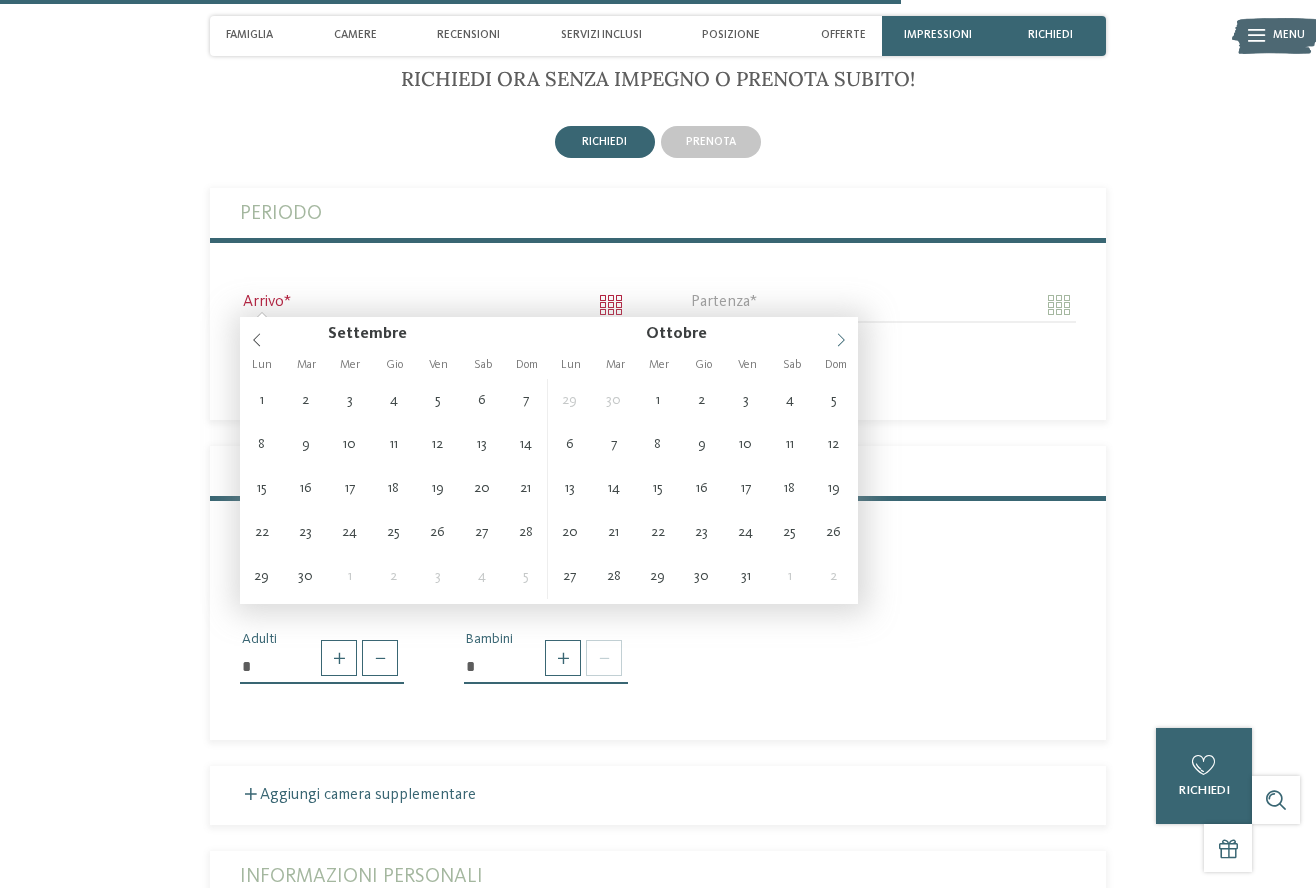 click 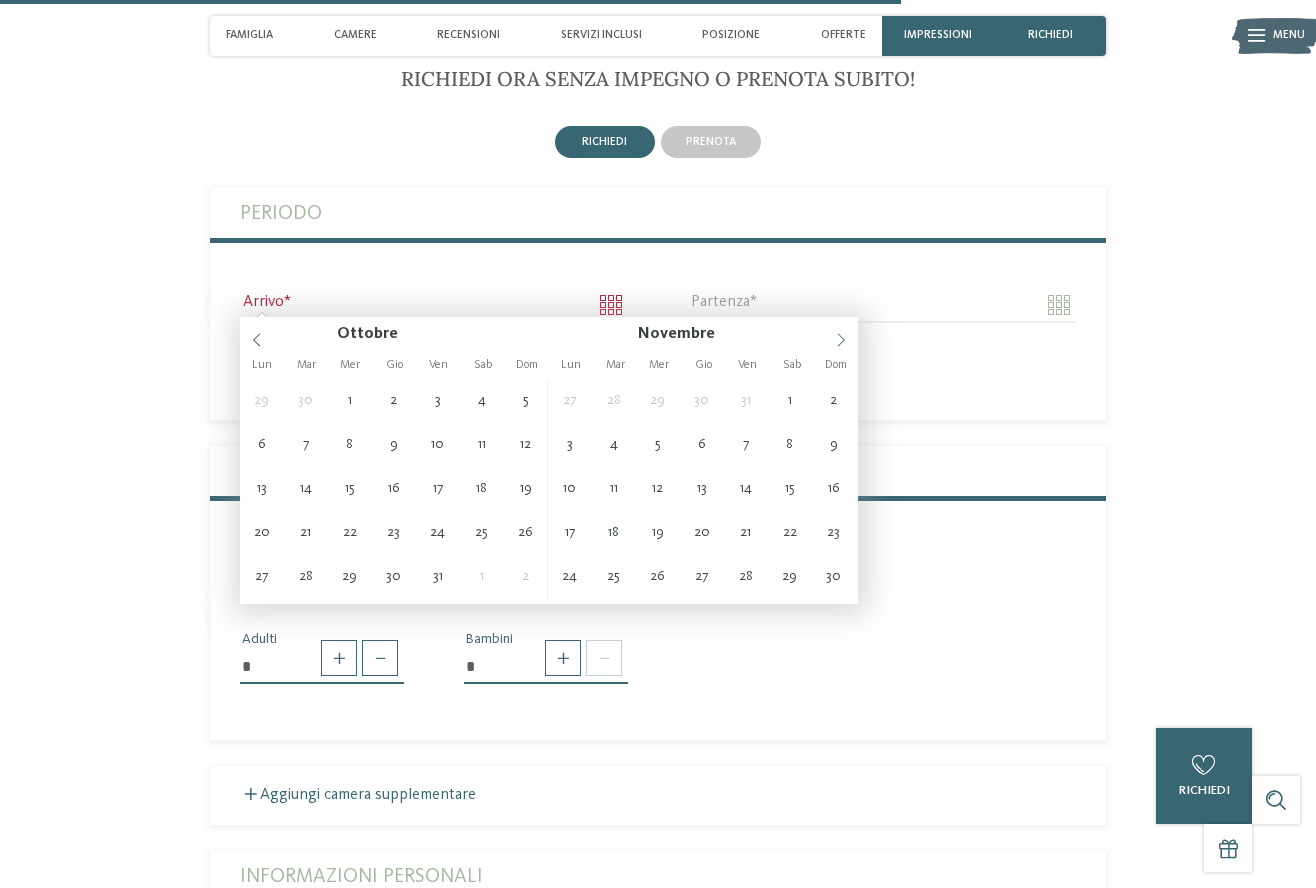click 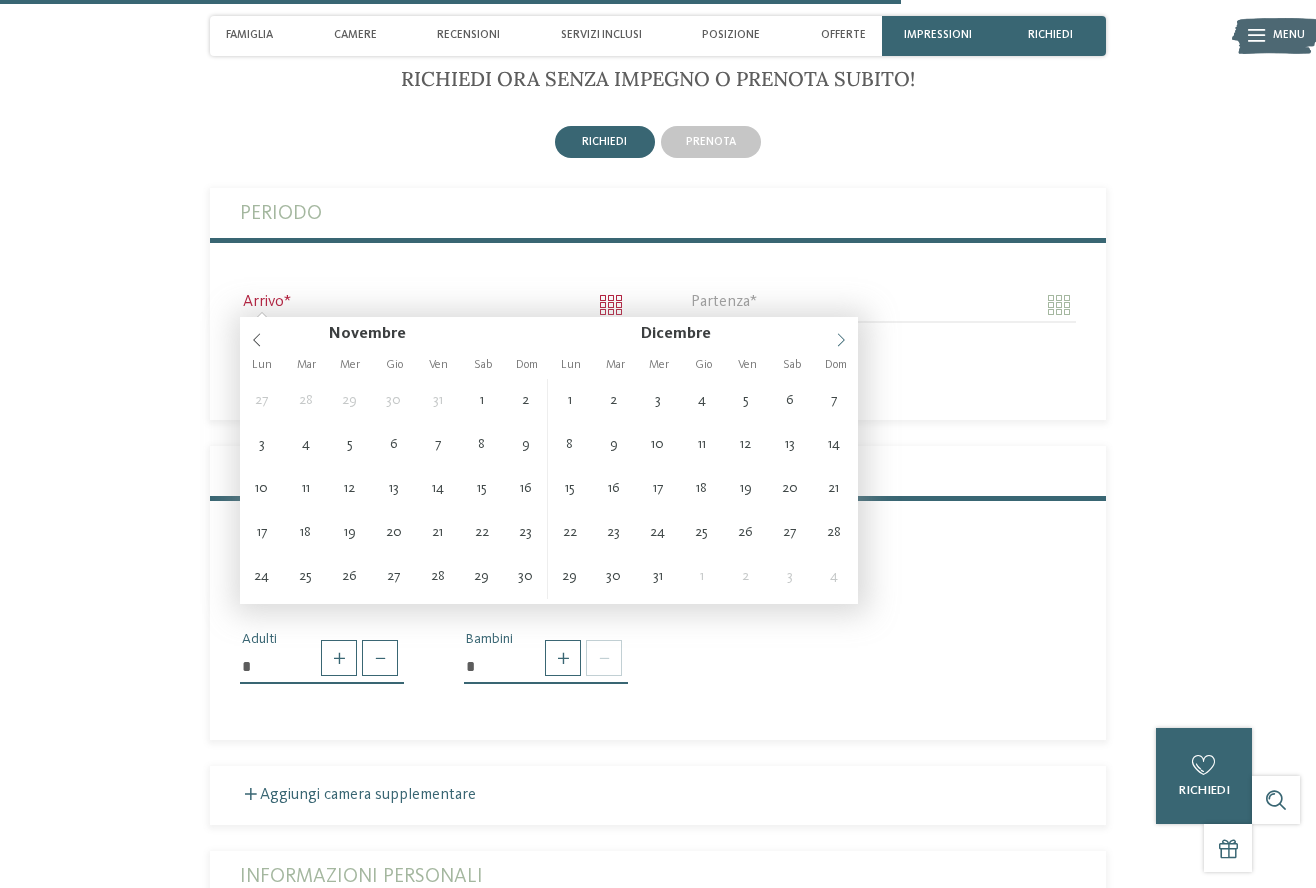 click 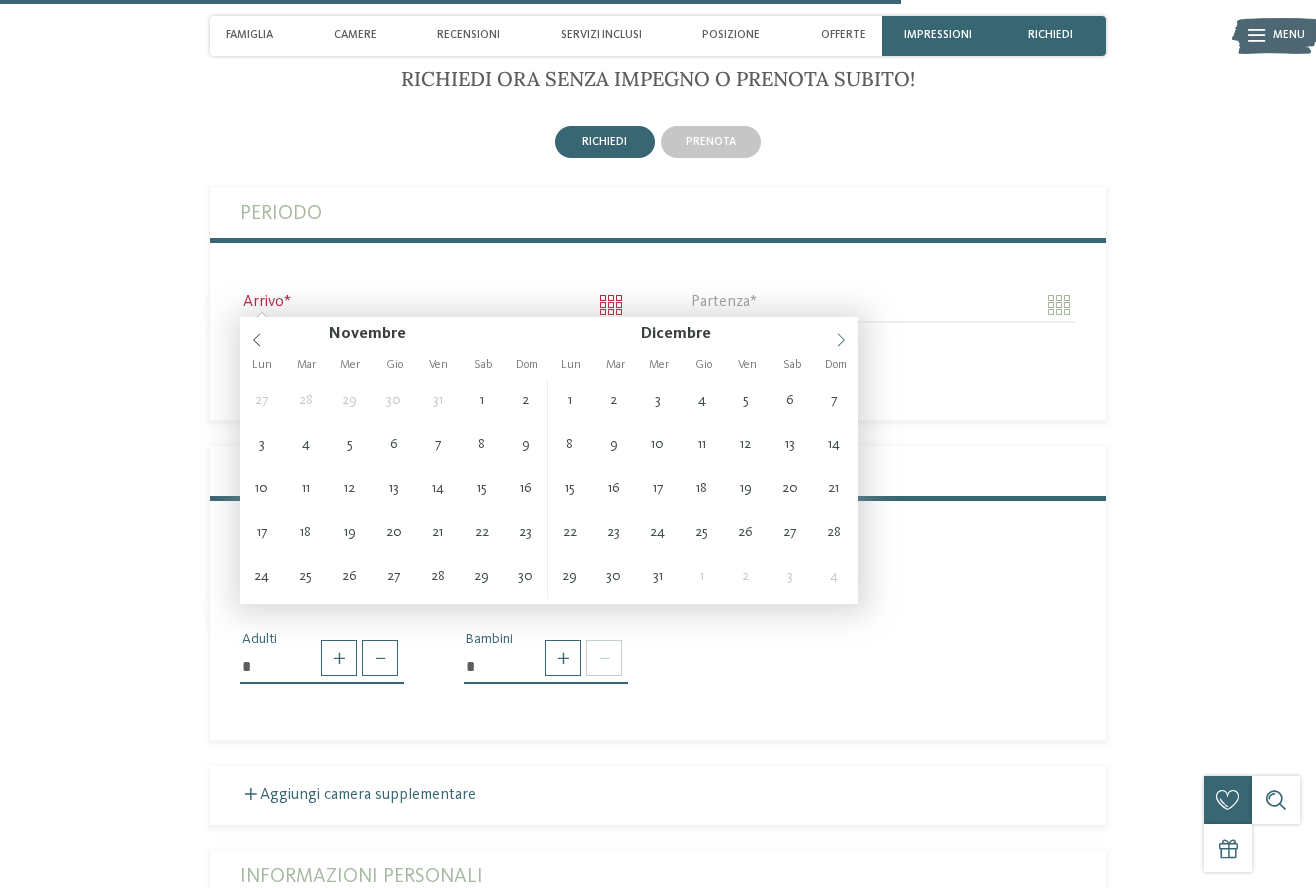 type on "****" 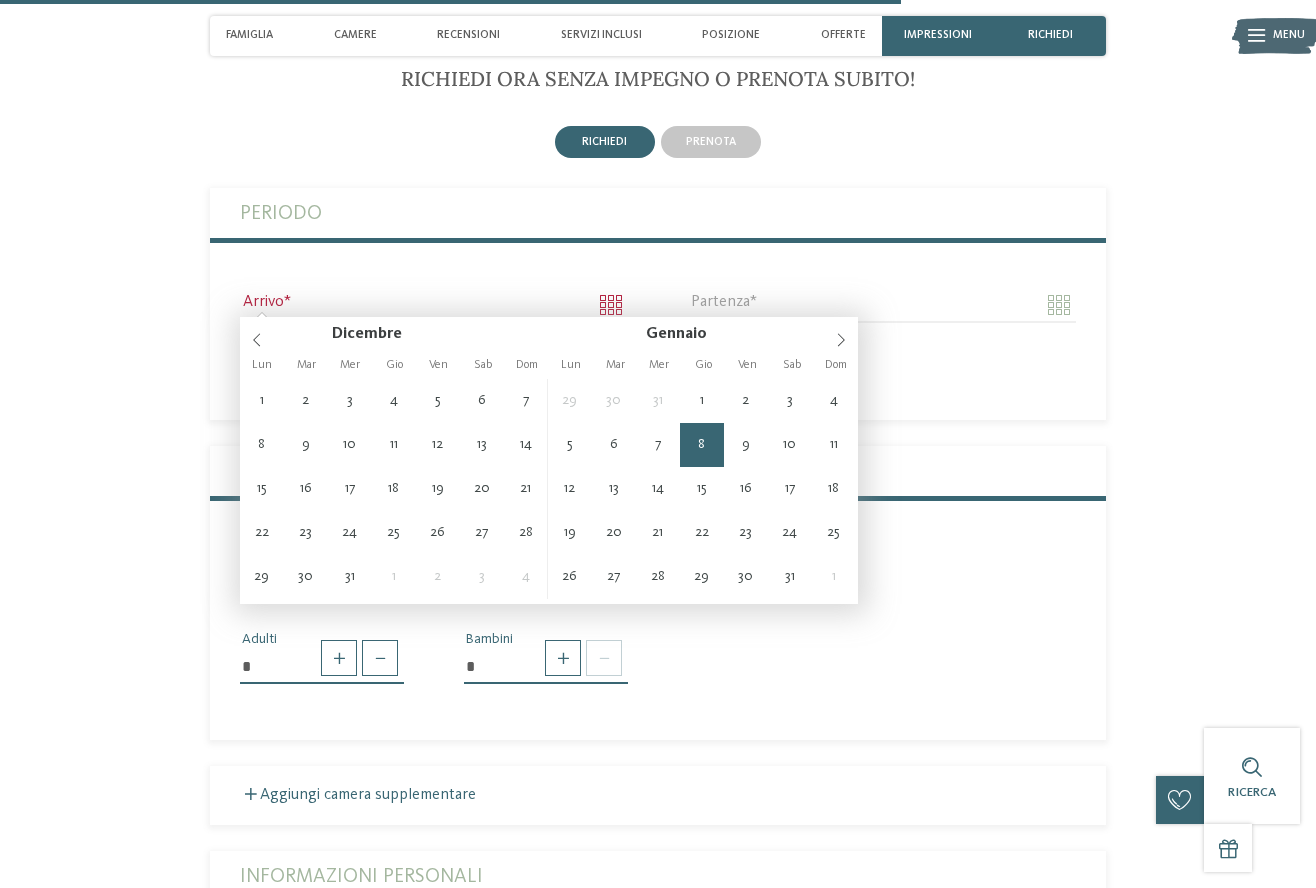 type on "**********" 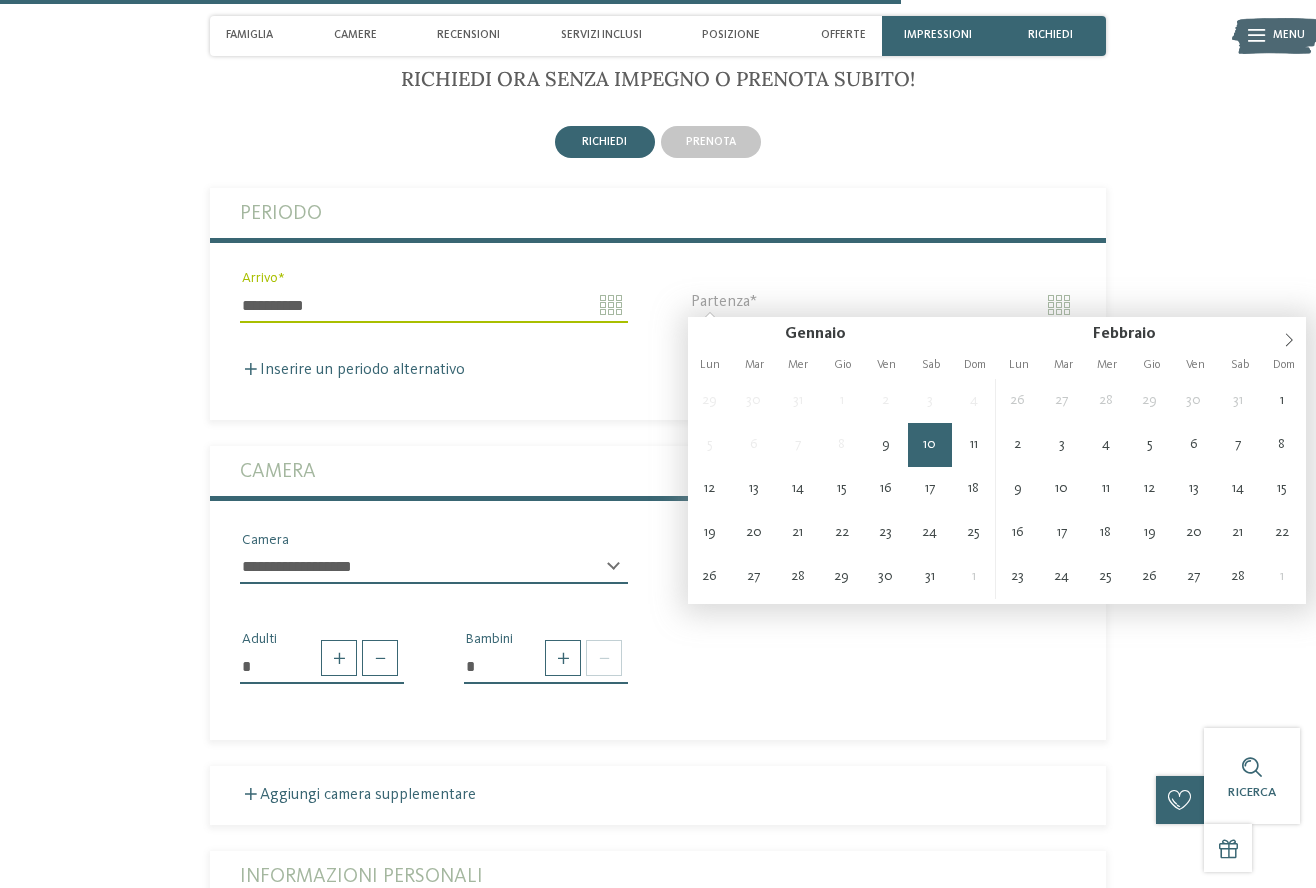 type on "**********" 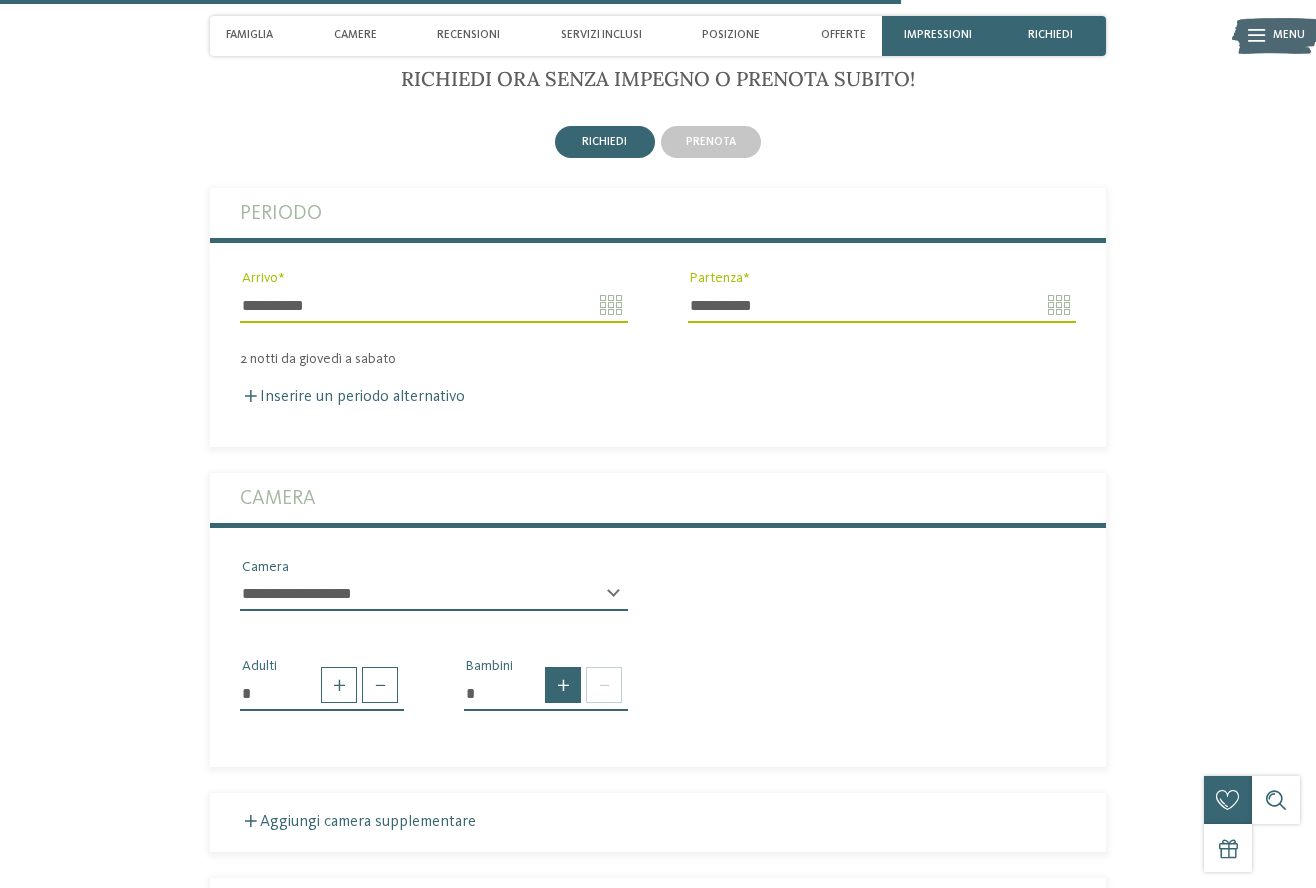 click at bounding box center [563, 685] 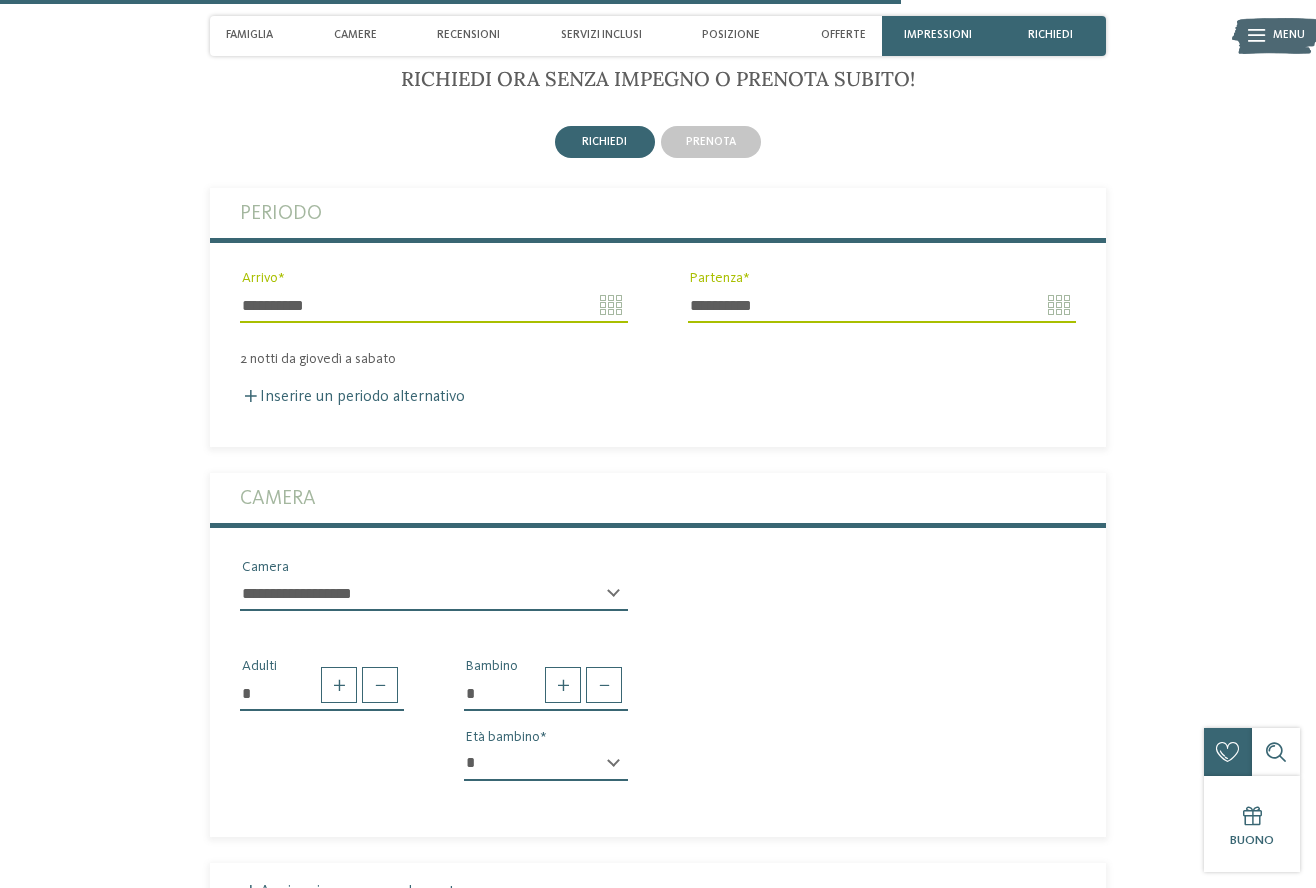 select on "*" 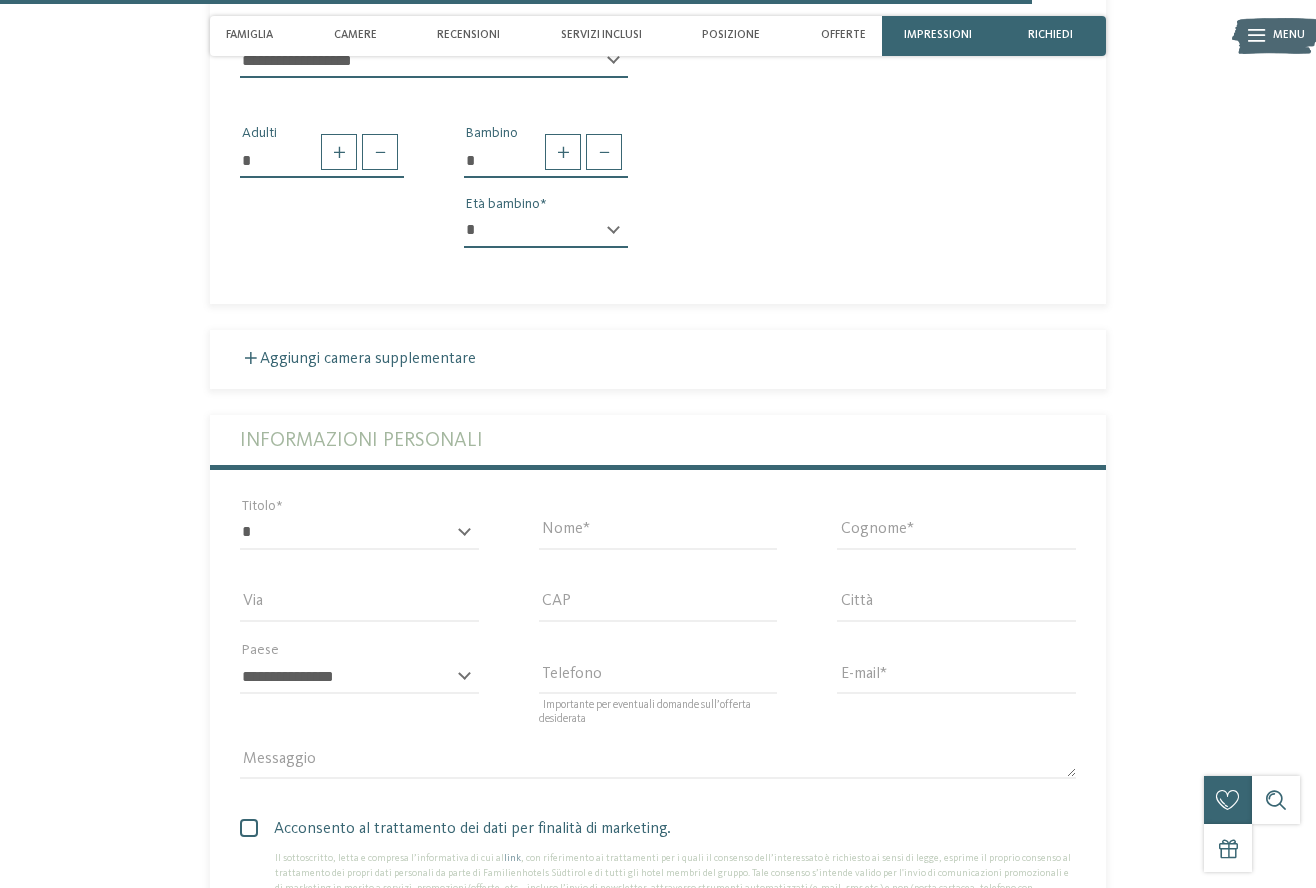 scroll, scrollTop: 3836, scrollLeft: 0, axis: vertical 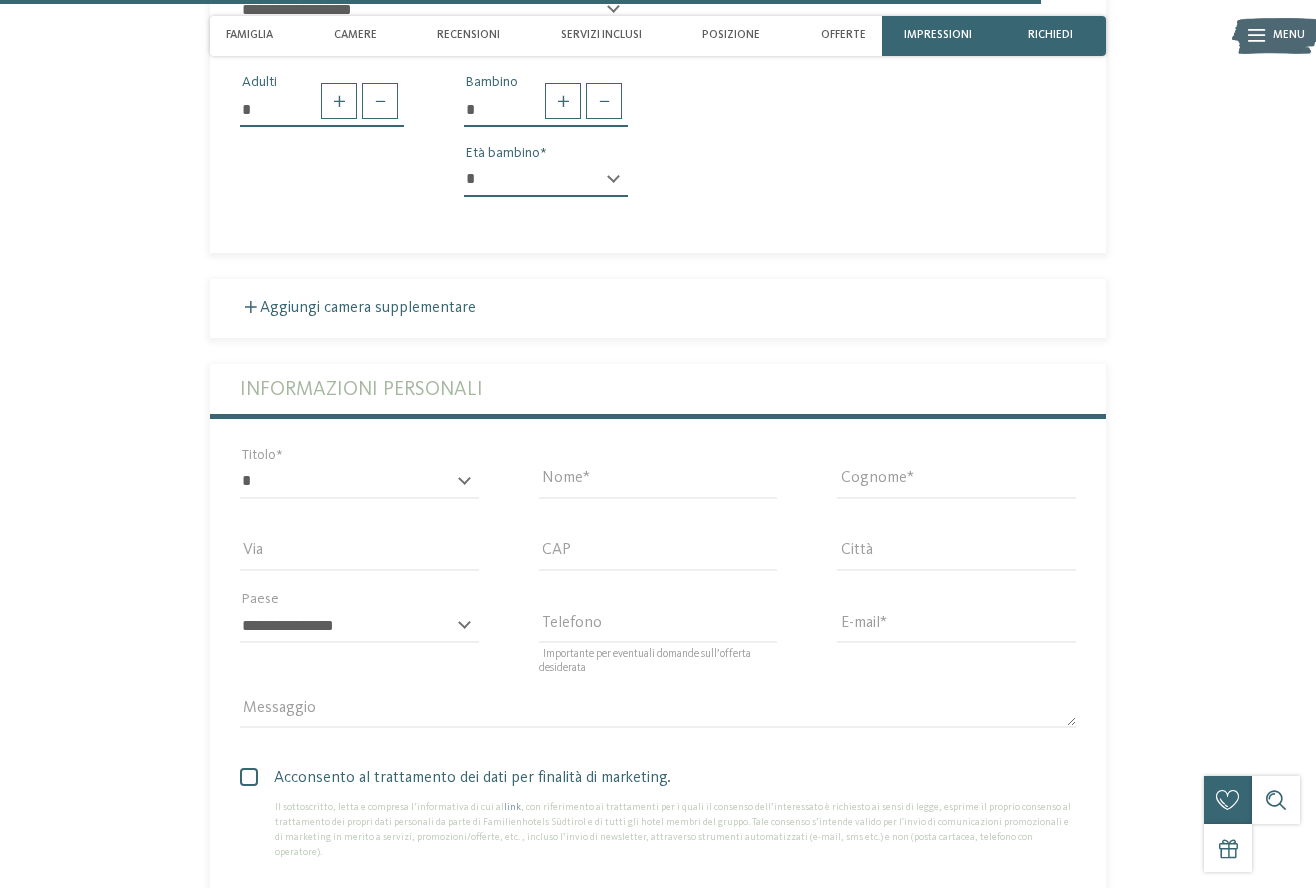 click on "* ****** ******* ******** ******
Titolo" at bounding box center [359, 491] 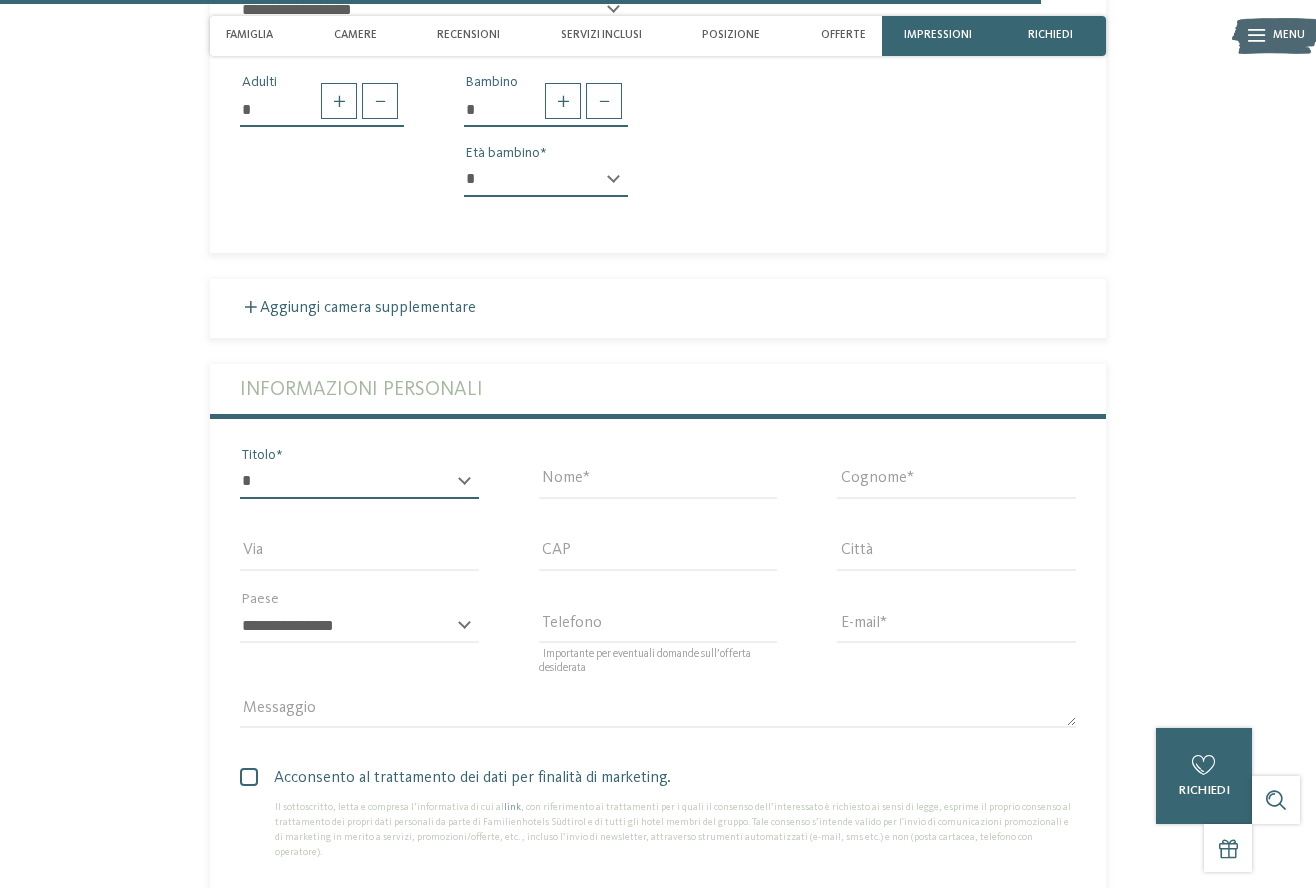 select on "*" 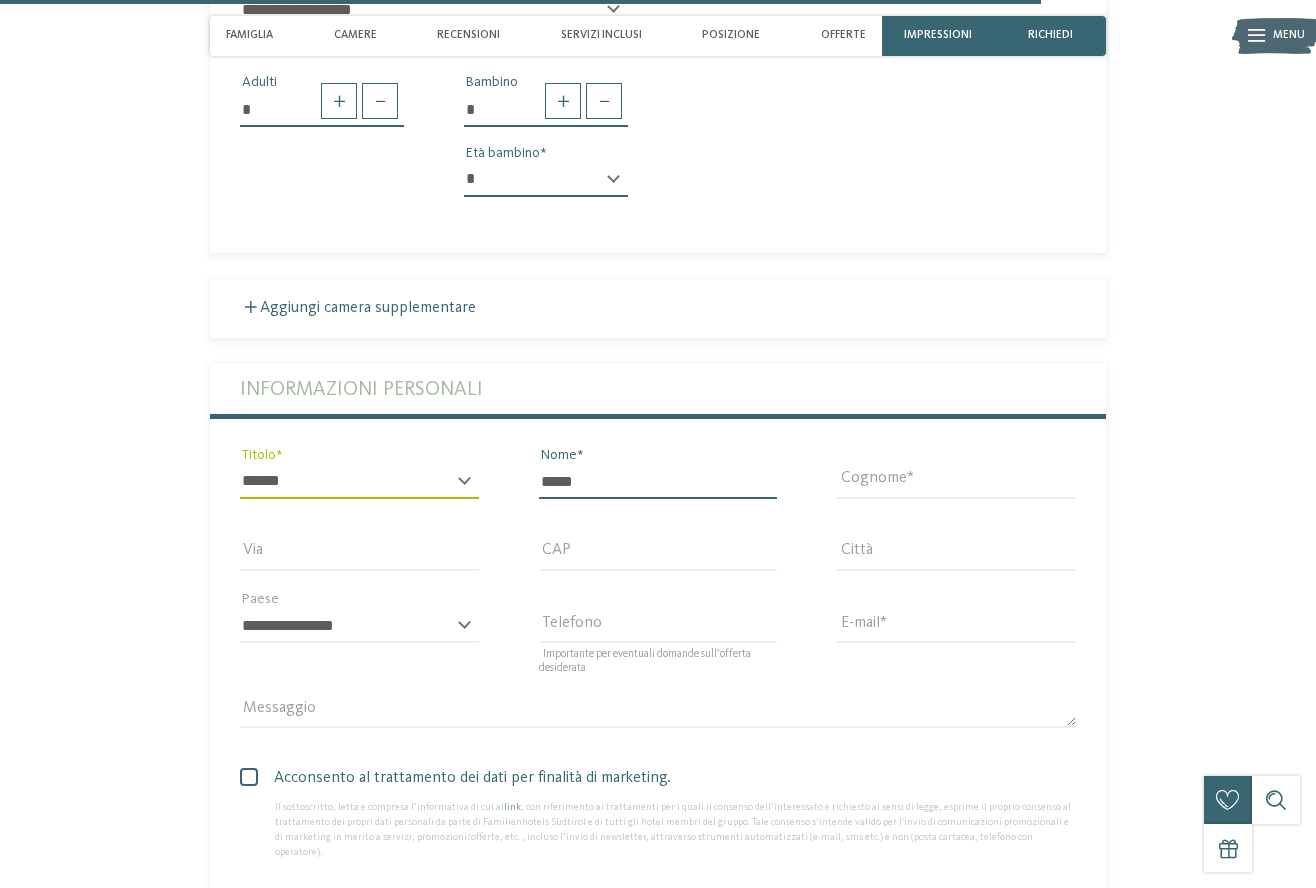 type on "******" 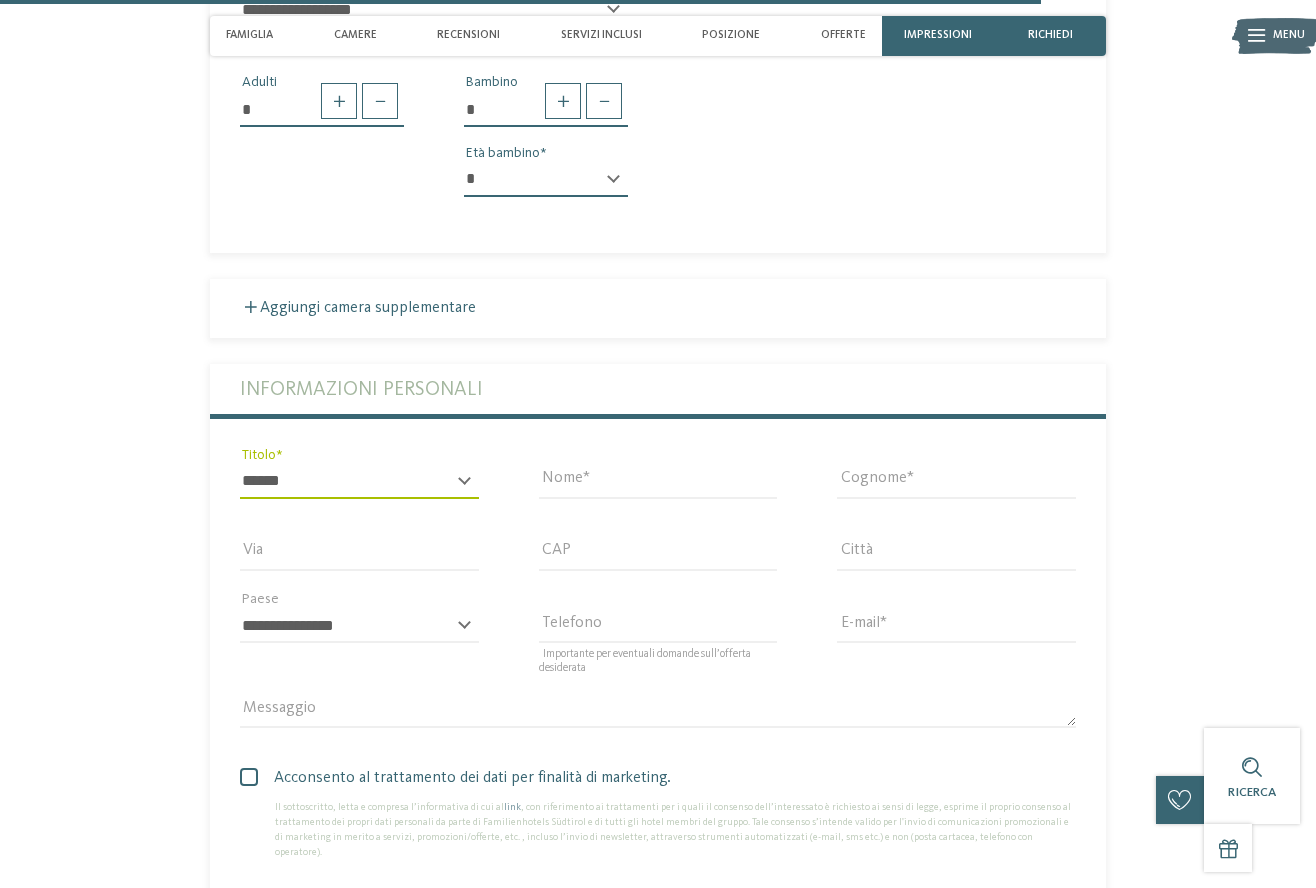 type on "******" 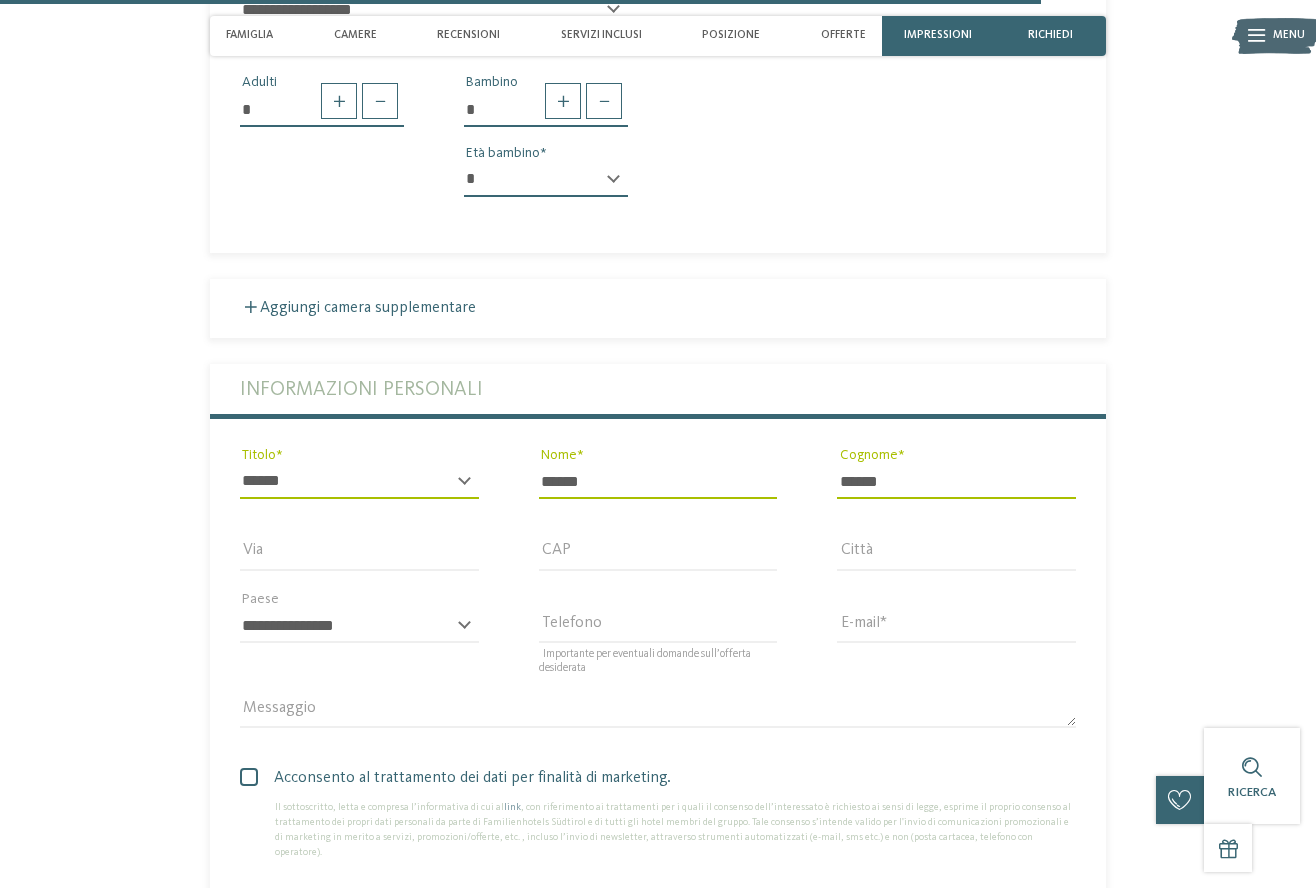 type on "**********" 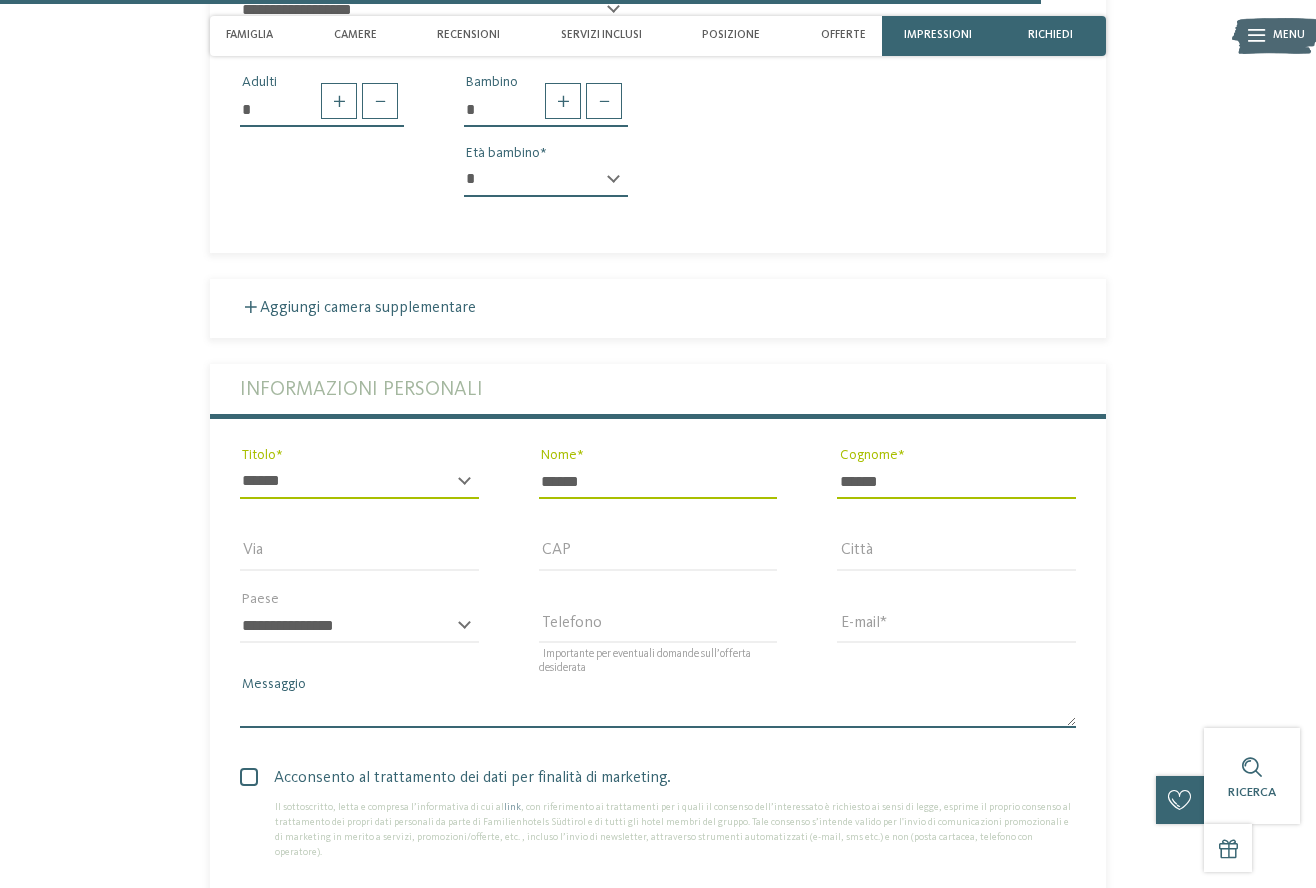 type on "**********" 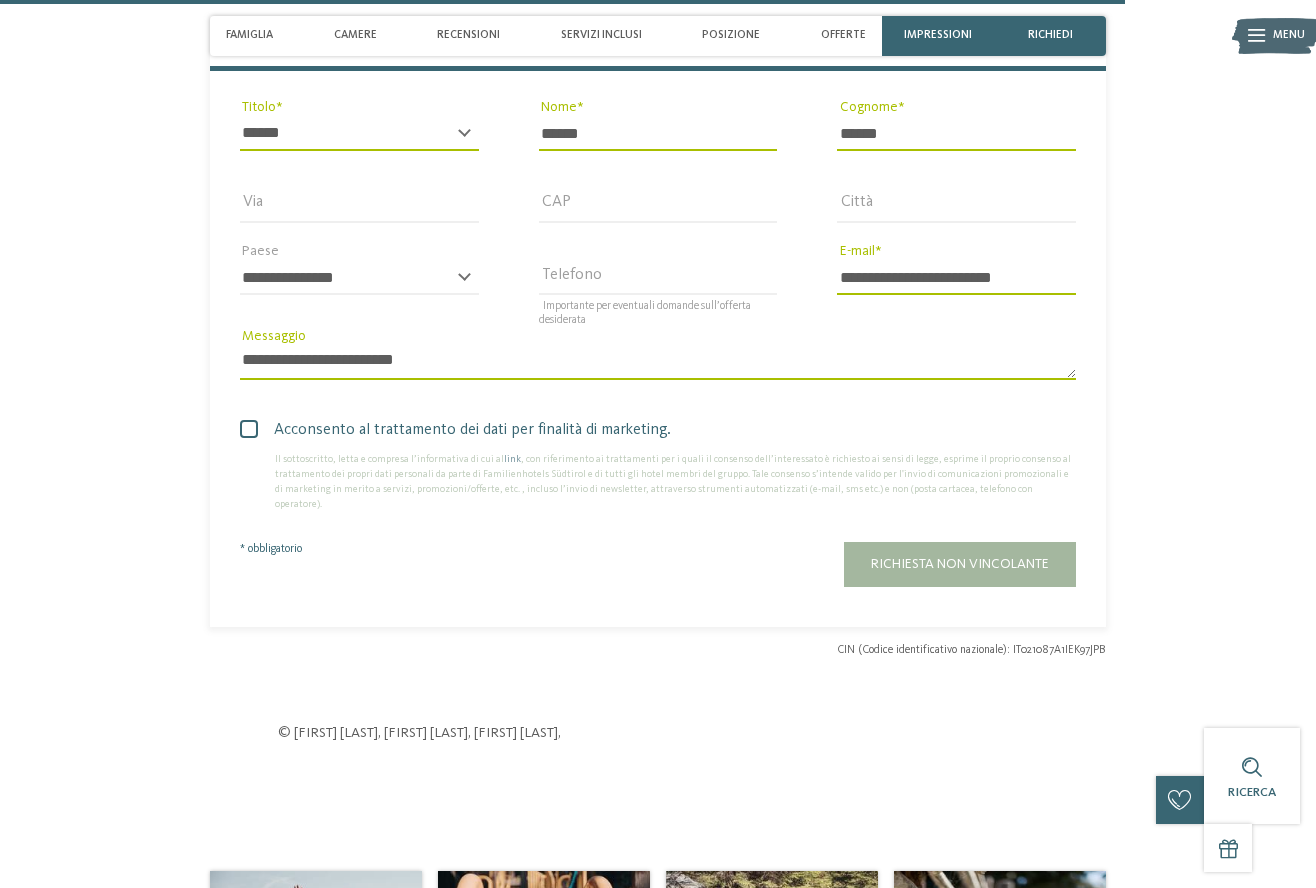 scroll, scrollTop: 4193, scrollLeft: 0, axis: vertical 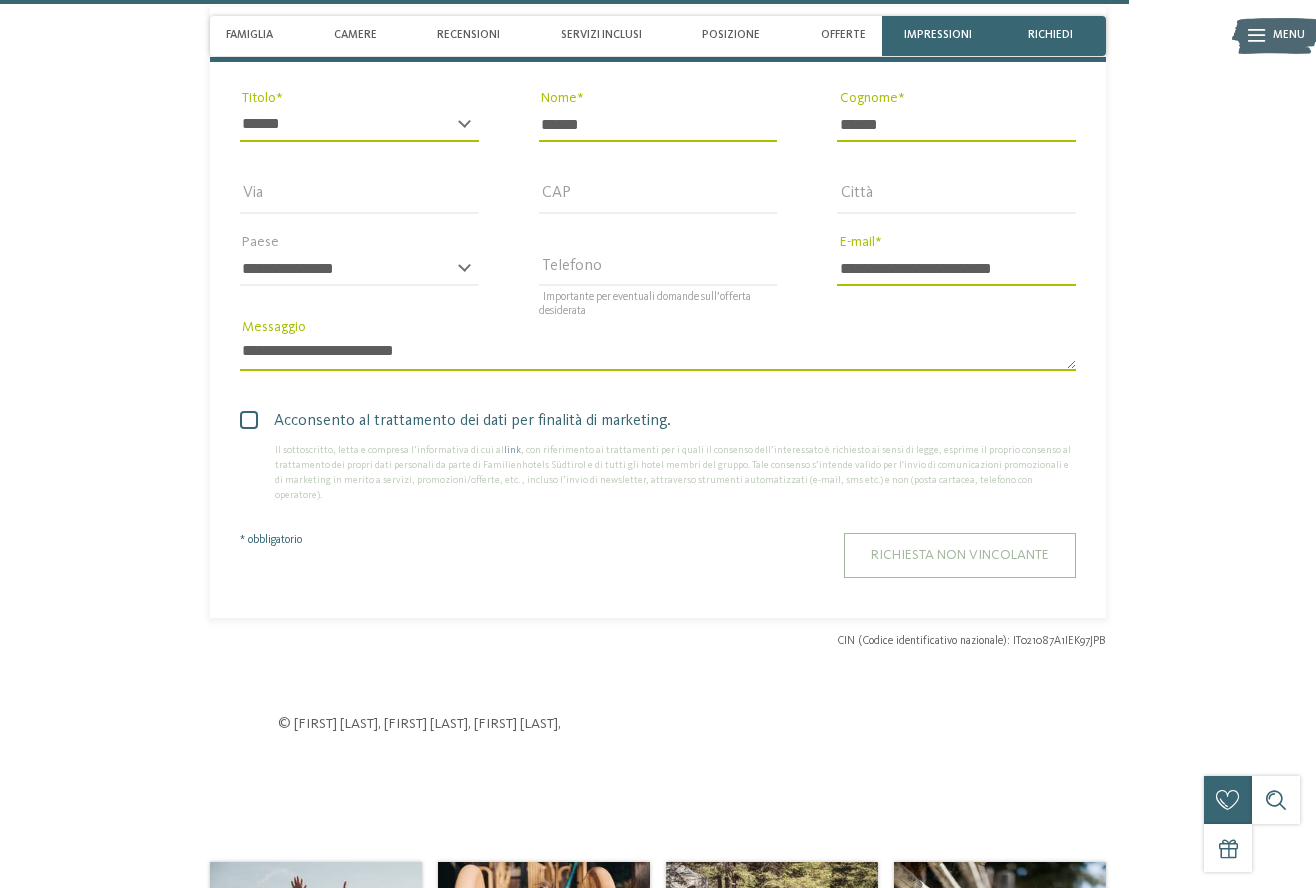 type on "******" 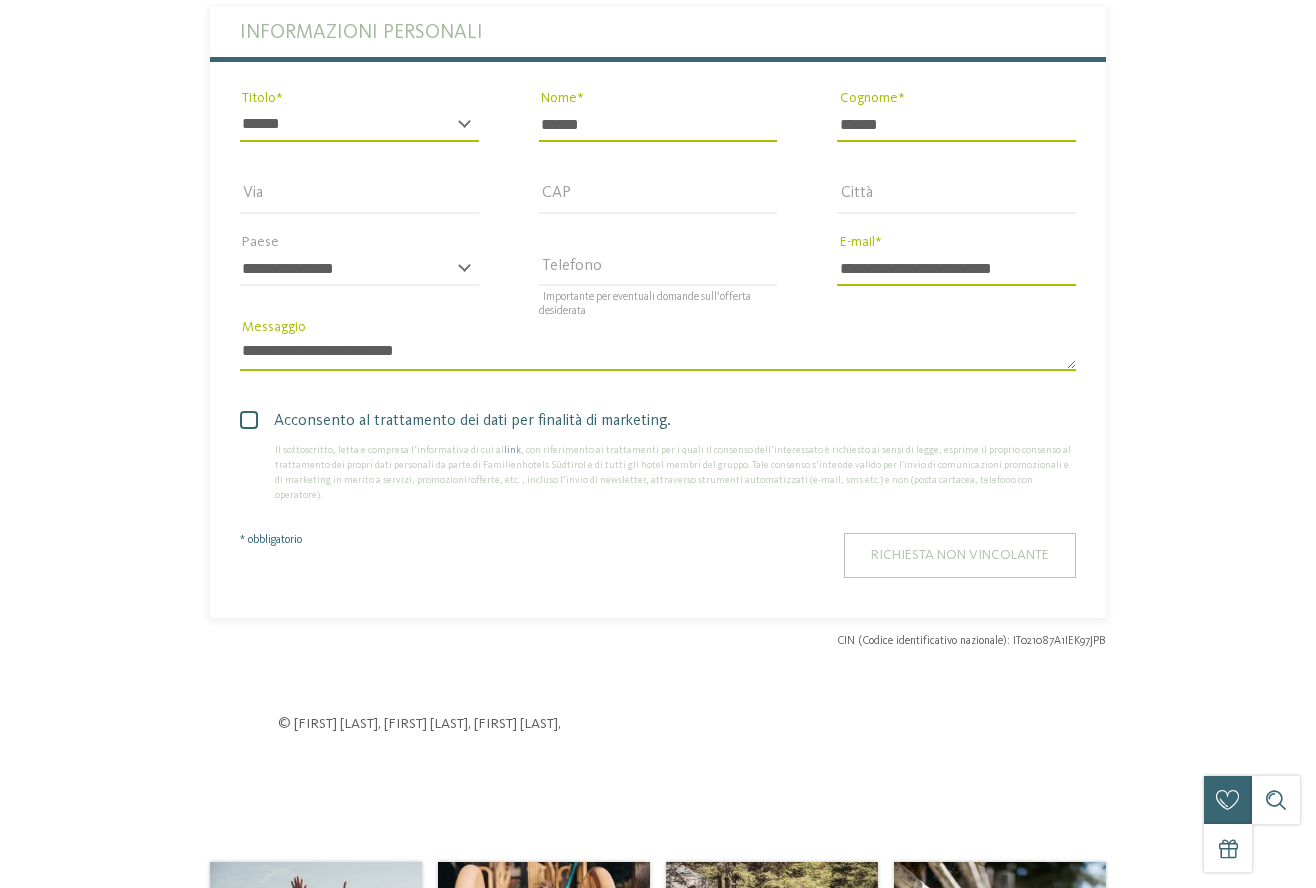 scroll, scrollTop: 0, scrollLeft: 0, axis: both 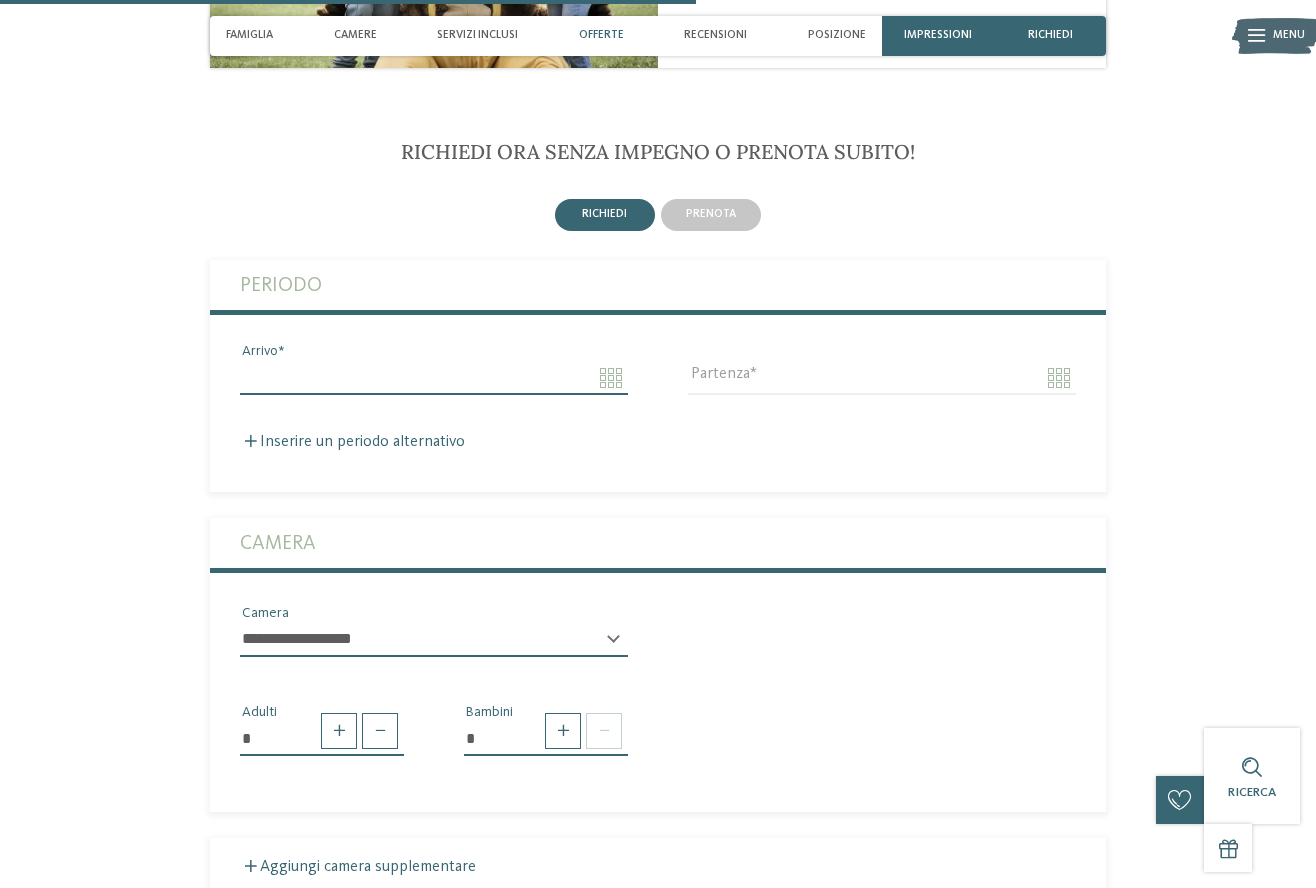 click on "Arrivo" at bounding box center (434, 378) 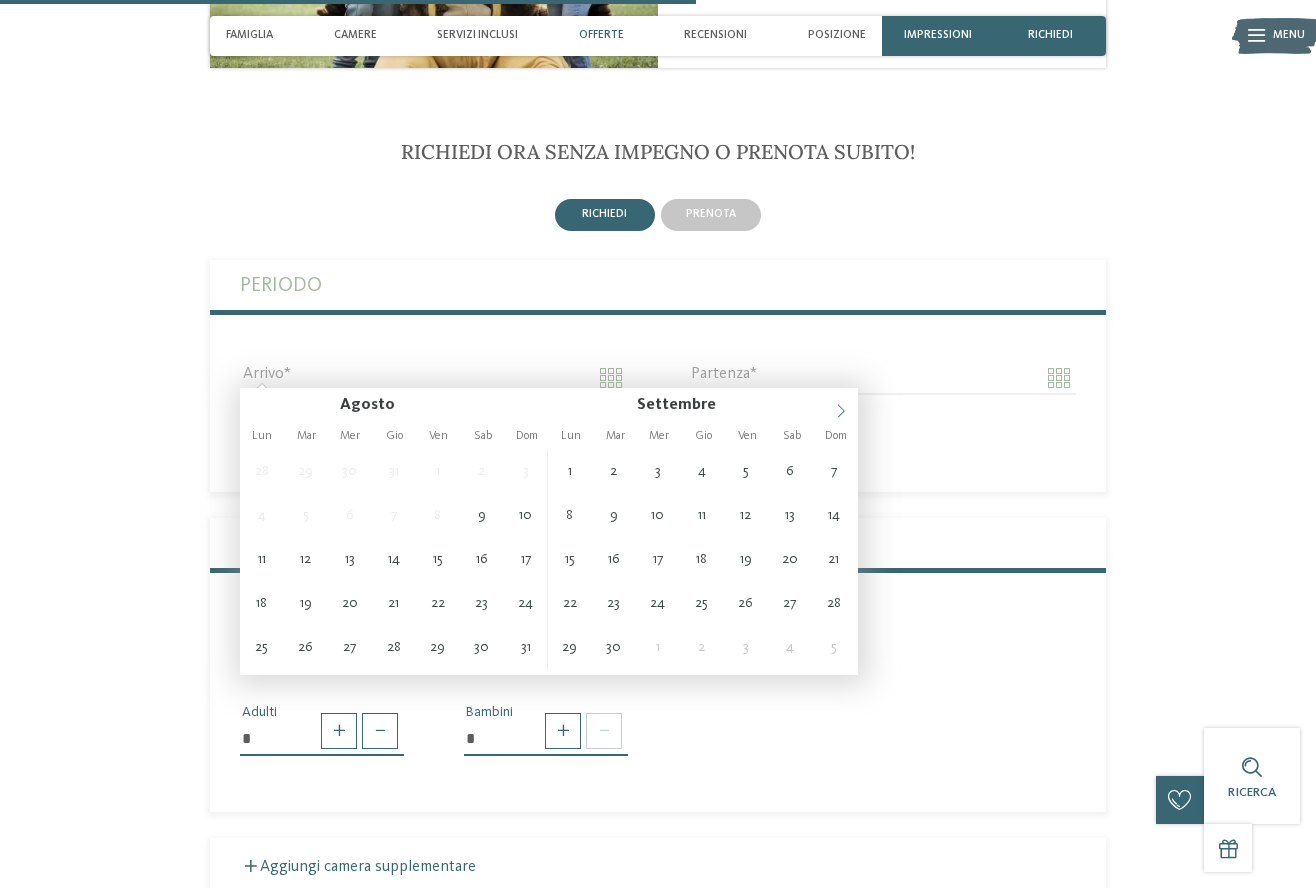 click 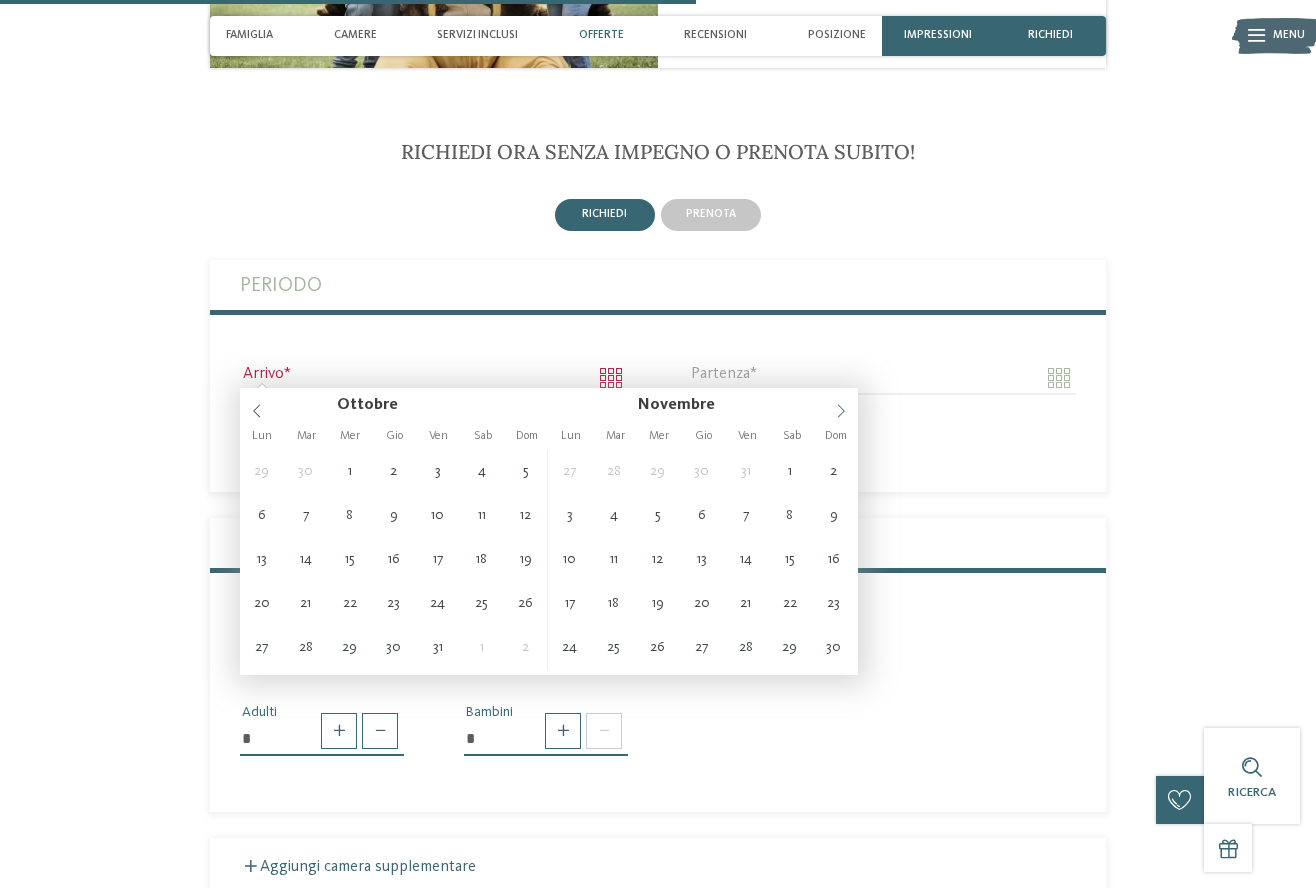click 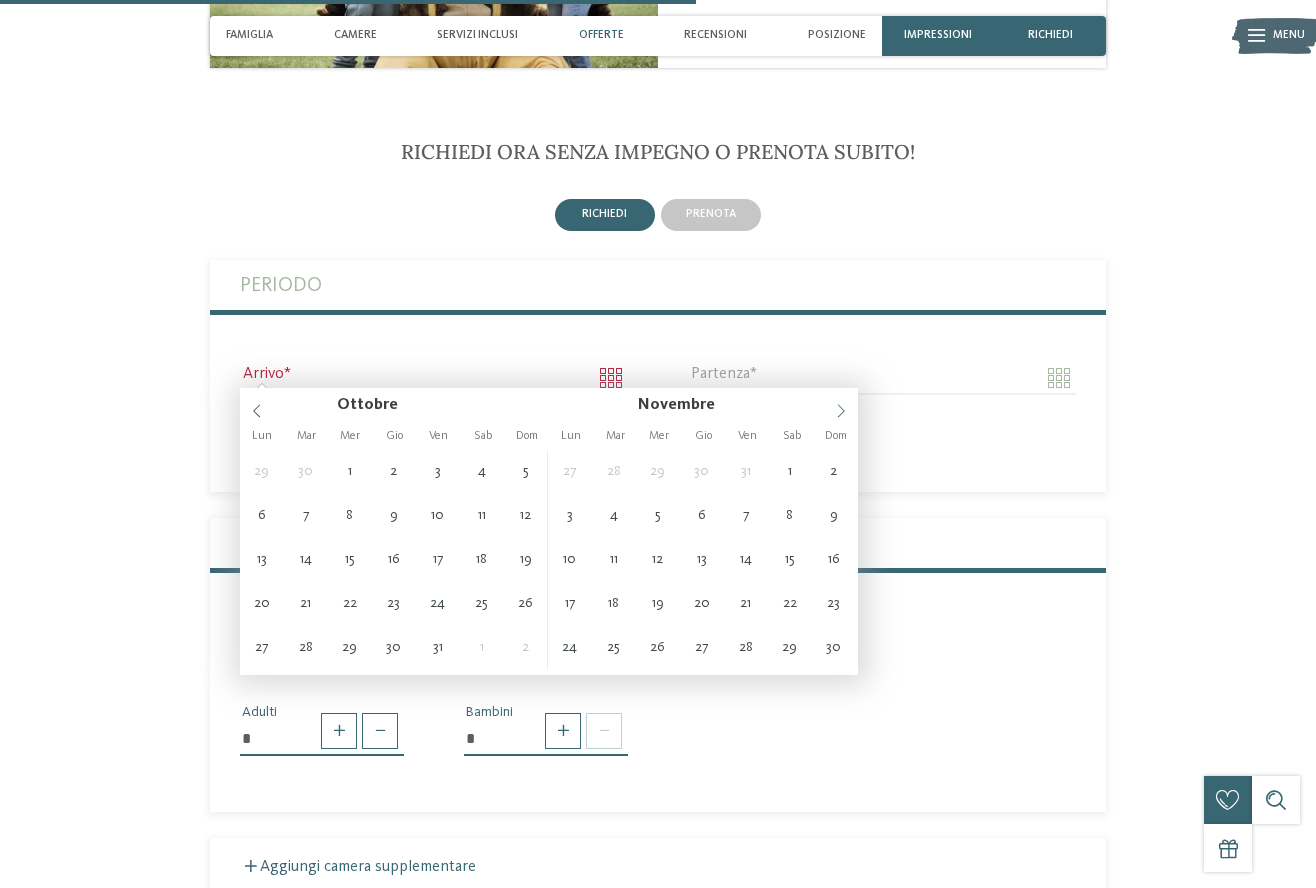 click 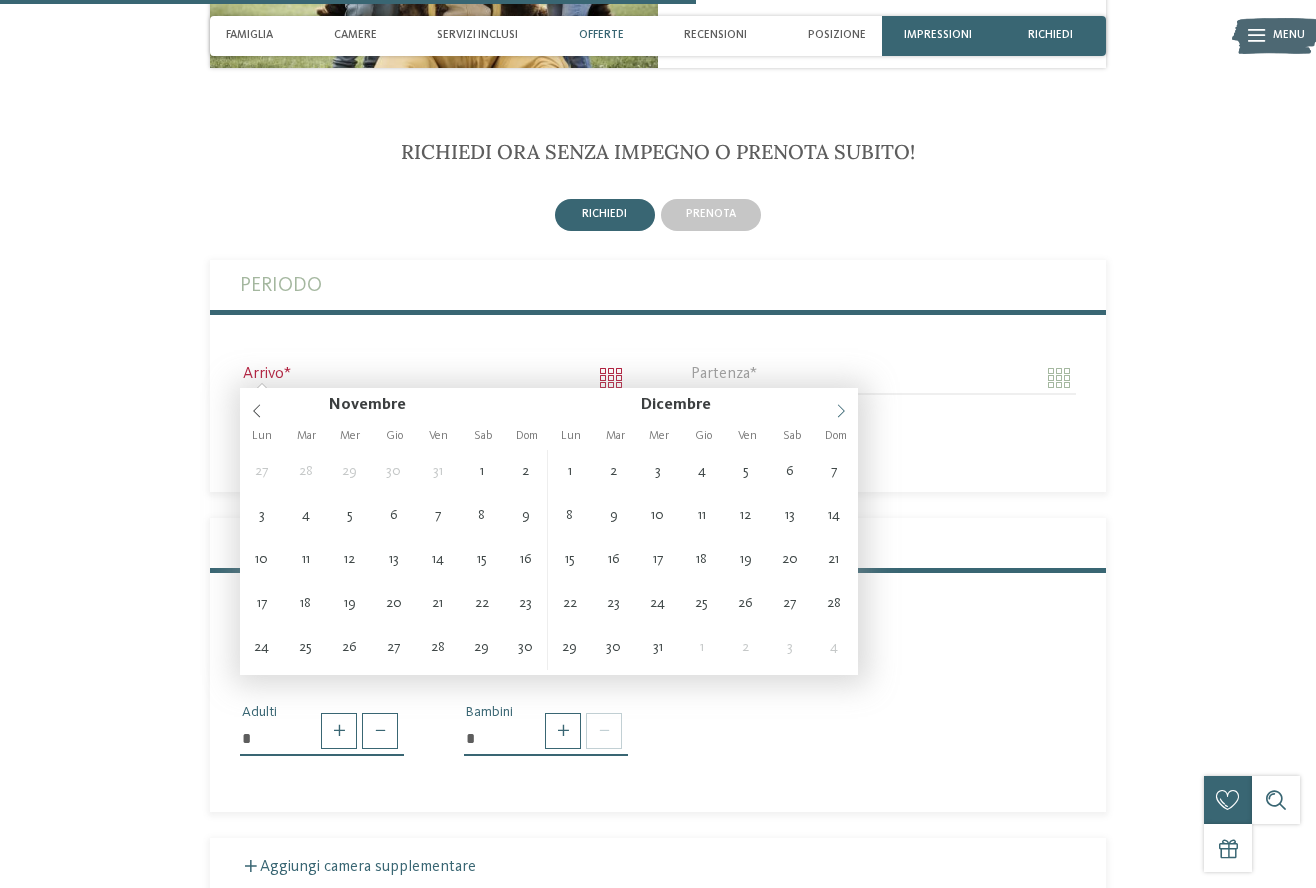 type on "****" 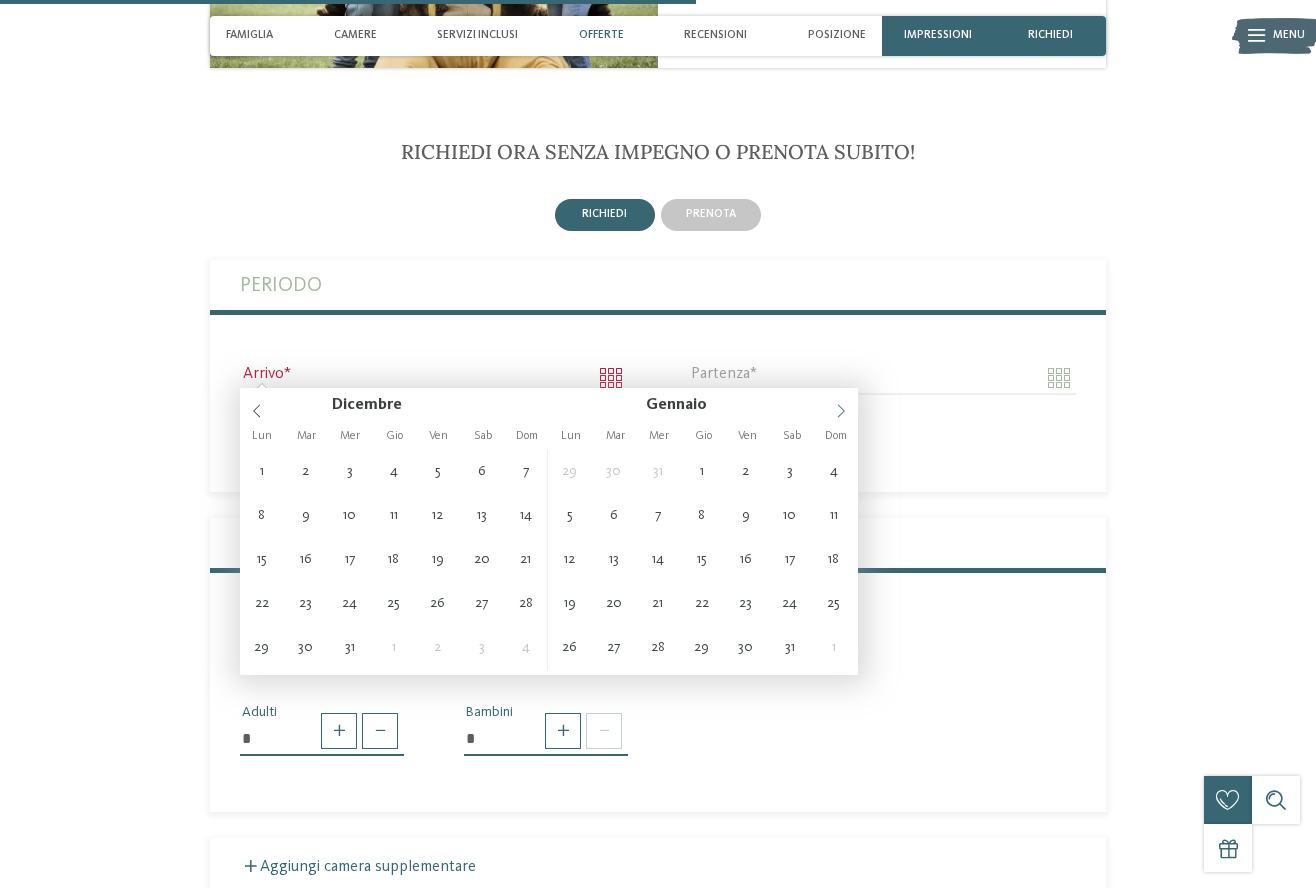 click 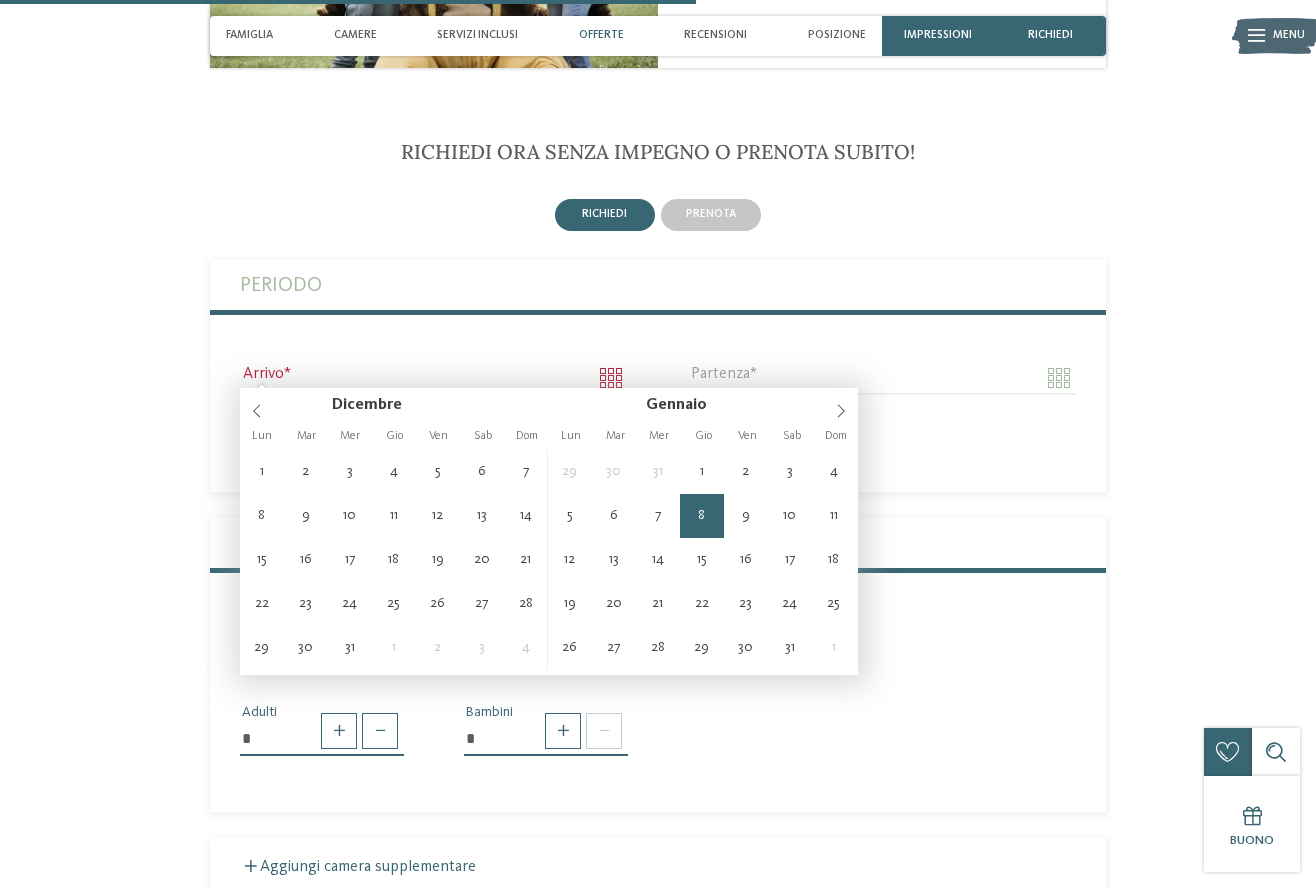 type on "**********" 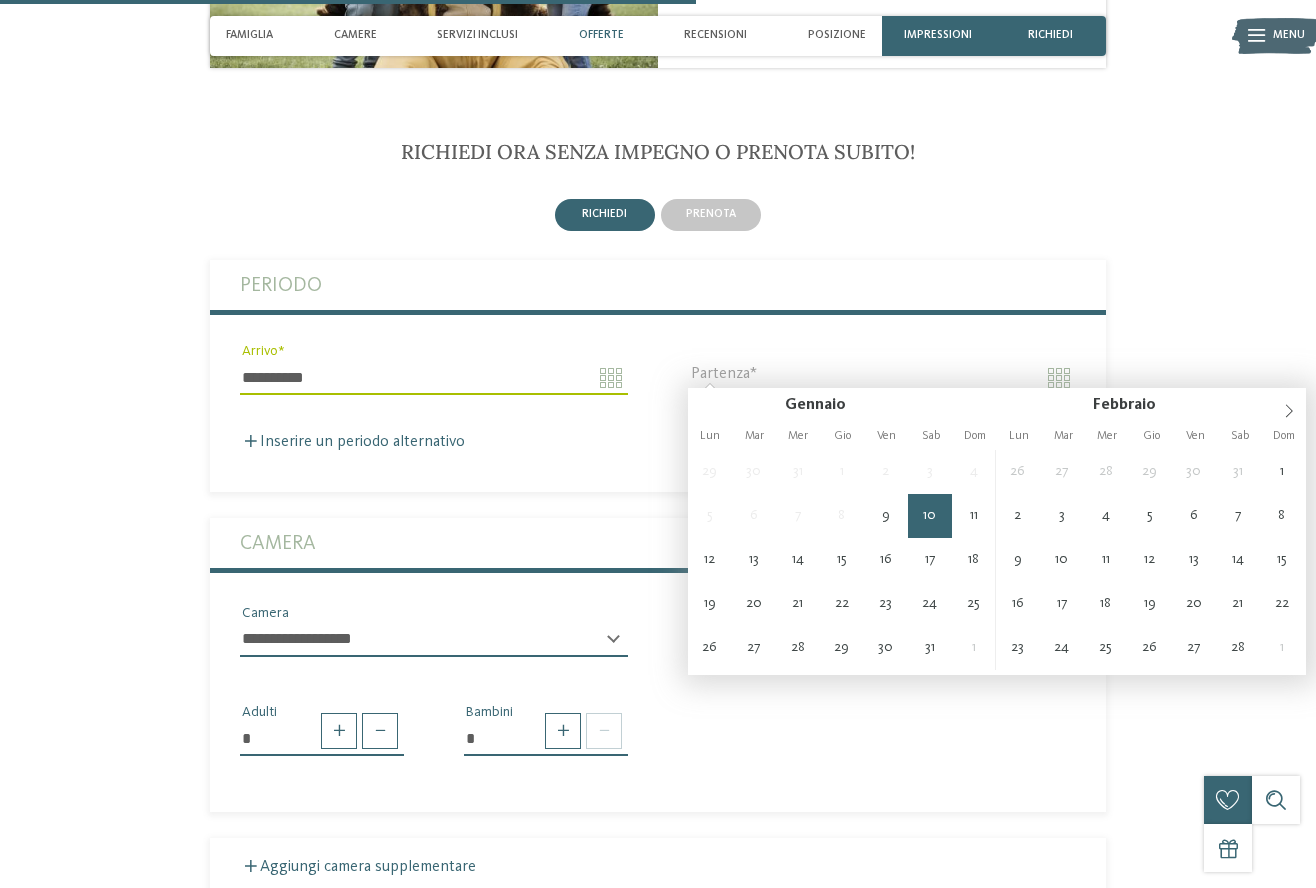 type on "**********" 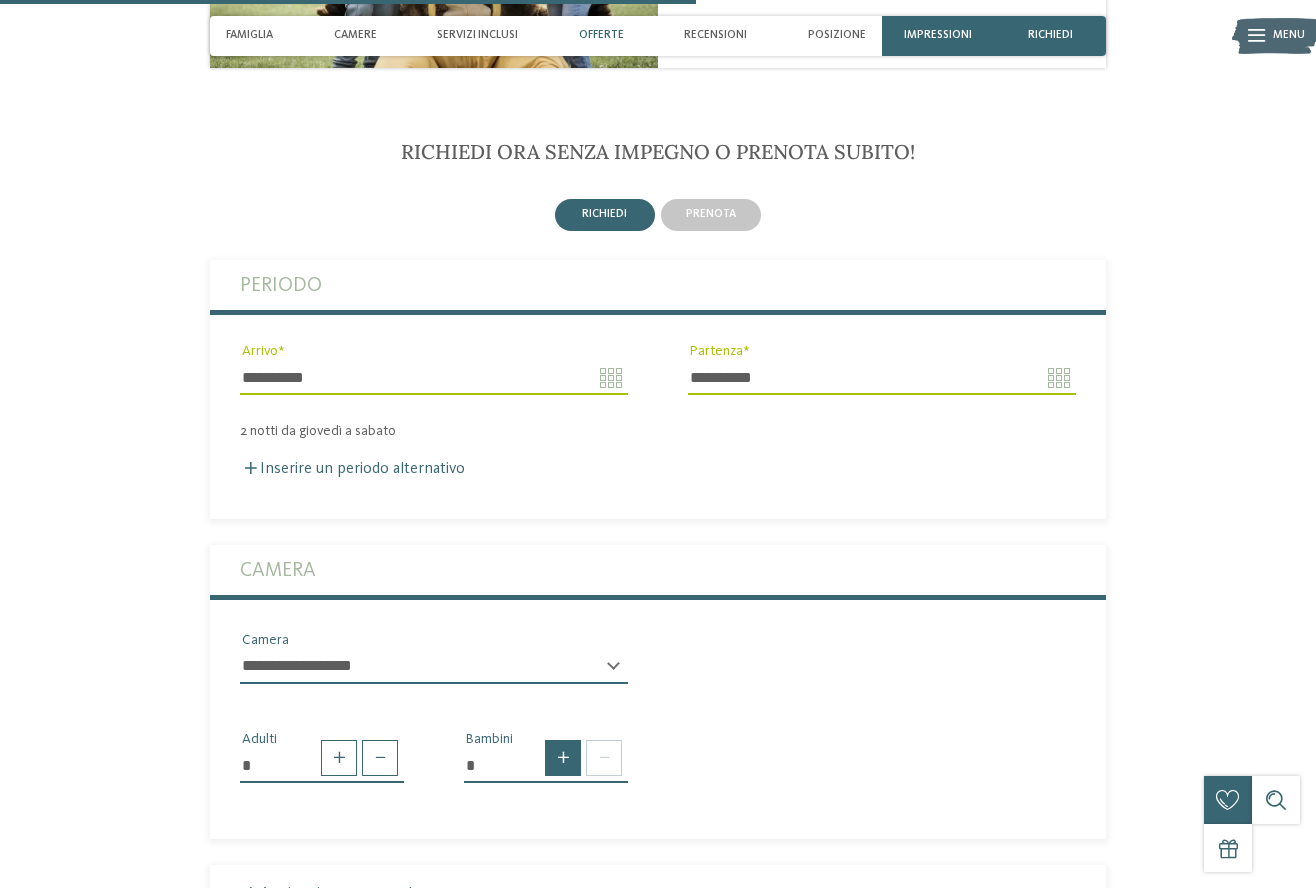 click at bounding box center (563, 758) 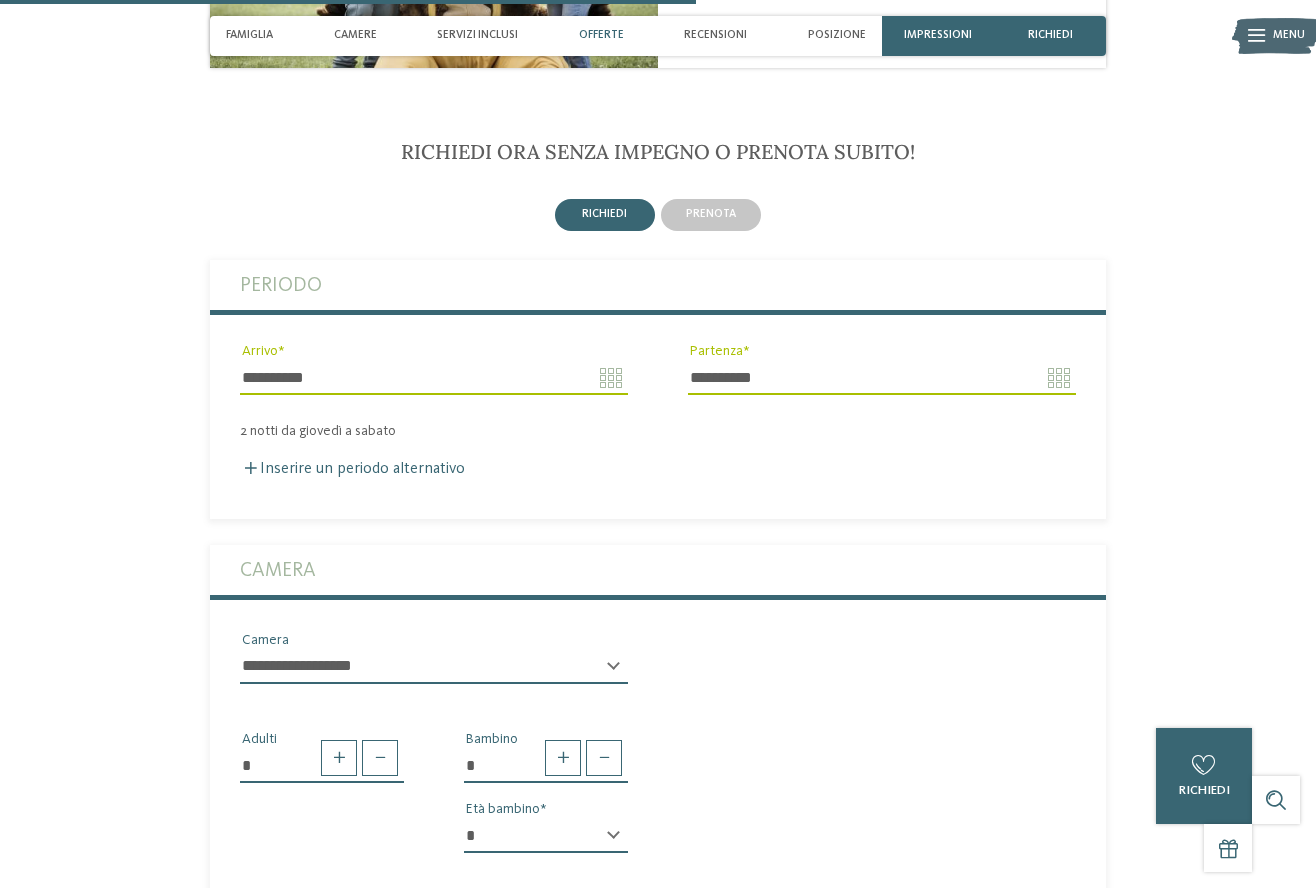 select on "*" 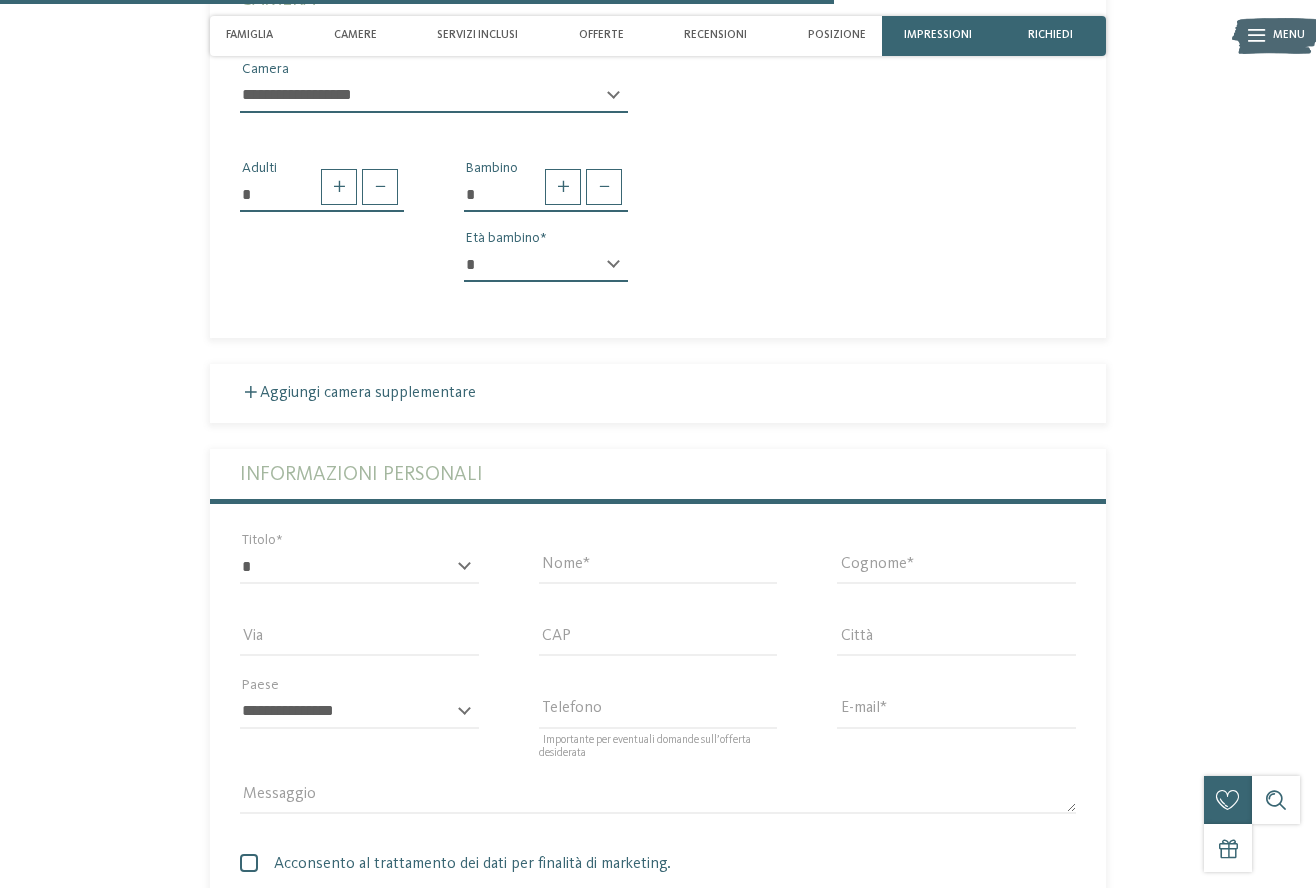 scroll, scrollTop: 3148, scrollLeft: 0, axis: vertical 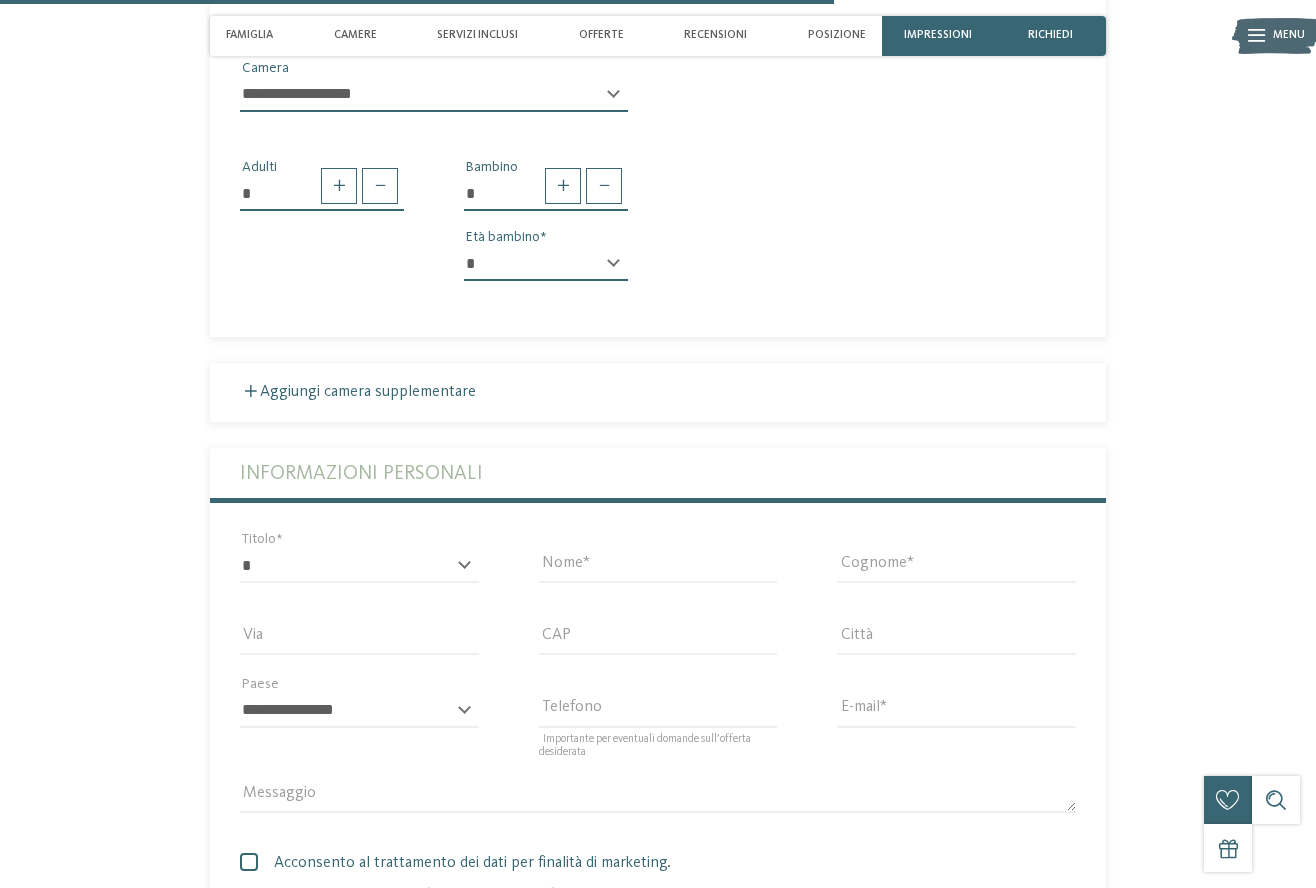 click on "* ****** ******* ******** ******
Titolo" at bounding box center [359, 575] 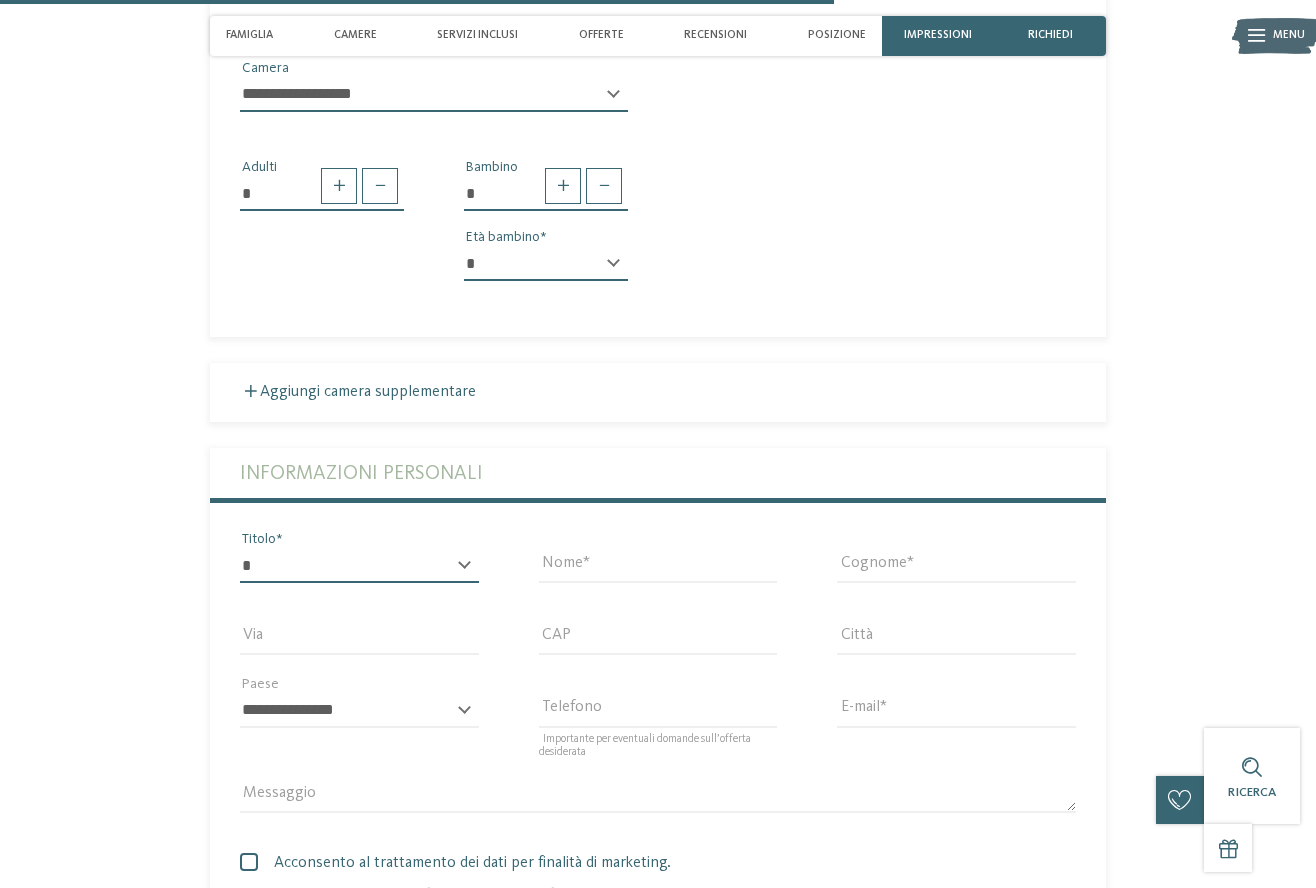 select on "*" 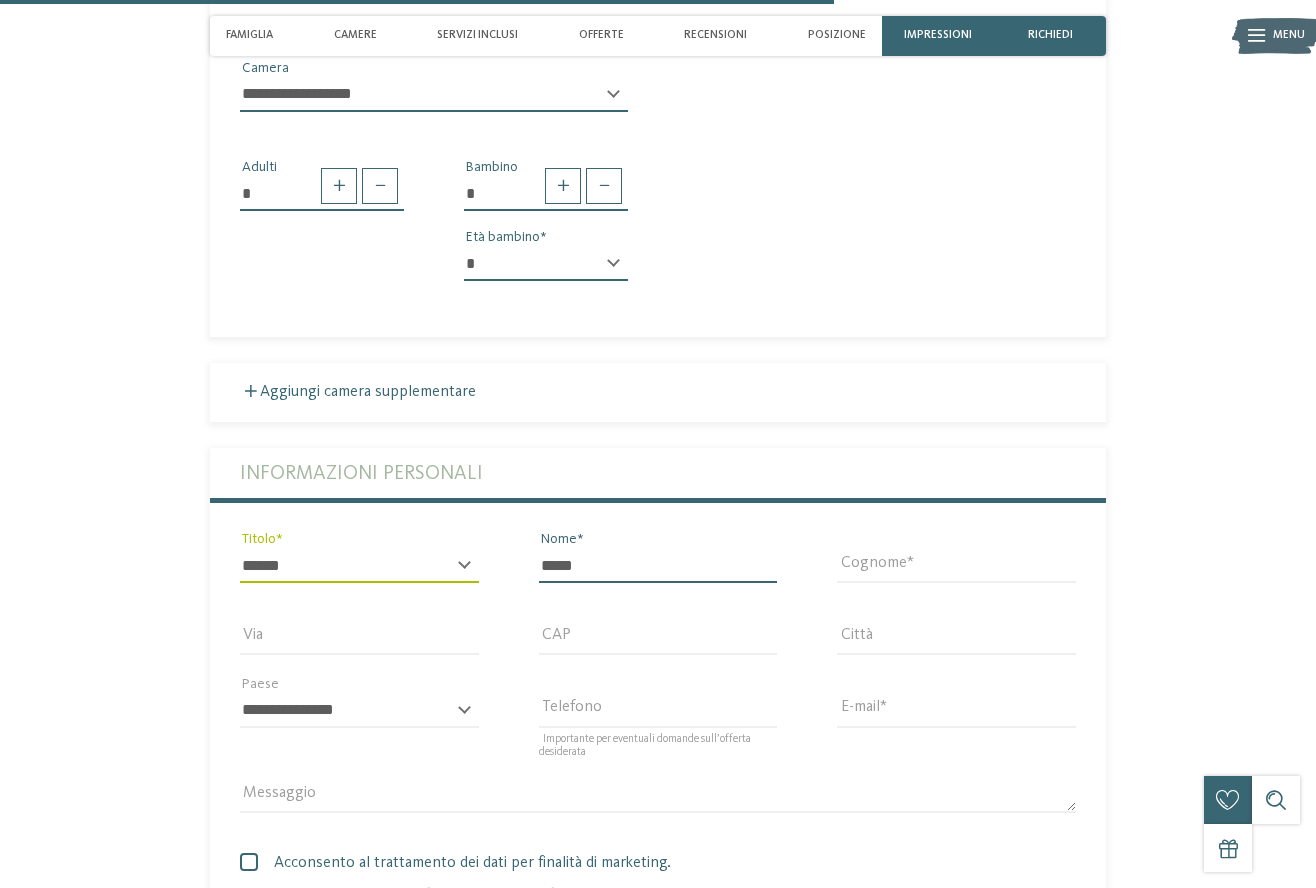 type on "******" 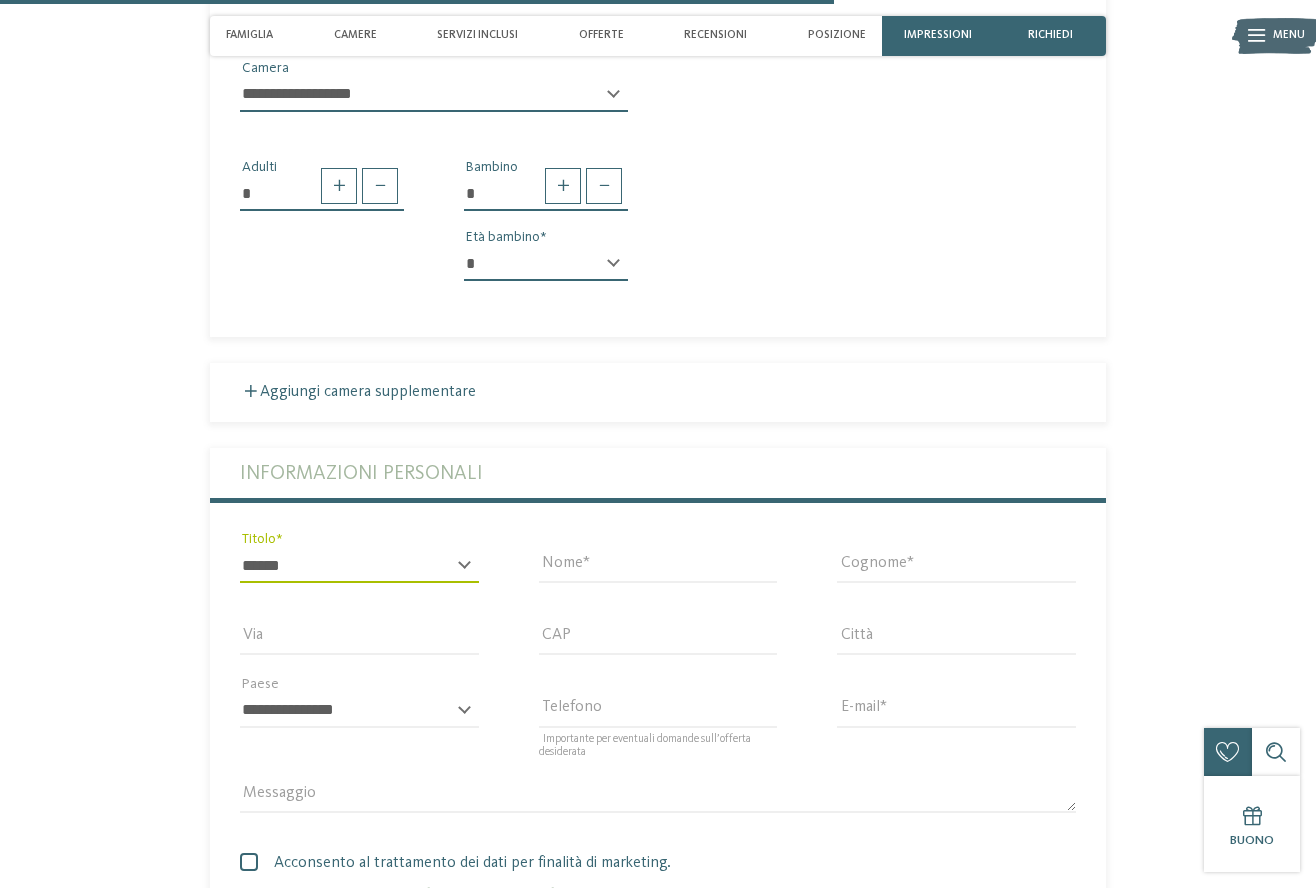 type on "******" 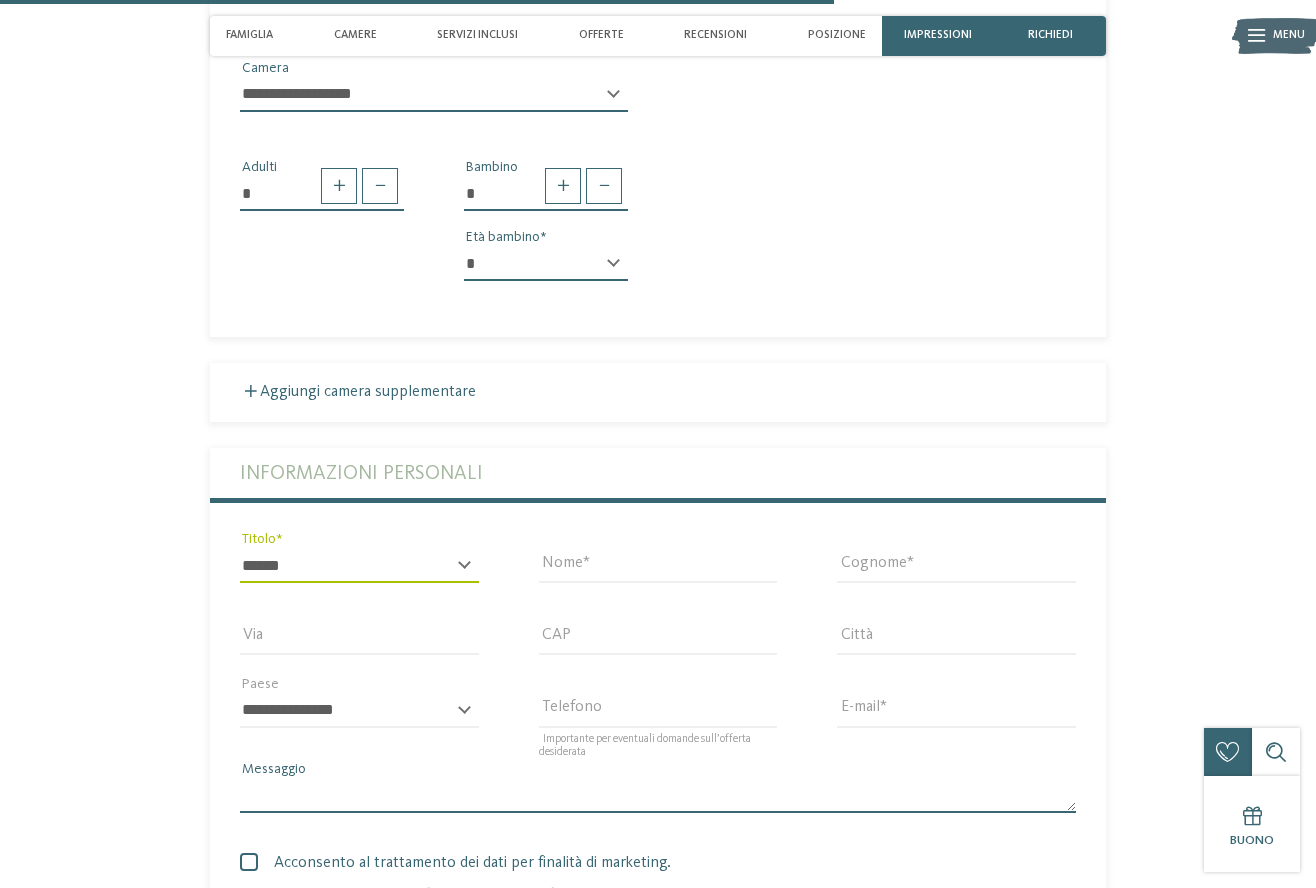 type on "**********" 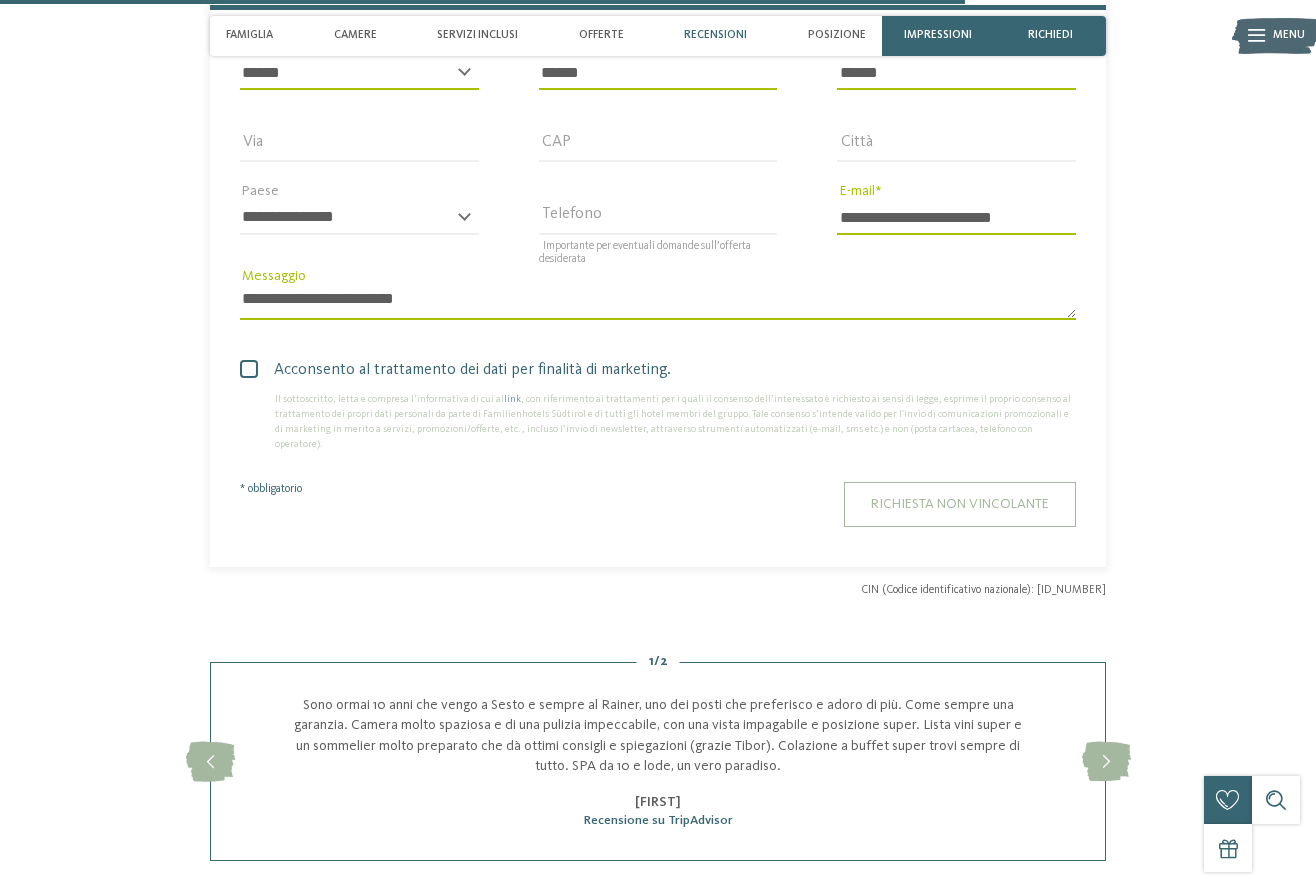 scroll, scrollTop: 3641, scrollLeft: 0, axis: vertical 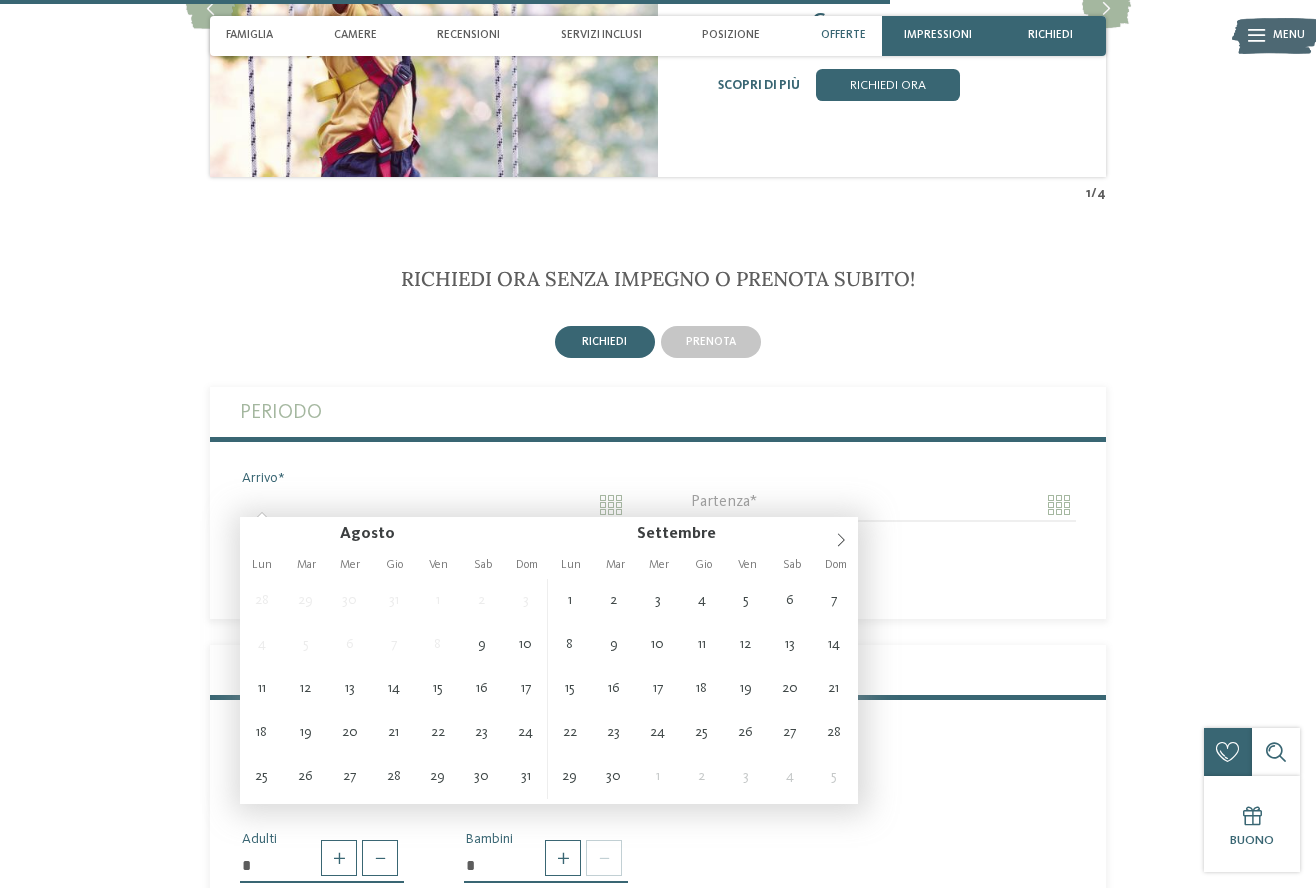 click on "Arrivo" at bounding box center [434, 505] 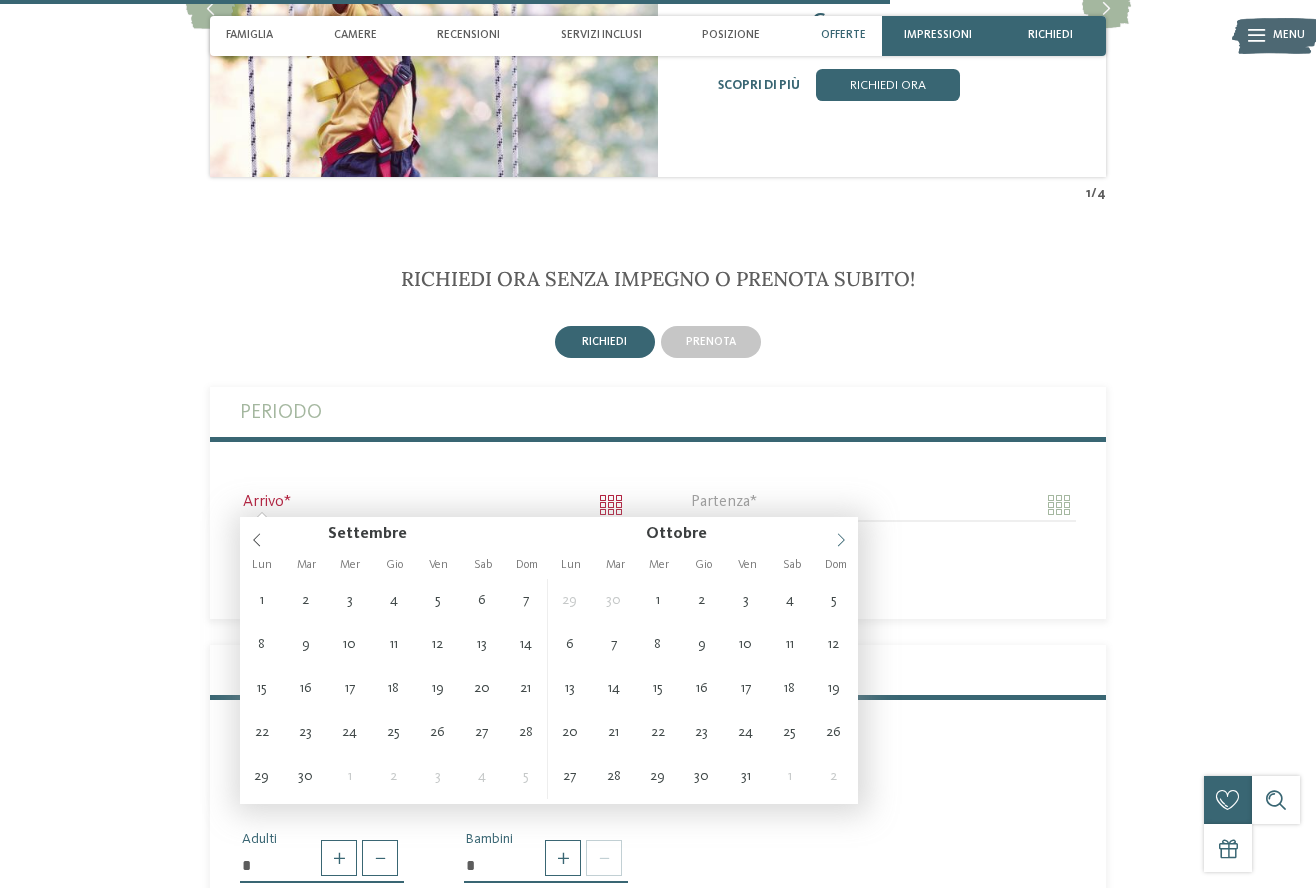 click 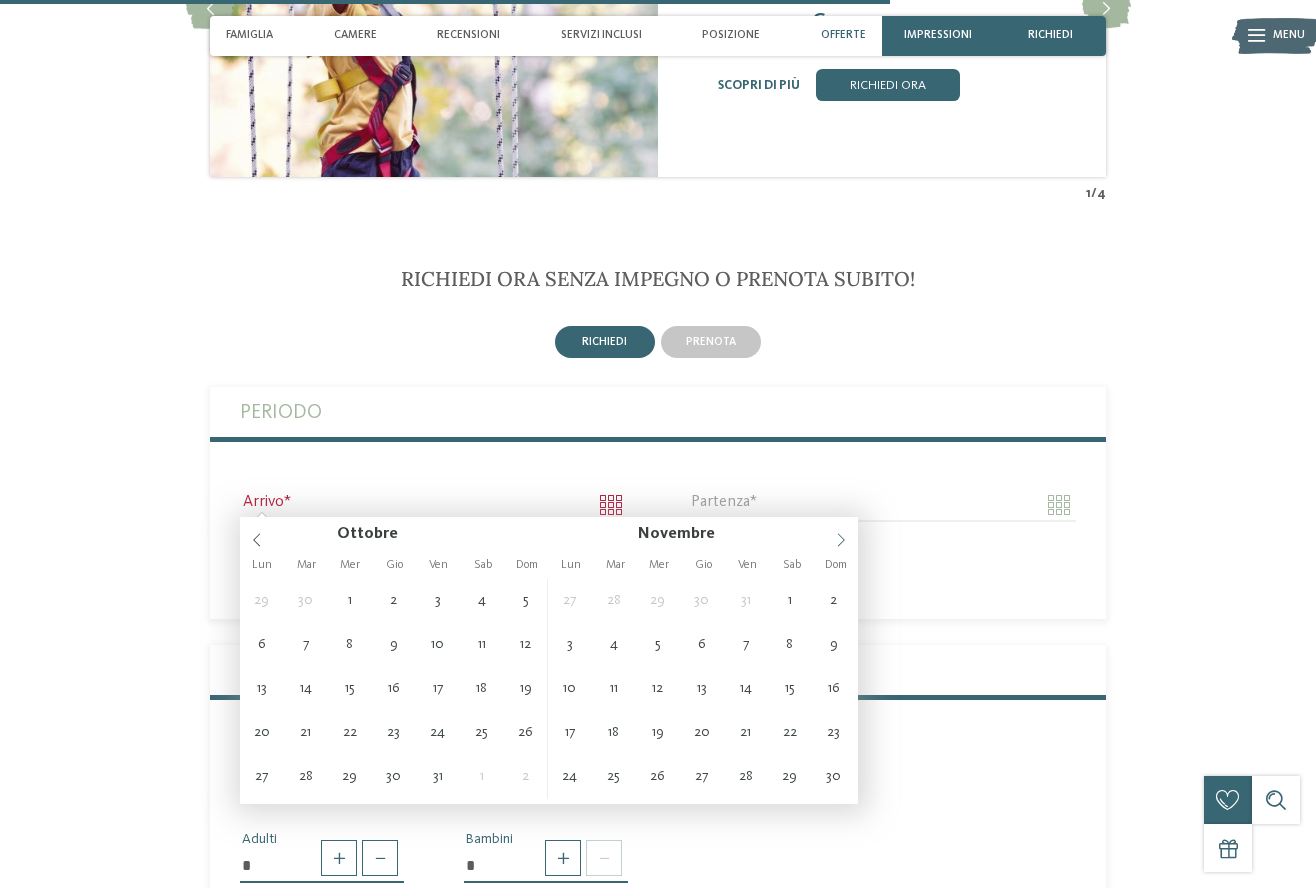 click 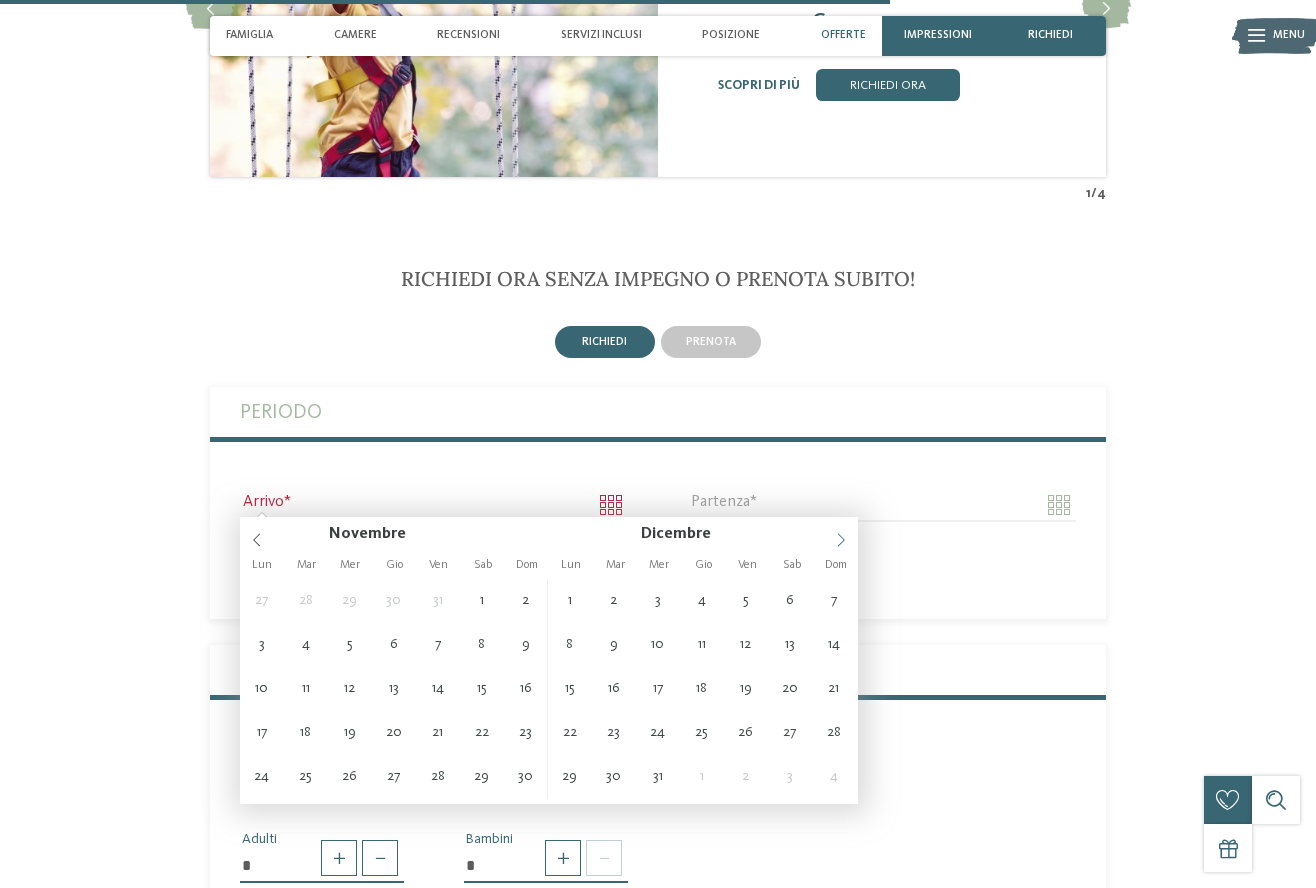 type on "****" 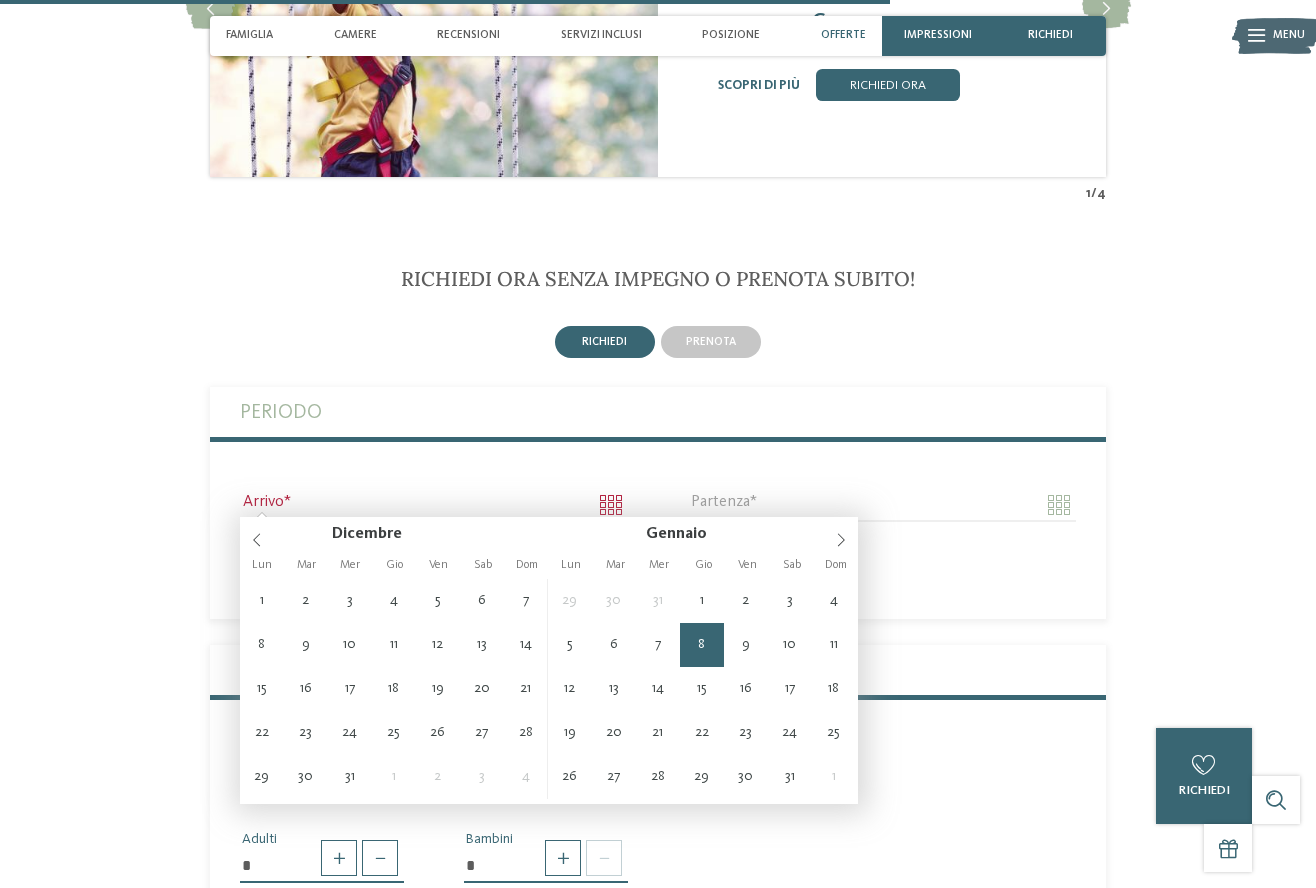 type on "**********" 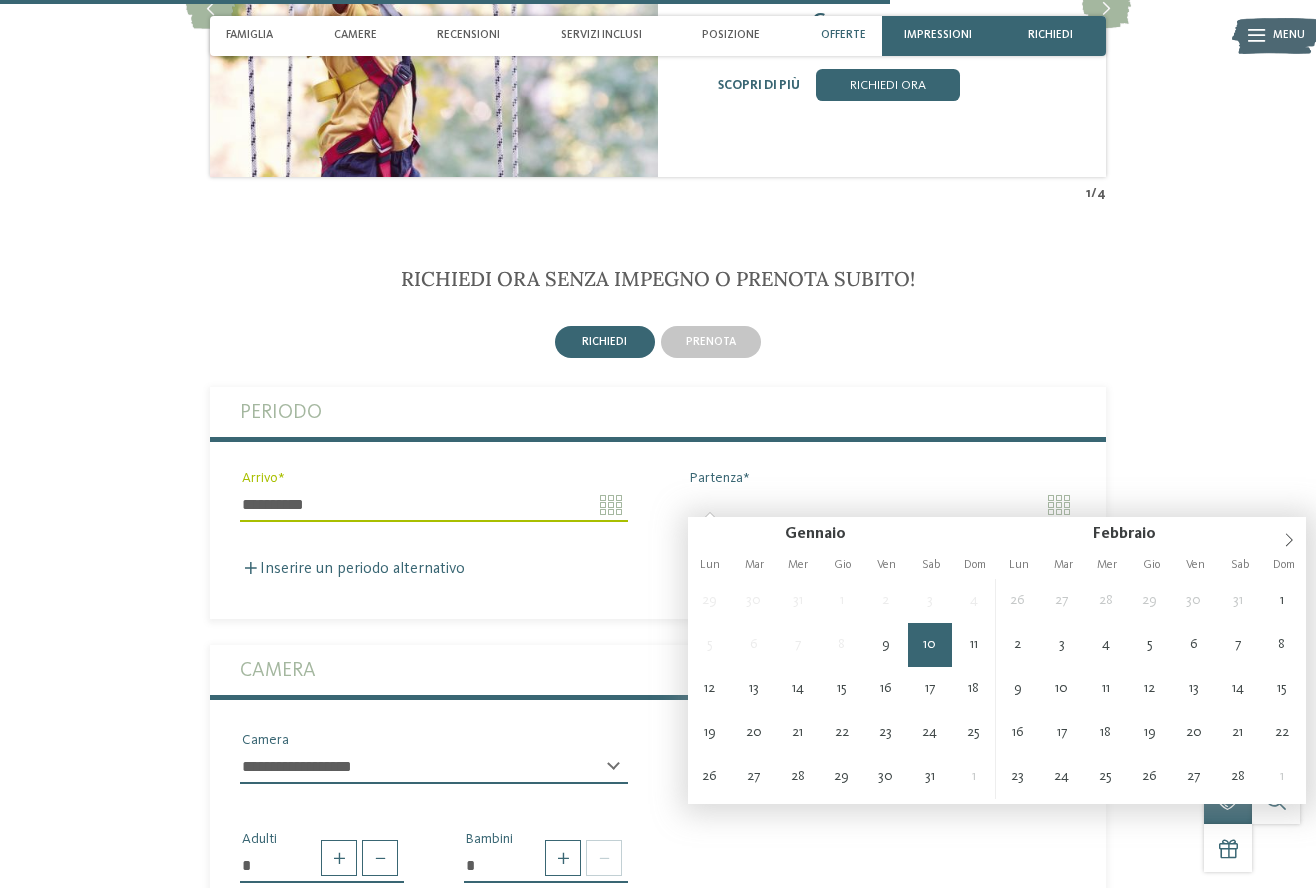 type on "**********" 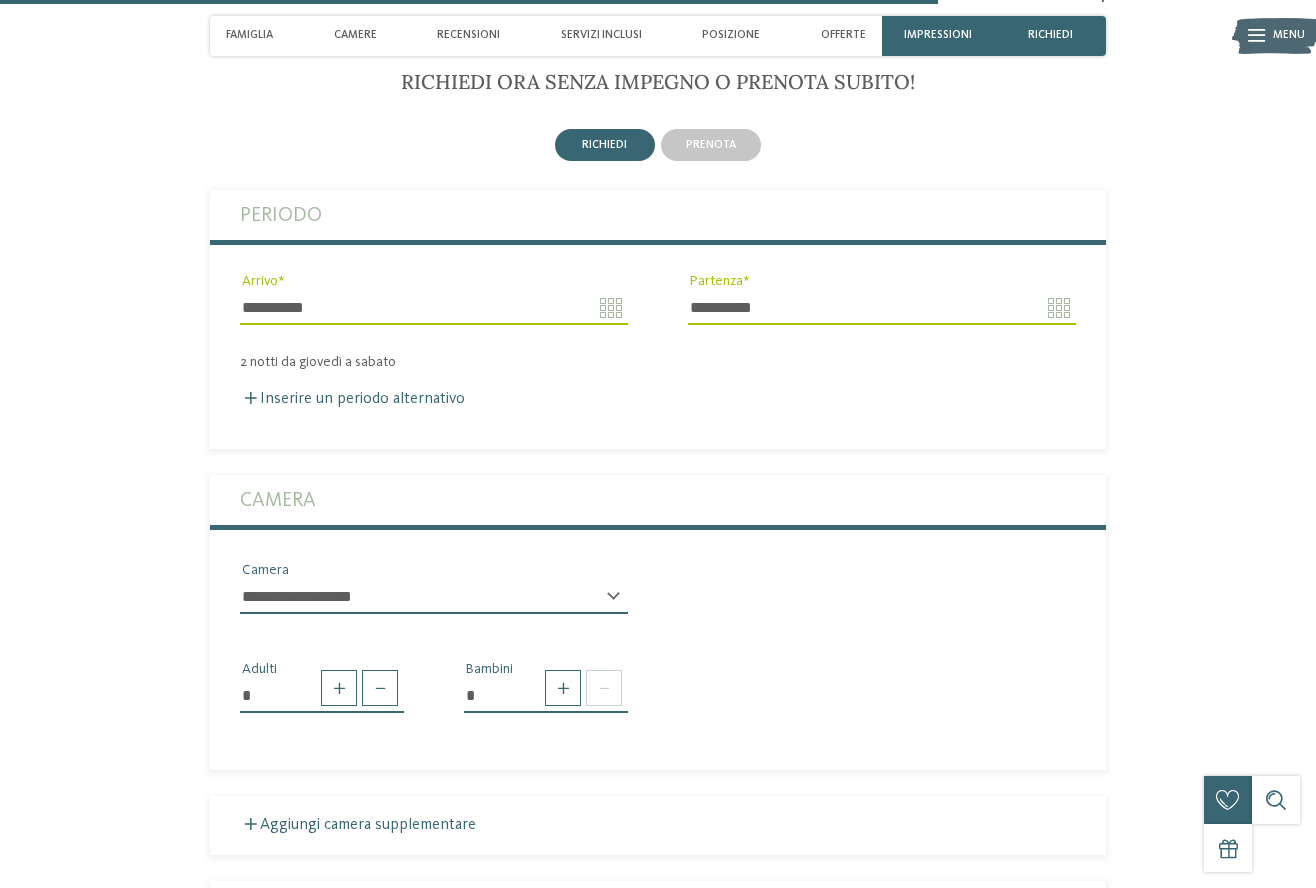 scroll, scrollTop: 3769, scrollLeft: 0, axis: vertical 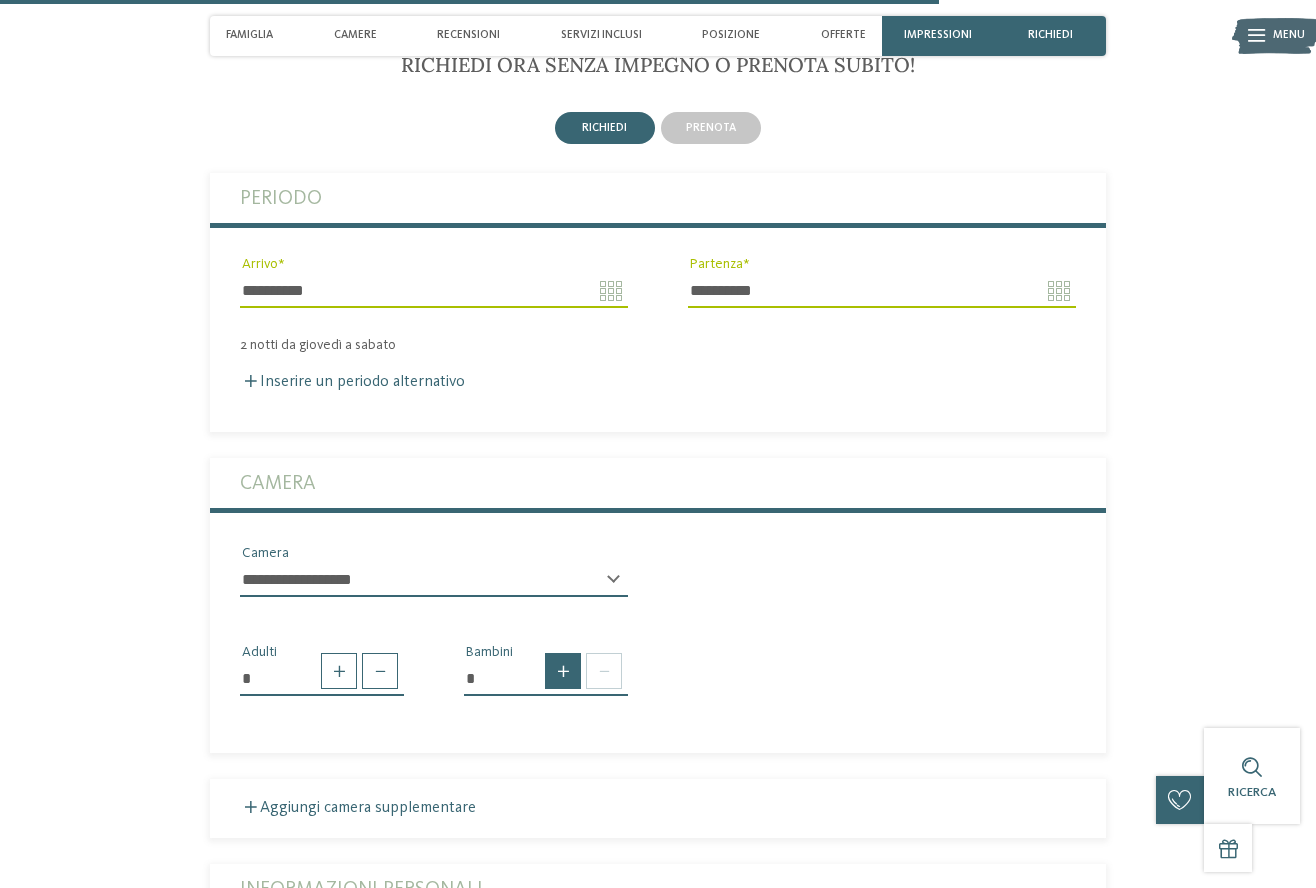 click at bounding box center [563, 671] 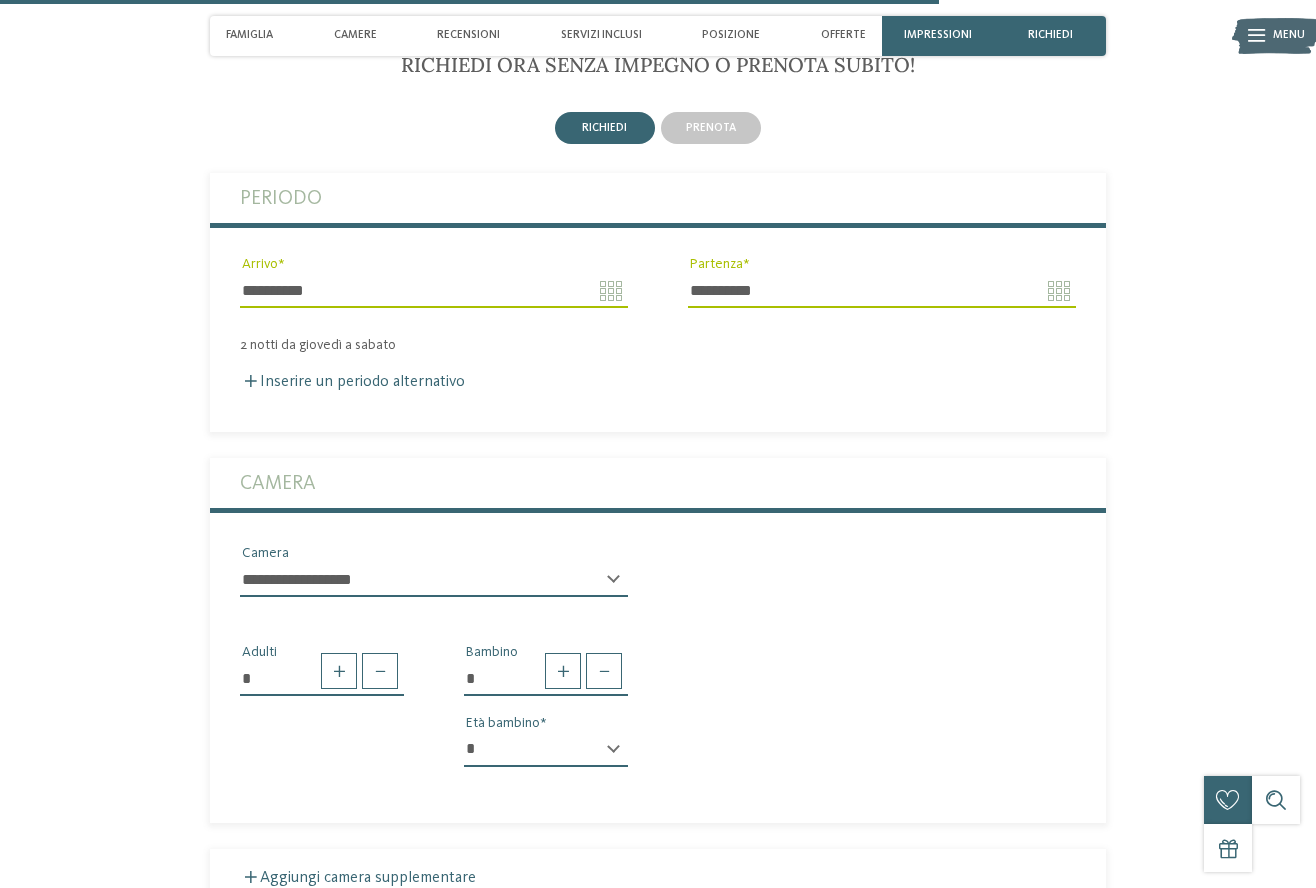 select on "*" 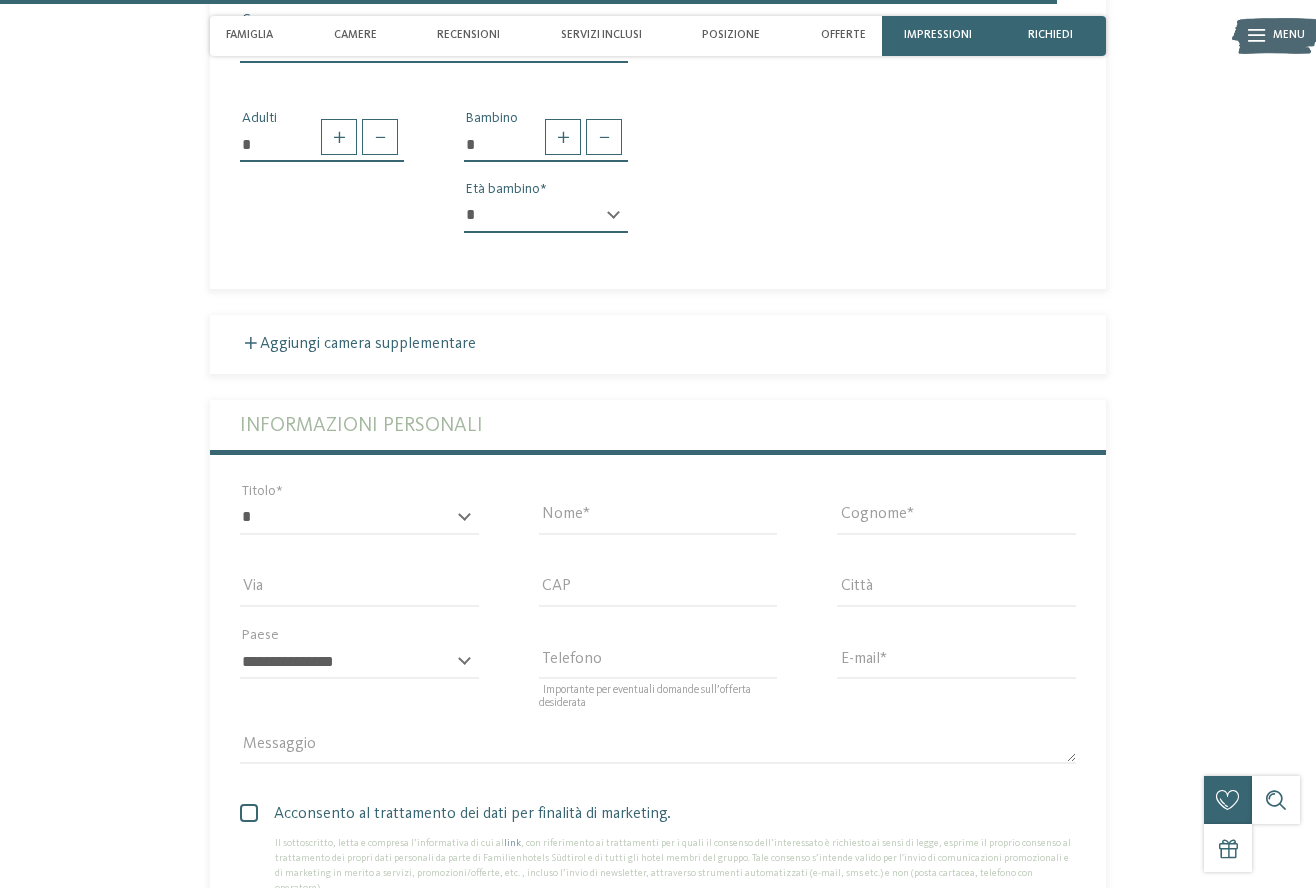 scroll, scrollTop: 4313, scrollLeft: 0, axis: vertical 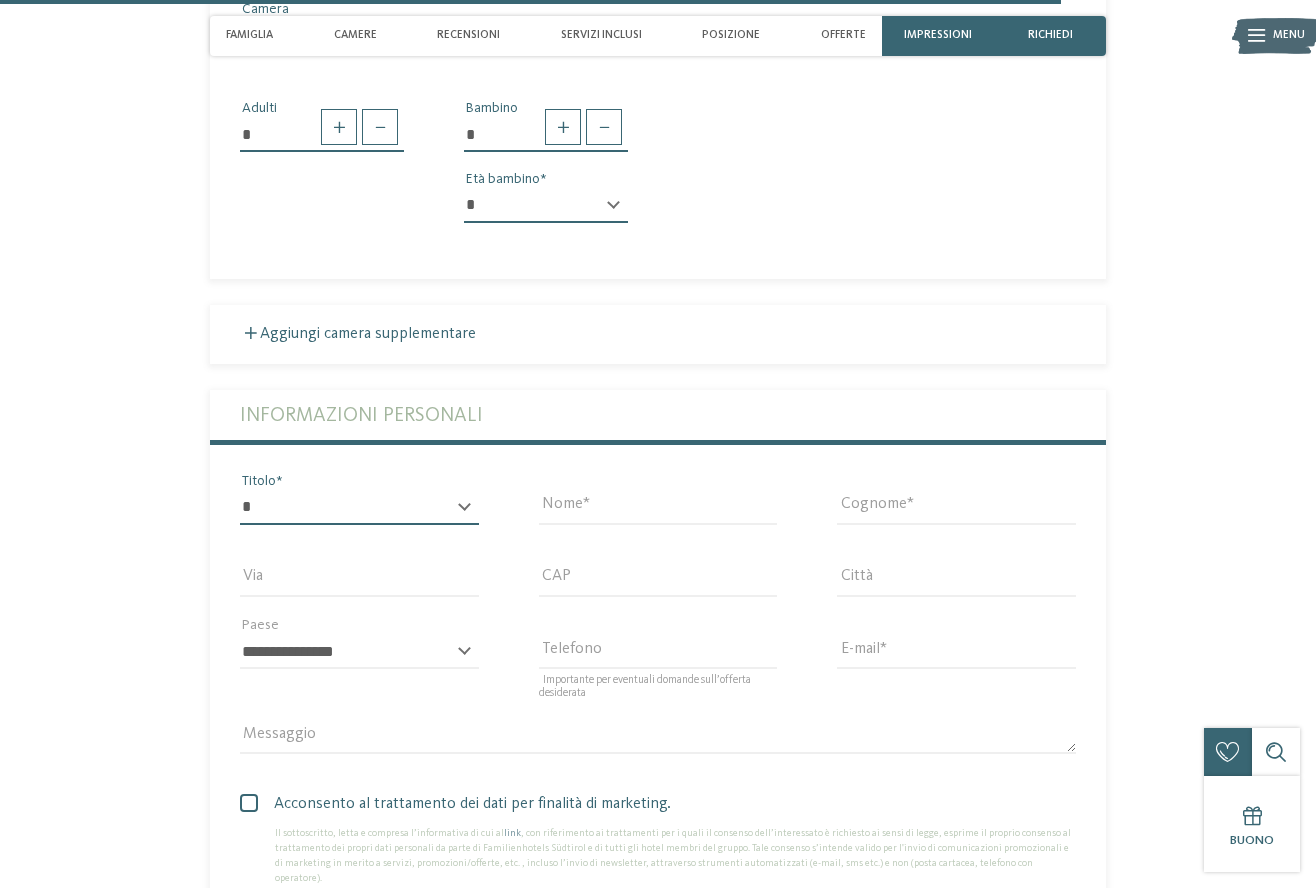 select on "*" 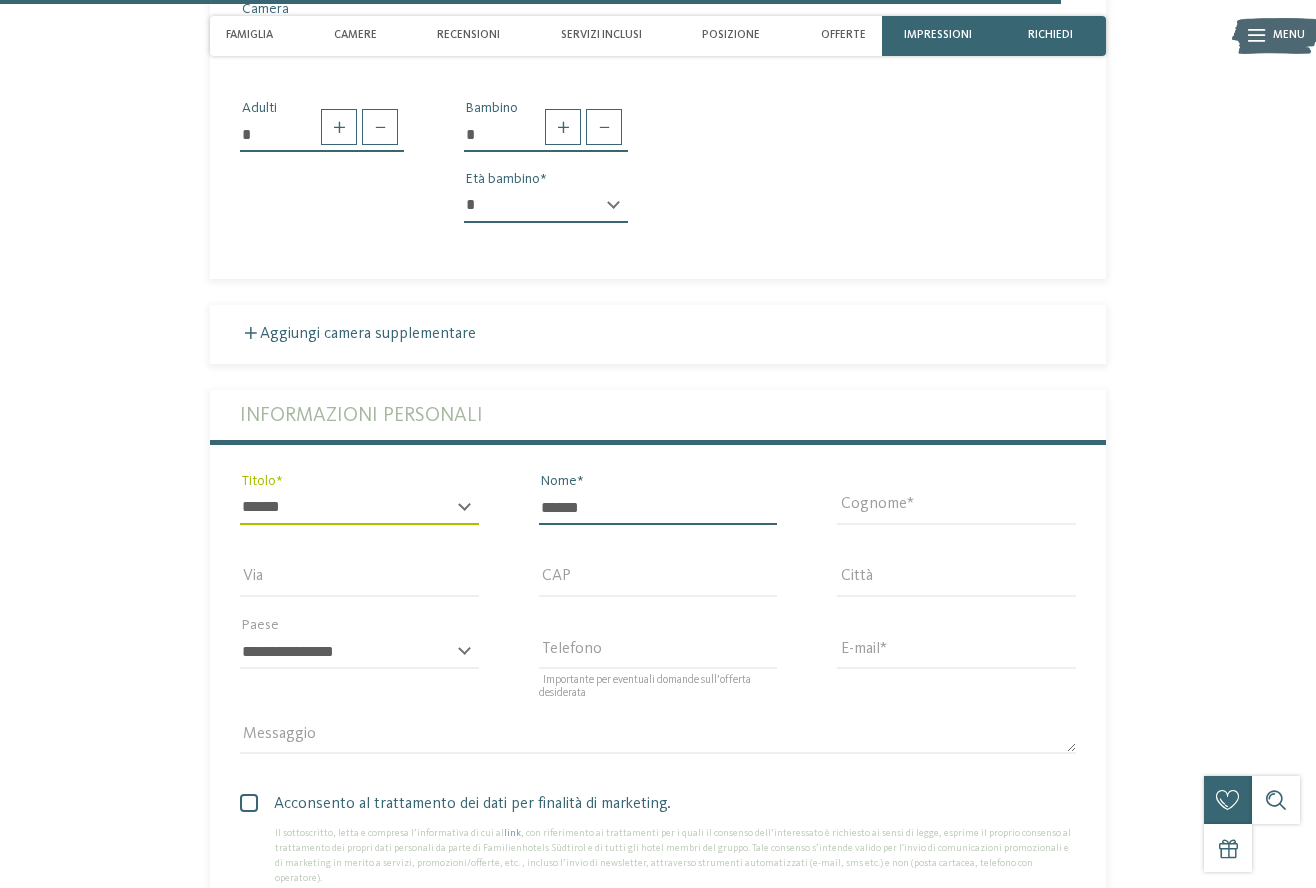 type on "******" 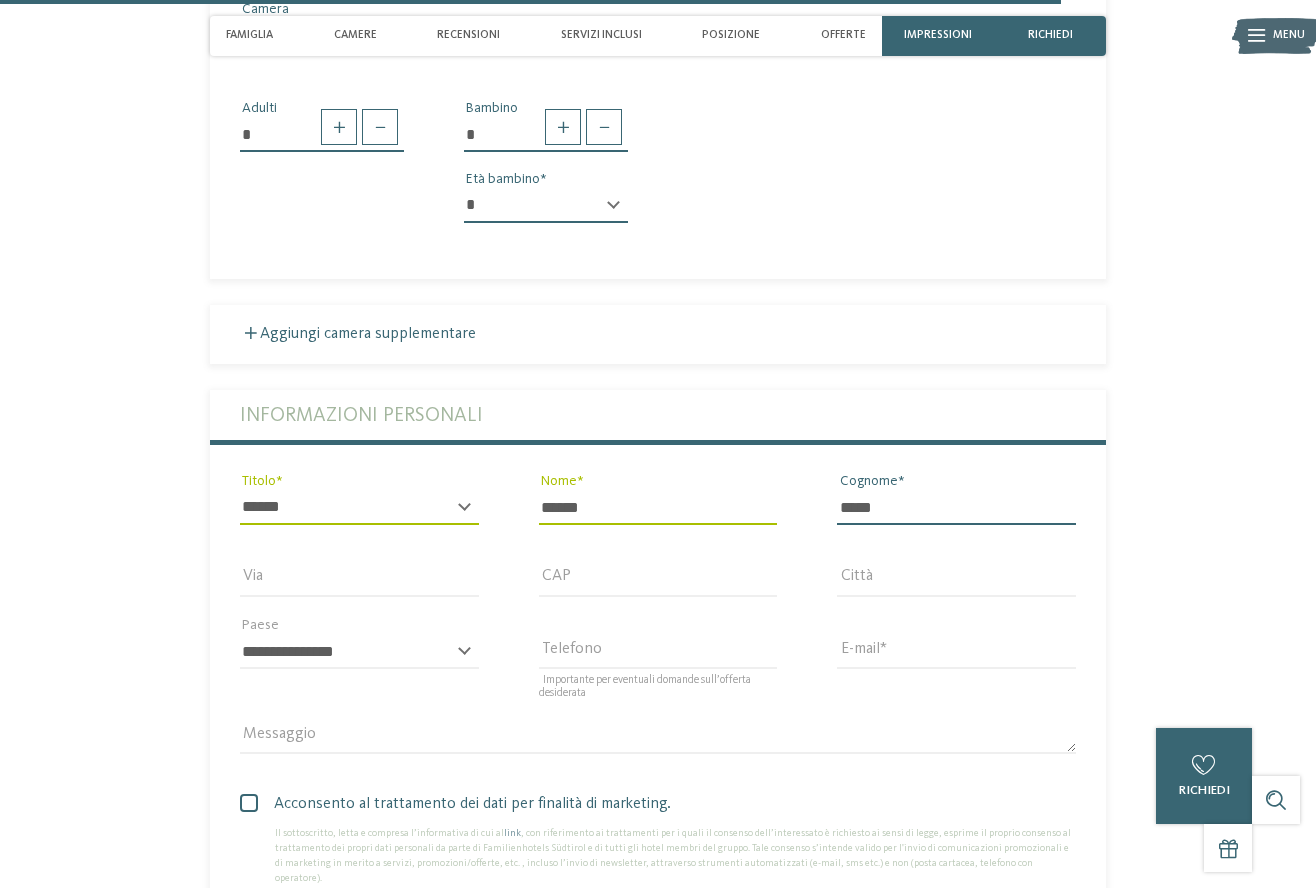 type on "******" 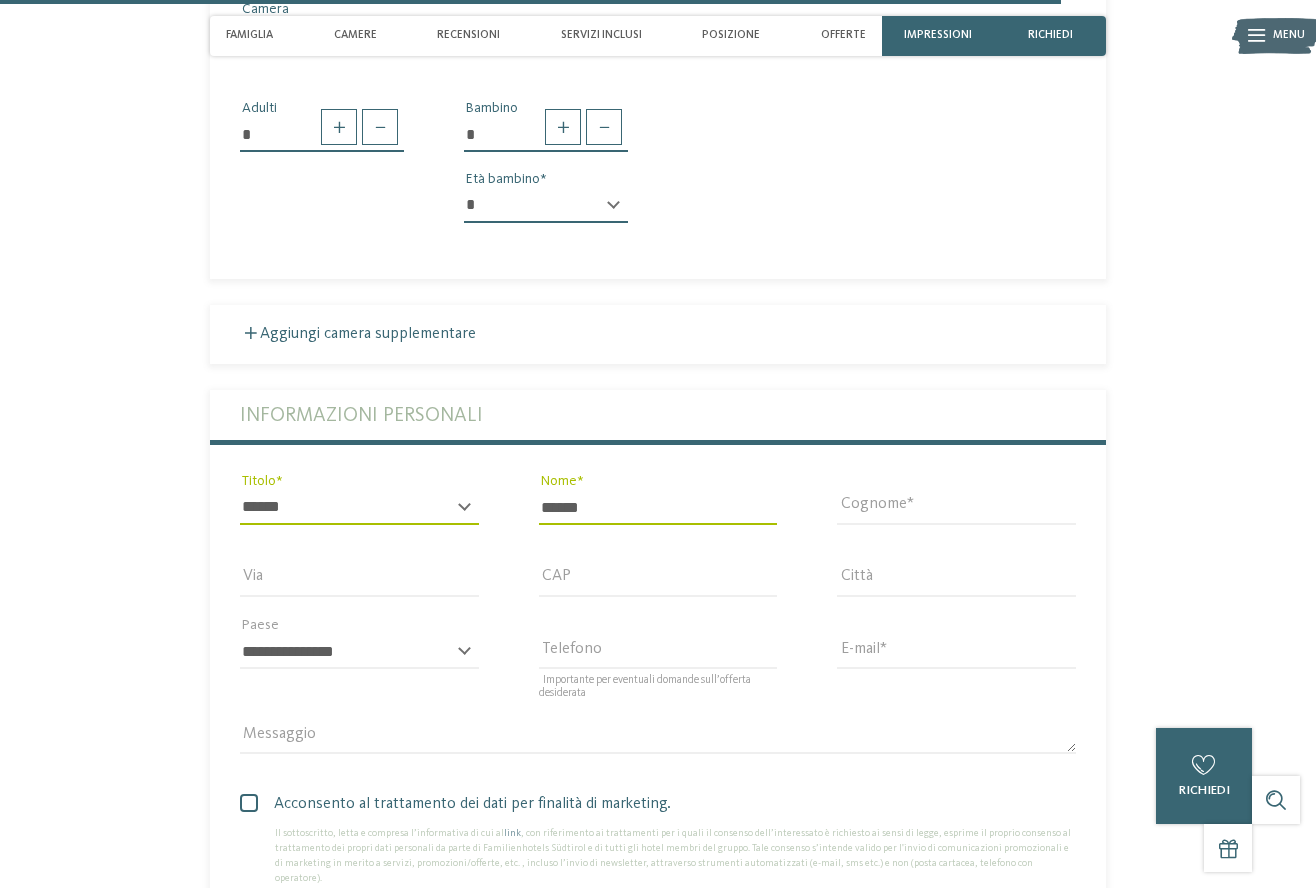 type on "**********" 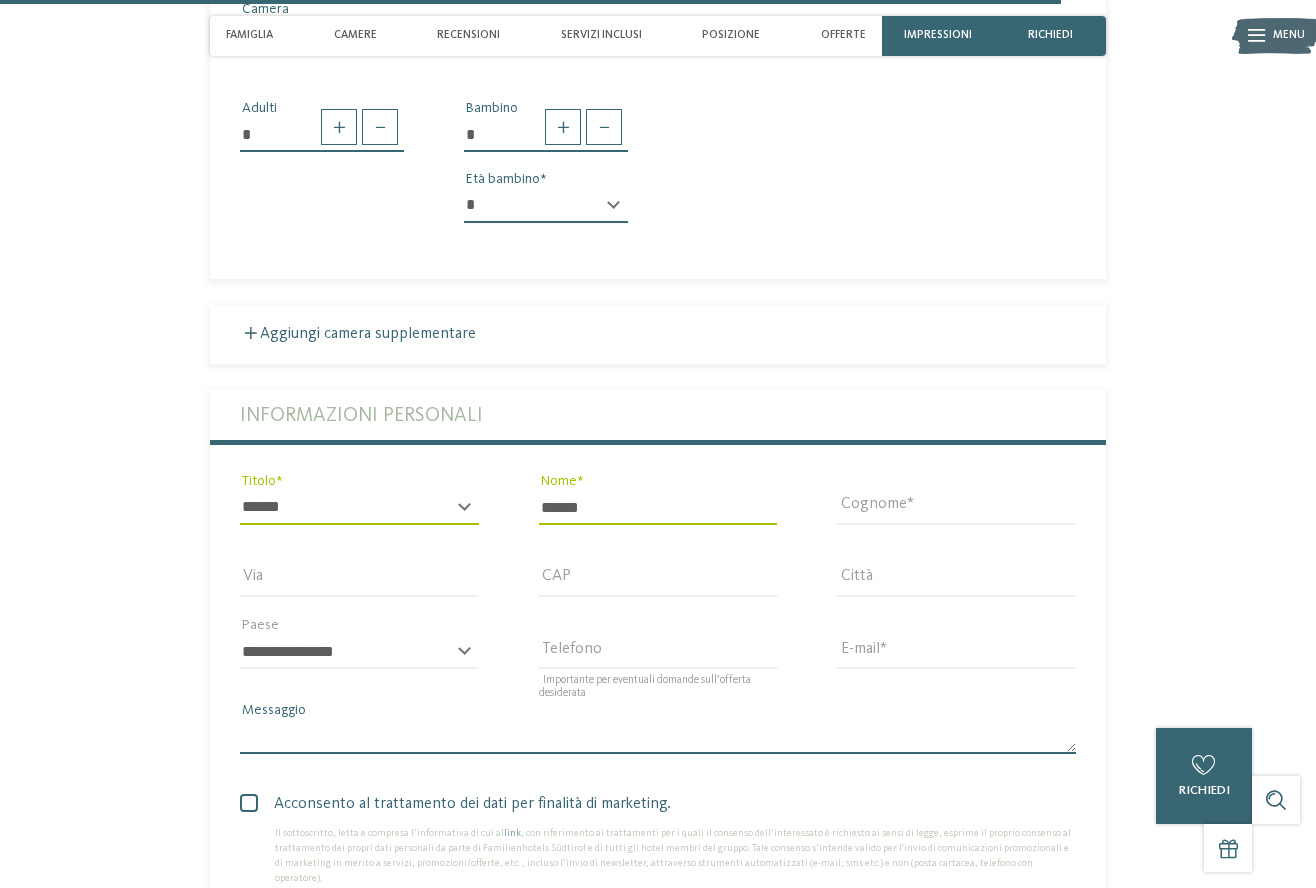 type on "**********" 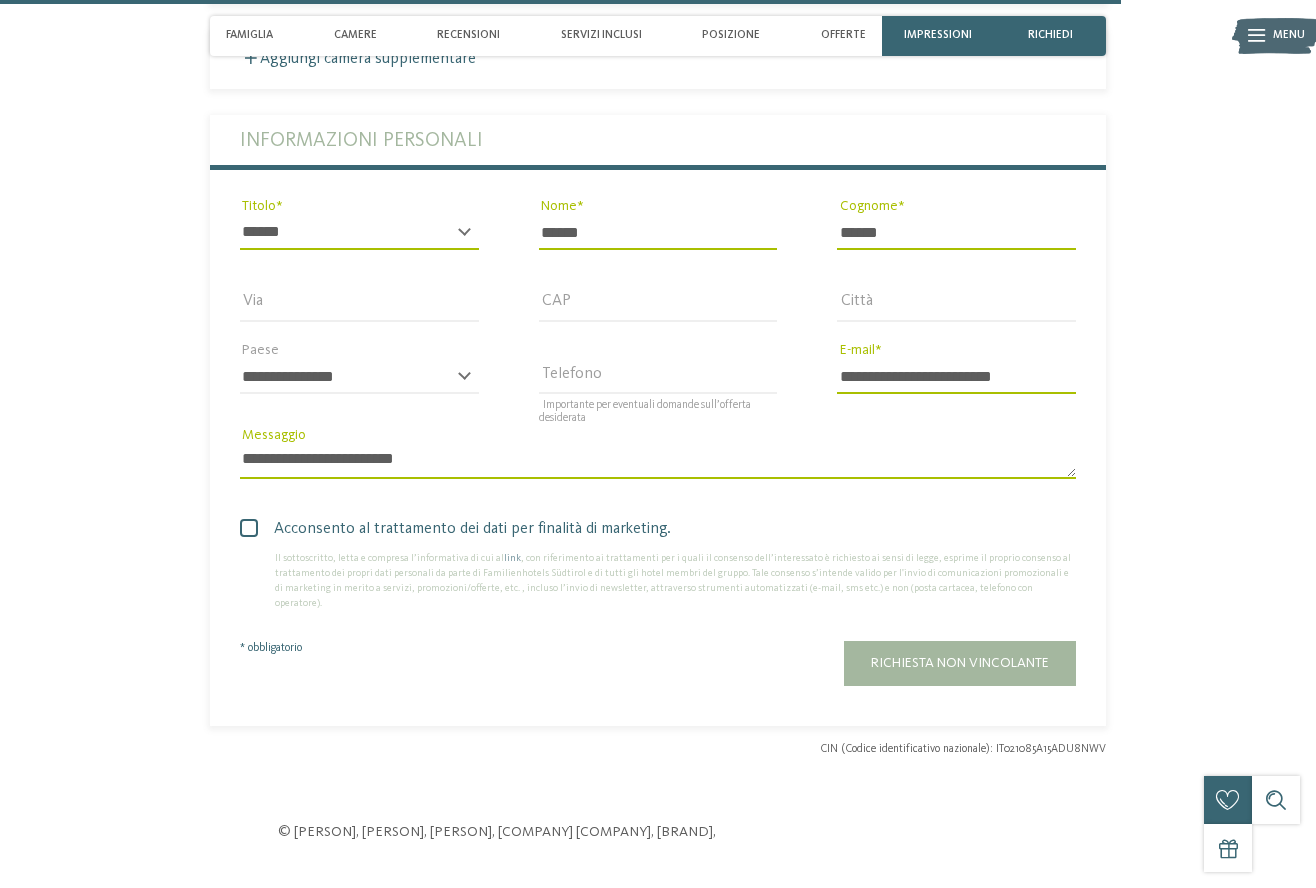 scroll, scrollTop: 4591, scrollLeft: 0, axis: vertical 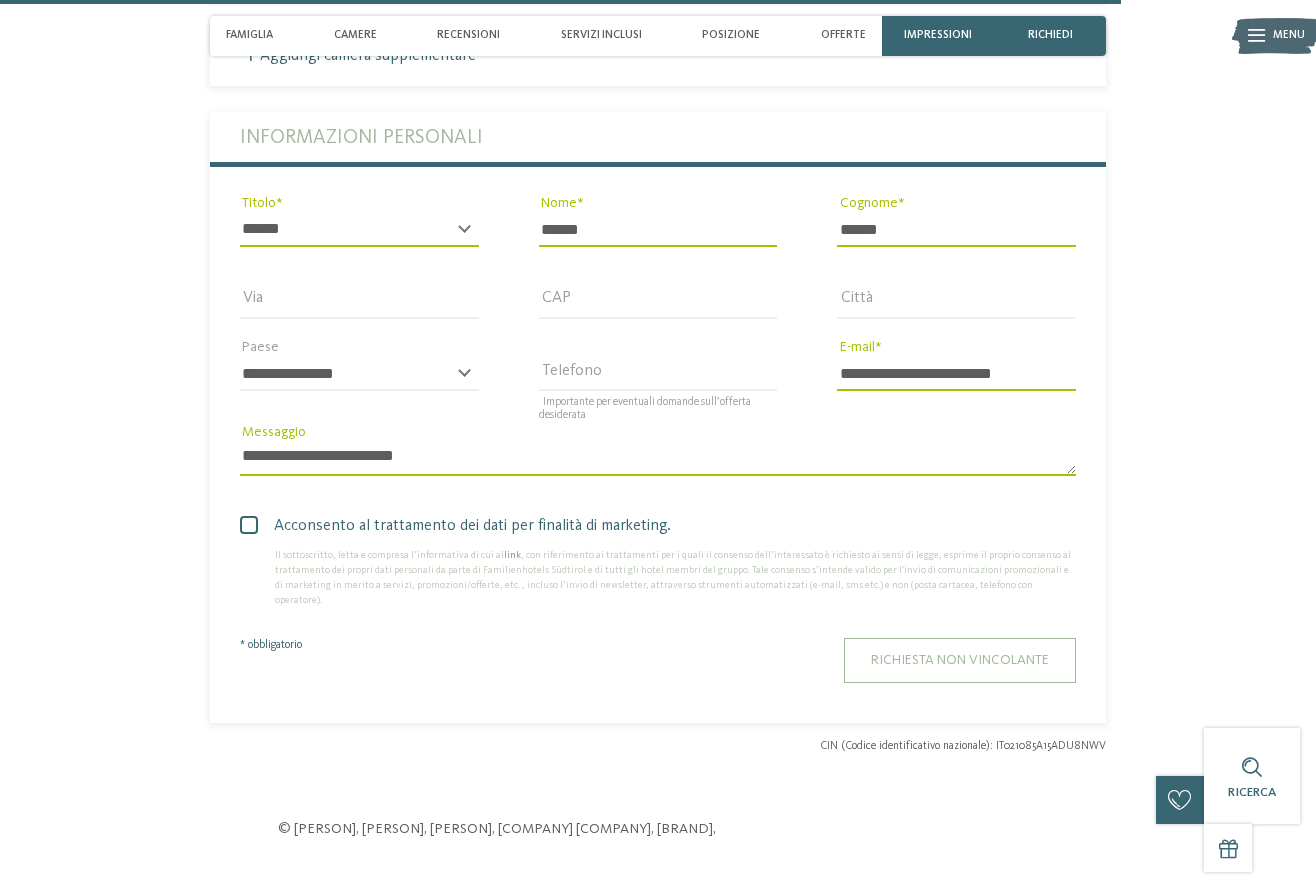type on "******" 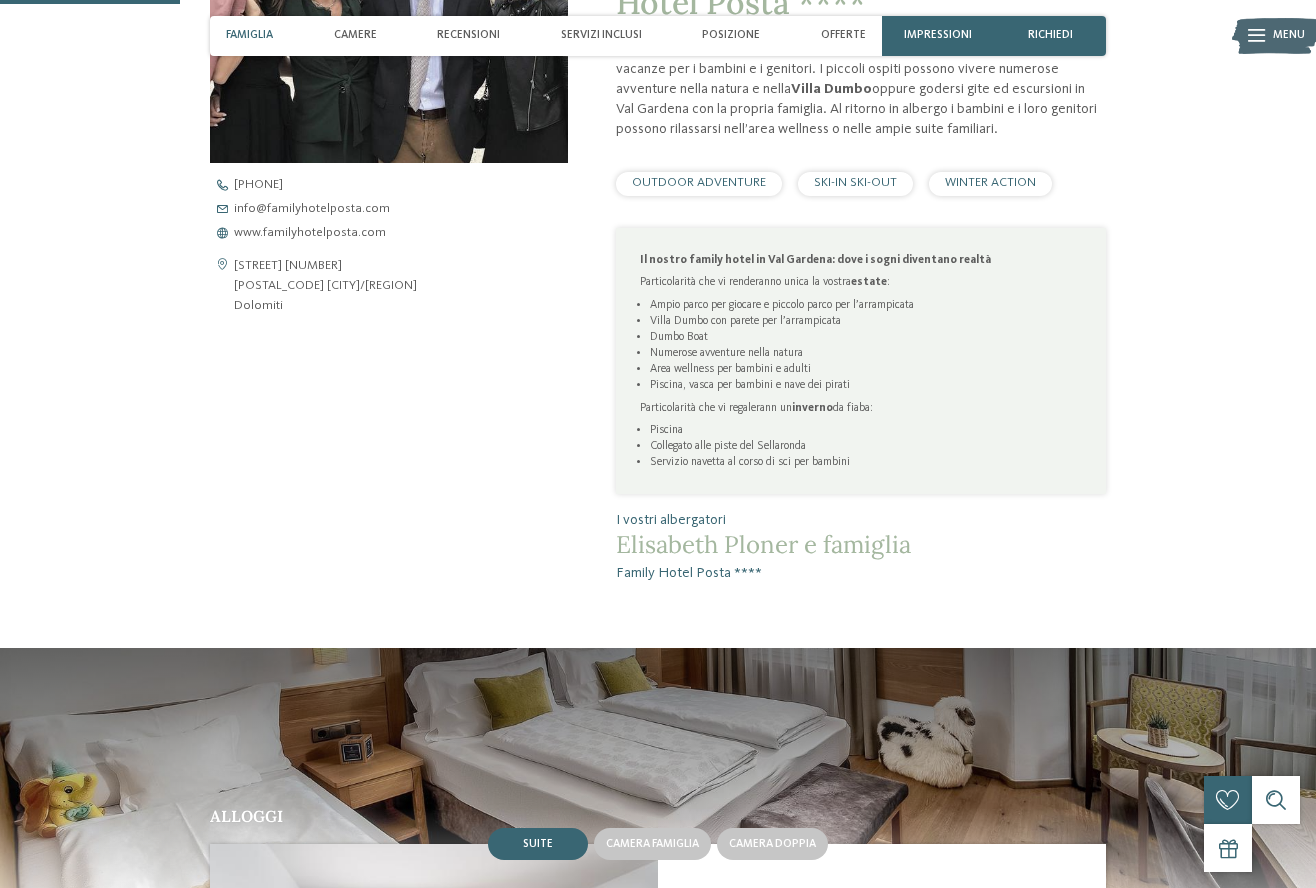 scroll, scrollTop: 738, scrollLeft: 0, axis: vertical 